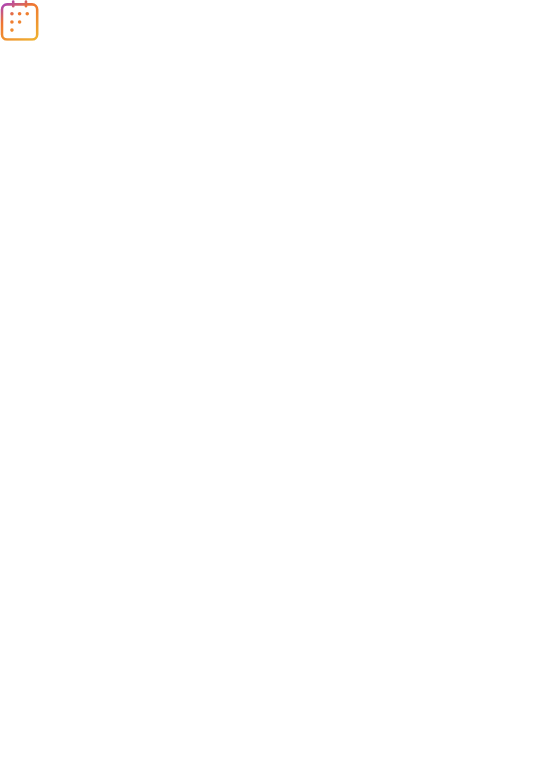 scroll, scrollTop: 0, scrollLeft: 0, axis: both 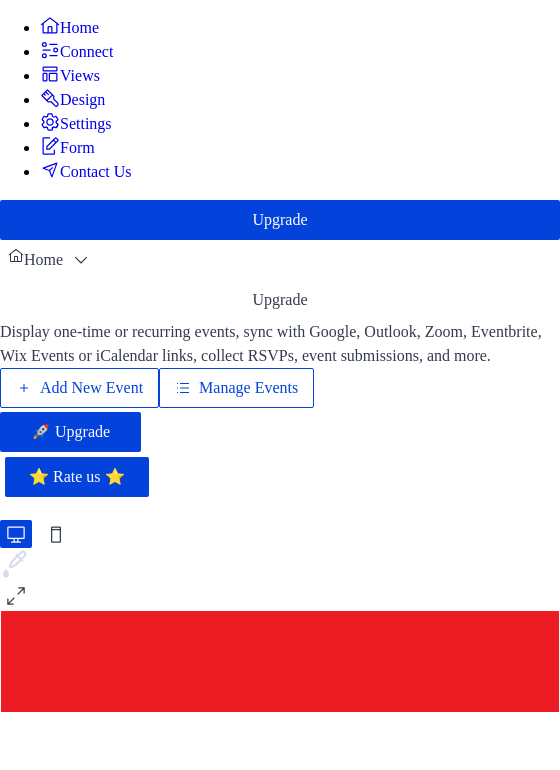 click on "Manage Events" at bounding box center (248, 388) 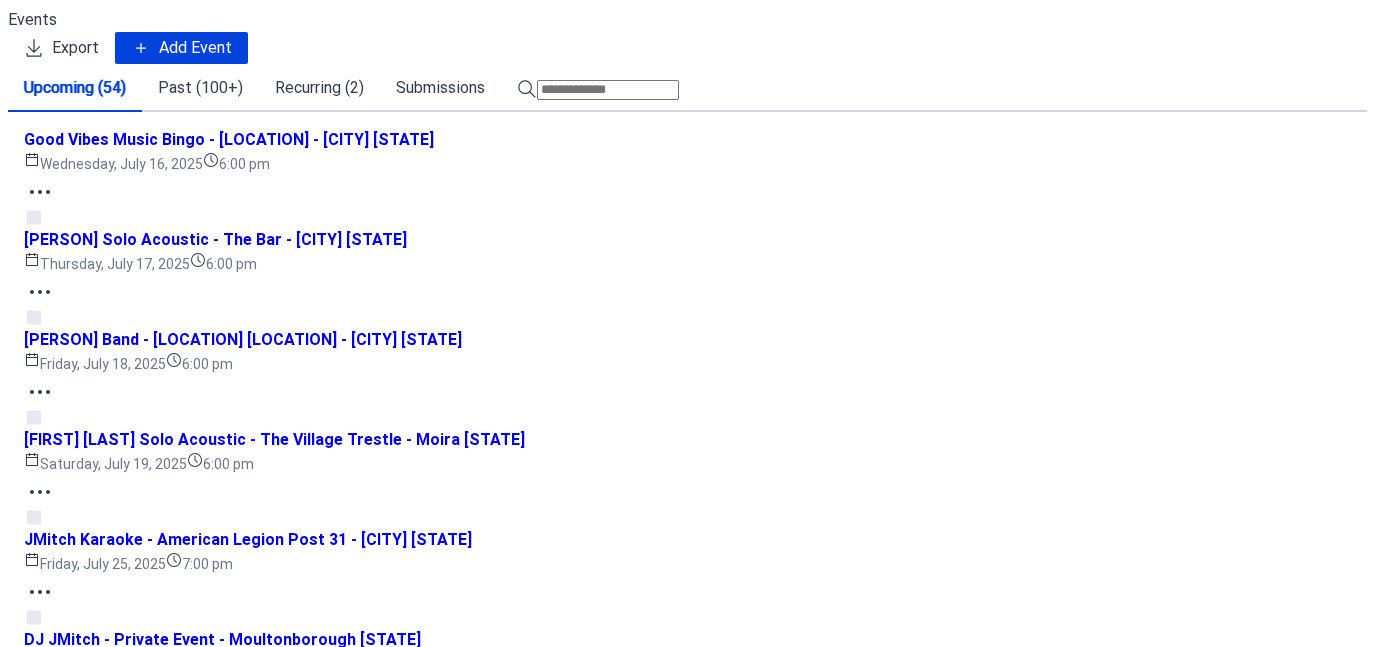 scroll, scrollTop: 0, scrollLeft: 0, axis: both 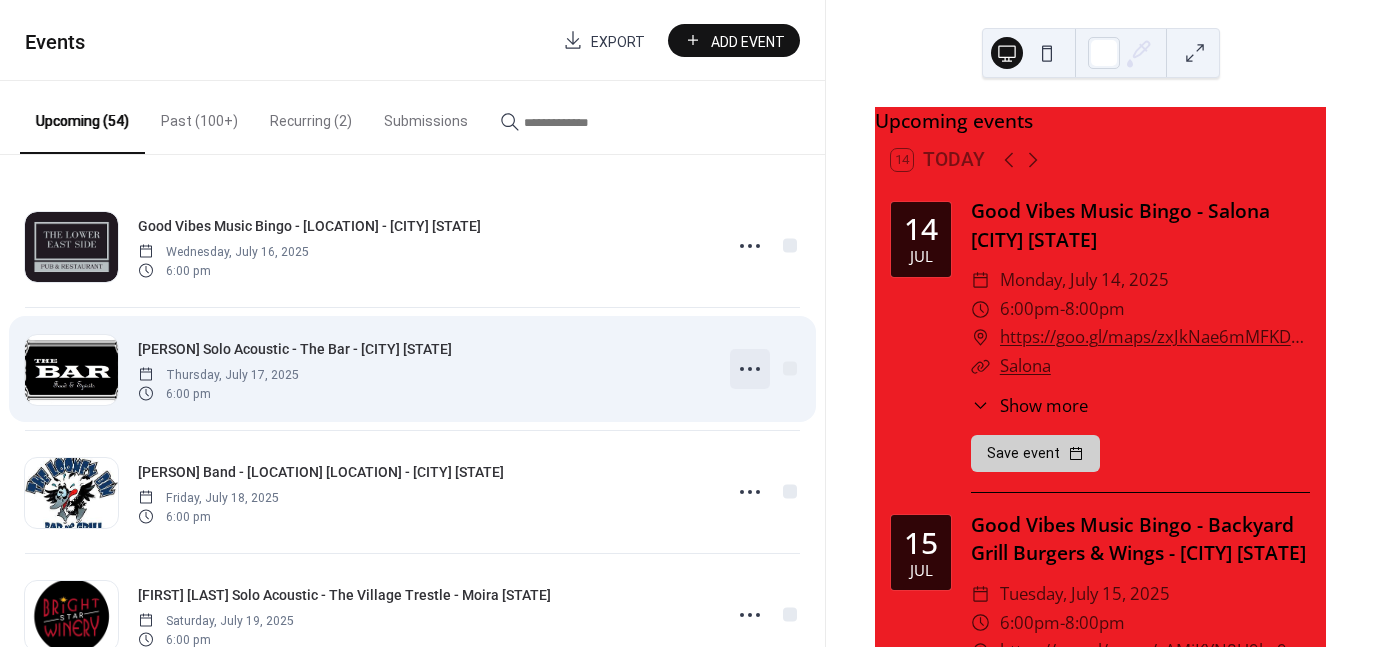 click 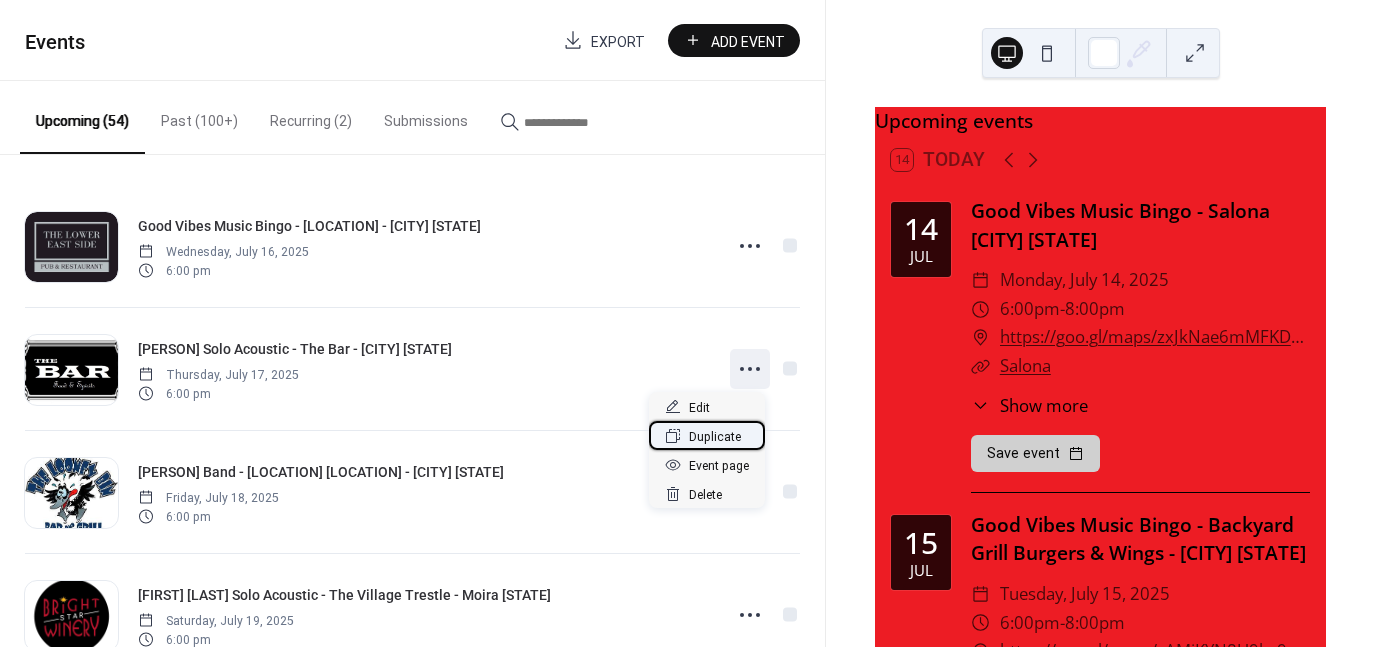 click on "Duplicate" at bounding box center [715, 437] 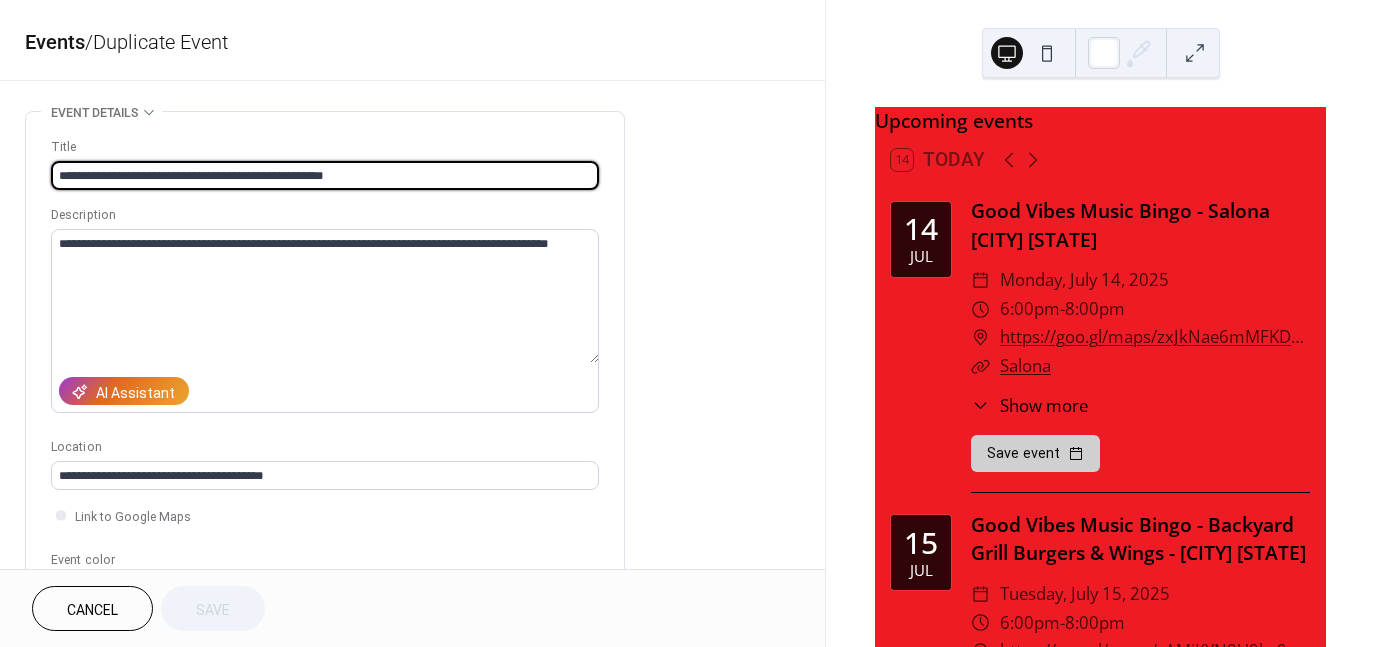 click on "**********" at bounding box center [325, 175] 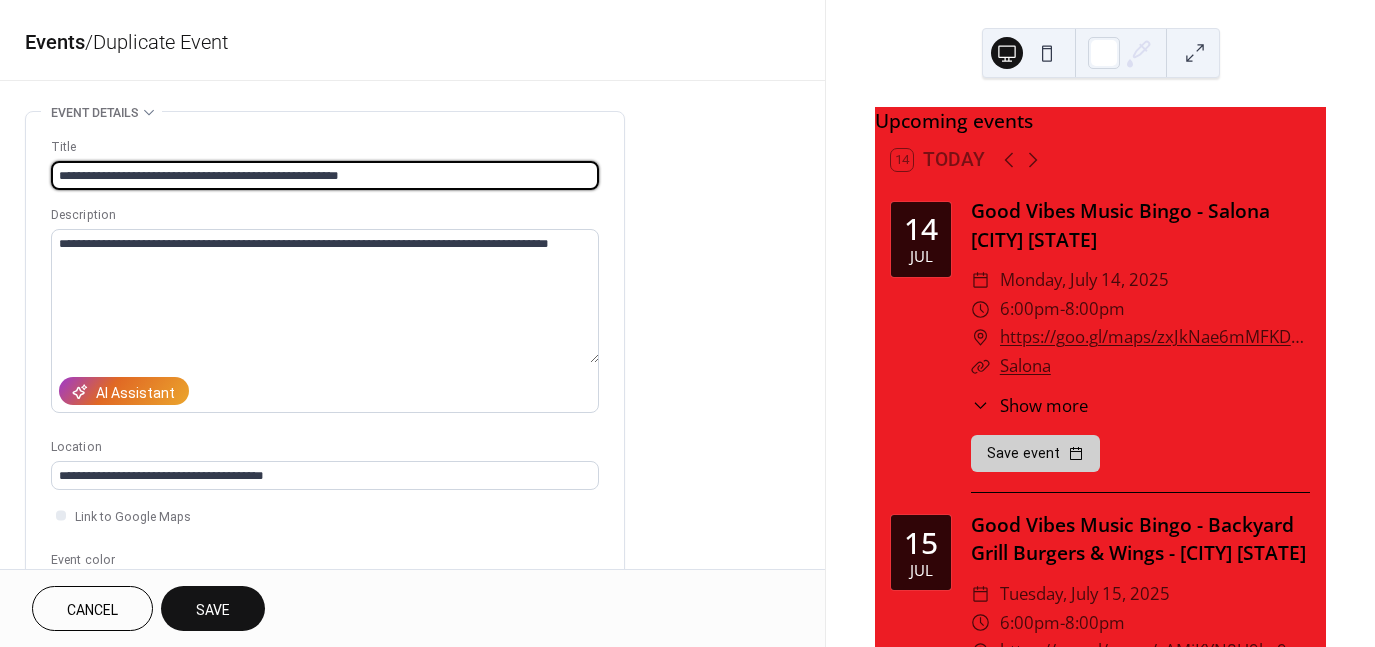 click on "**********" at bounding box center (325, 175) 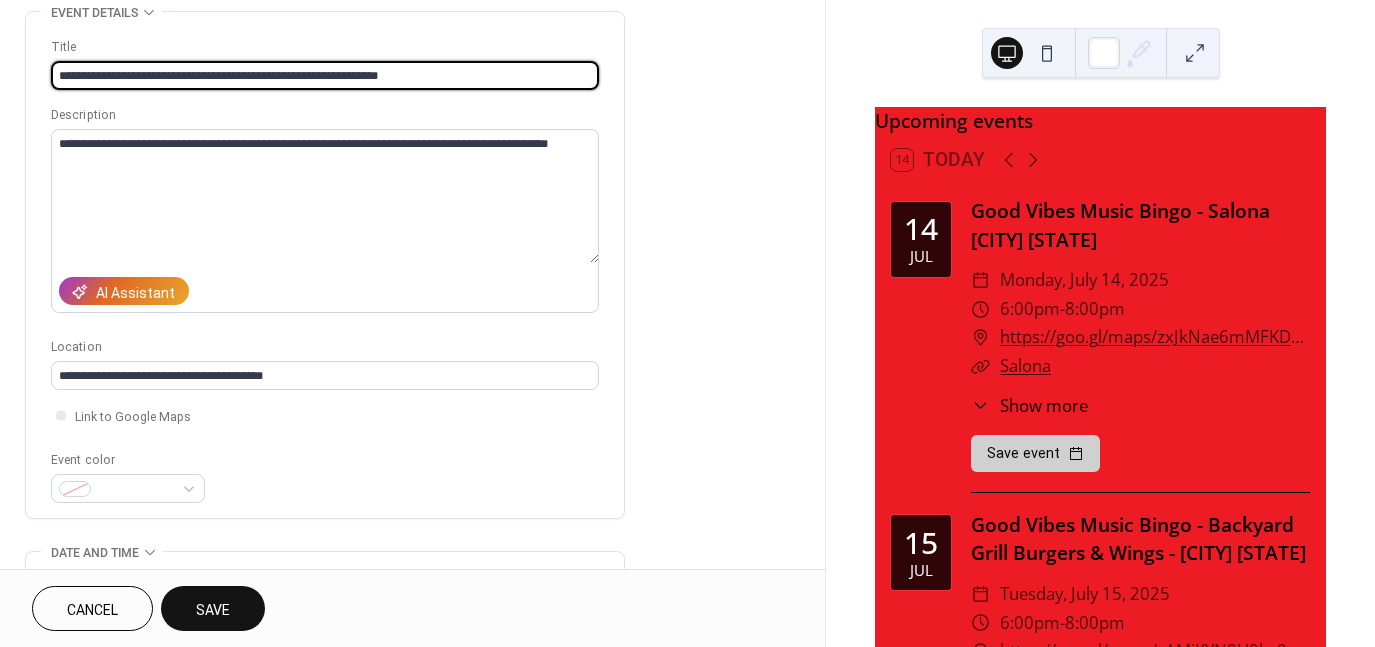 scroll, scrollTop: 300, scrollLeft: 0, axis: vertical 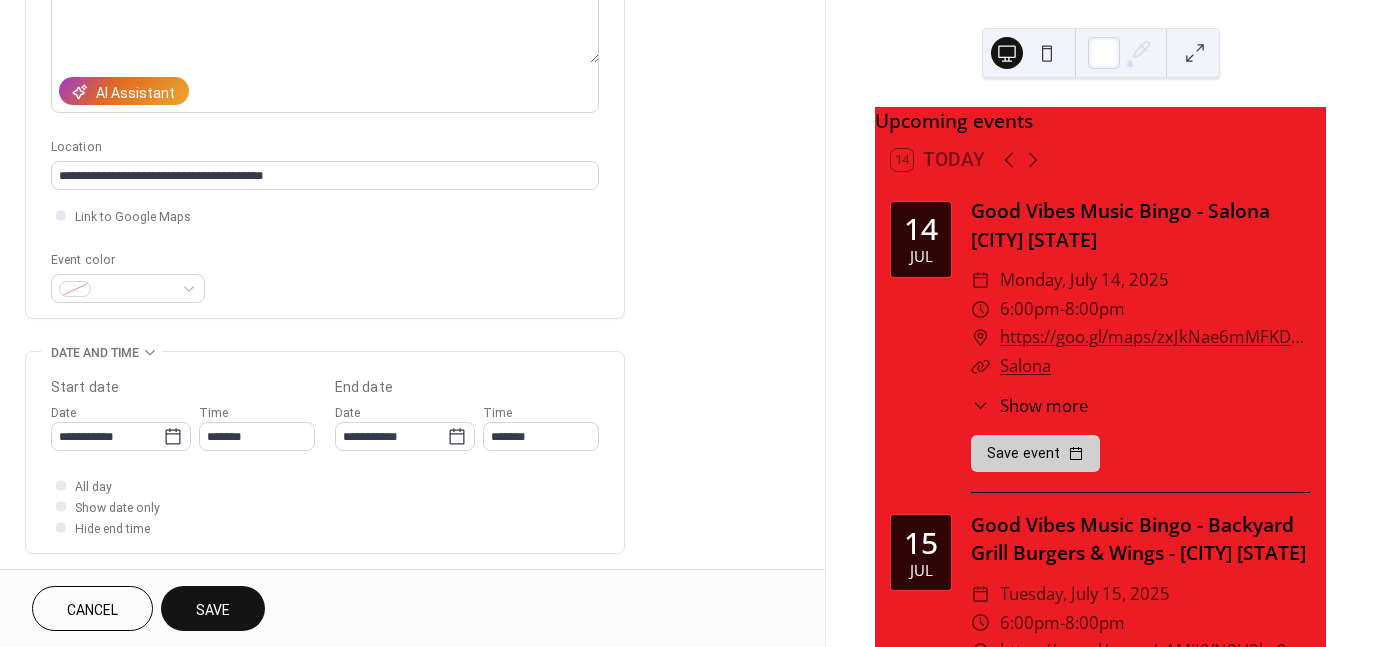 type on "**********" 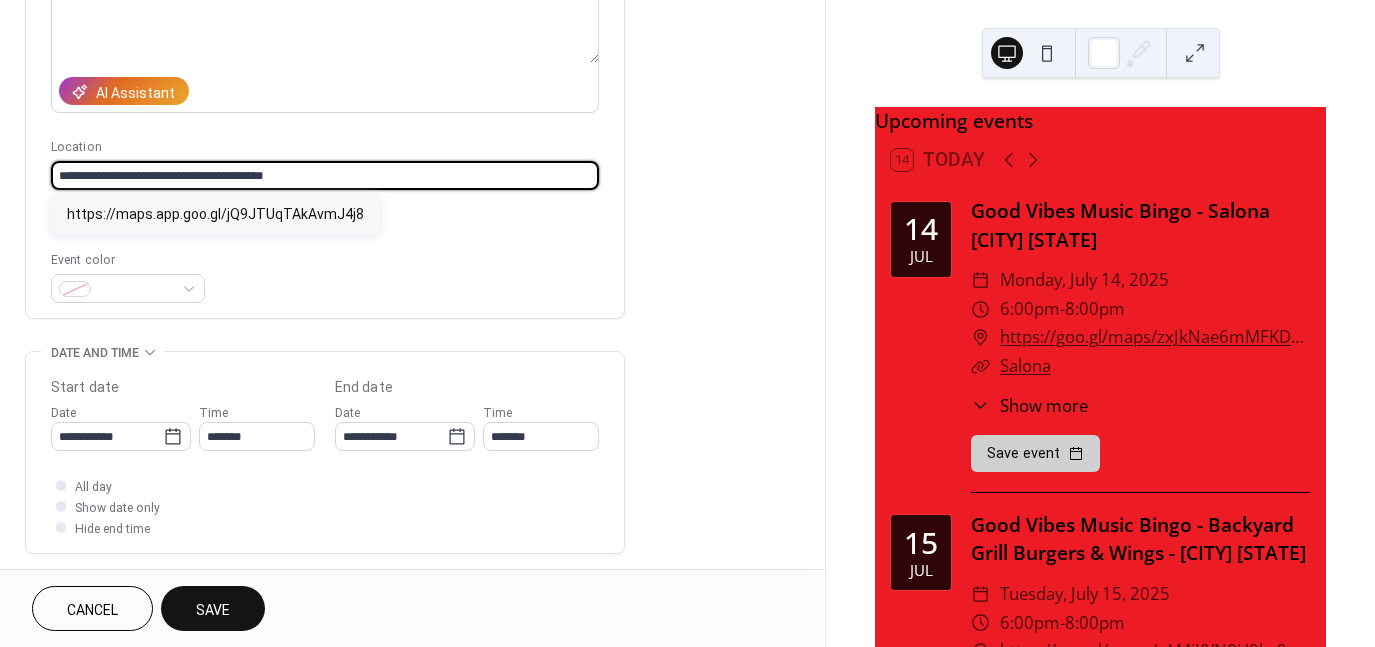 drag, startPoint x: 277, startPoint y: 176, endPoint x: -44, endPoint y: 167, distance: 321.12613 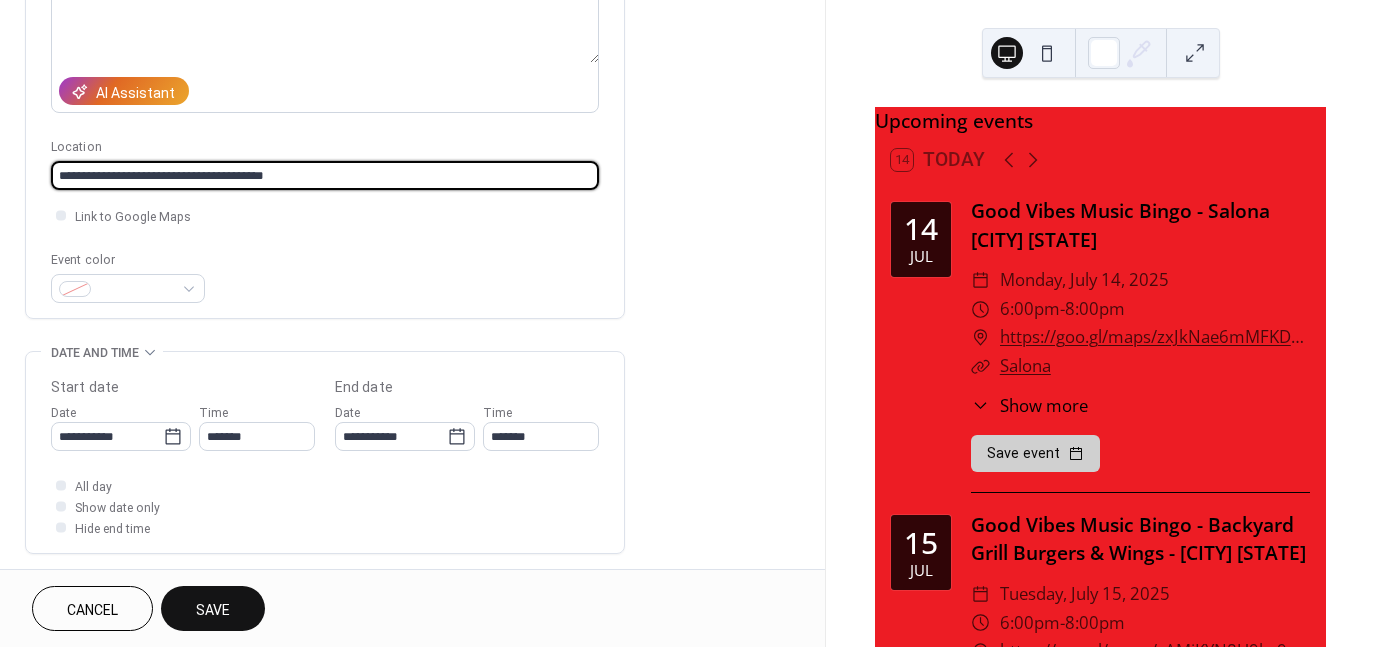 scroll, scrollTop: 600, scrollLeft: 0, axis: vertical 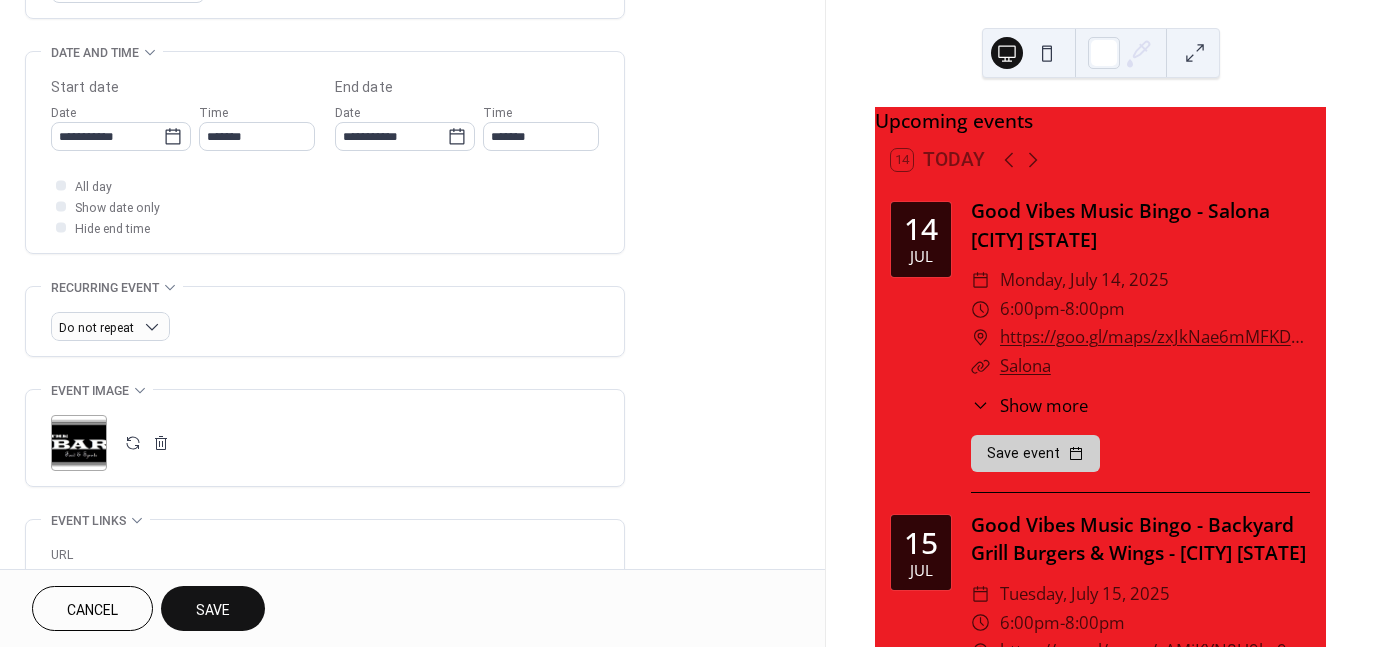 type on "**********" 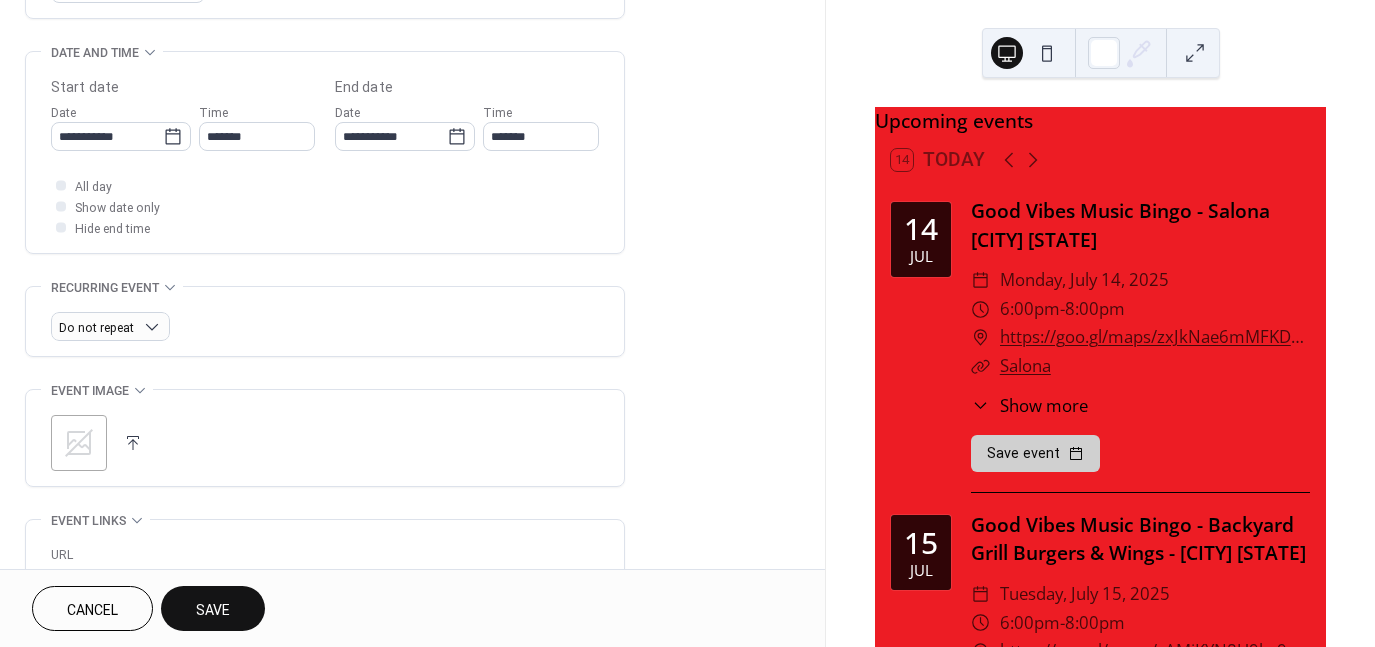 click at bounding box center (133, 443) 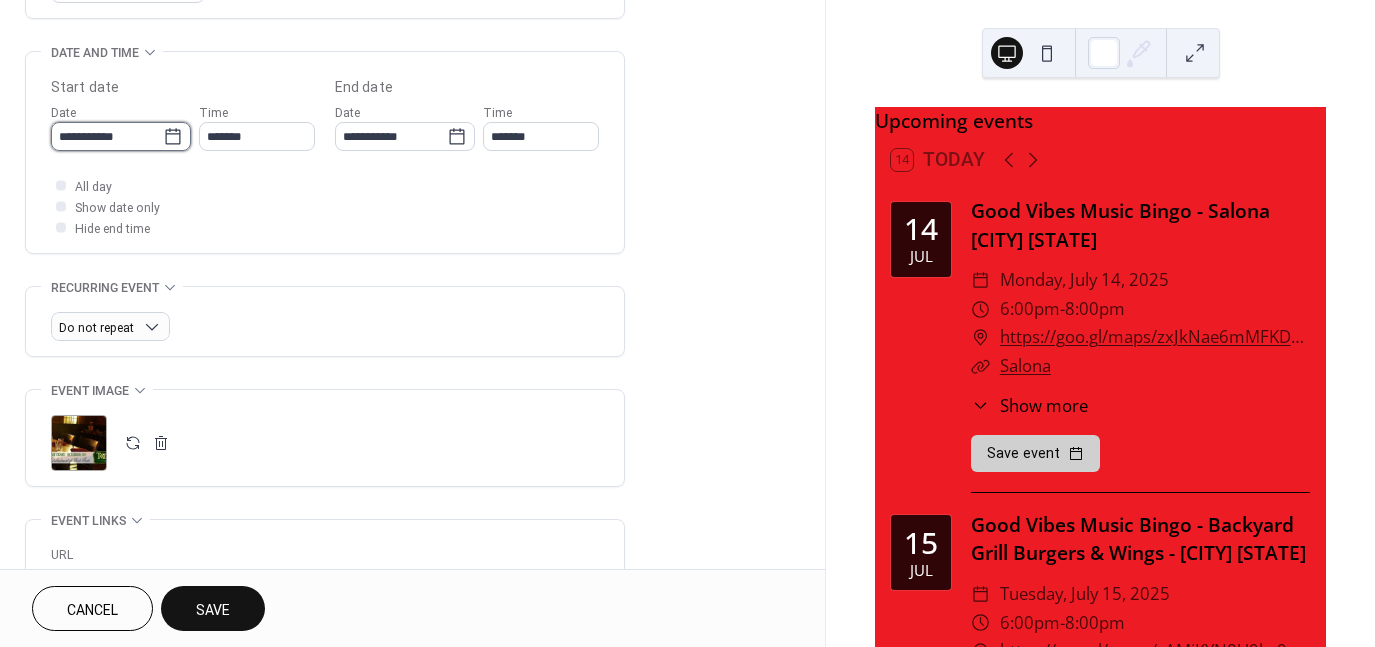 click on "**********" at bounding box center [107, 136] 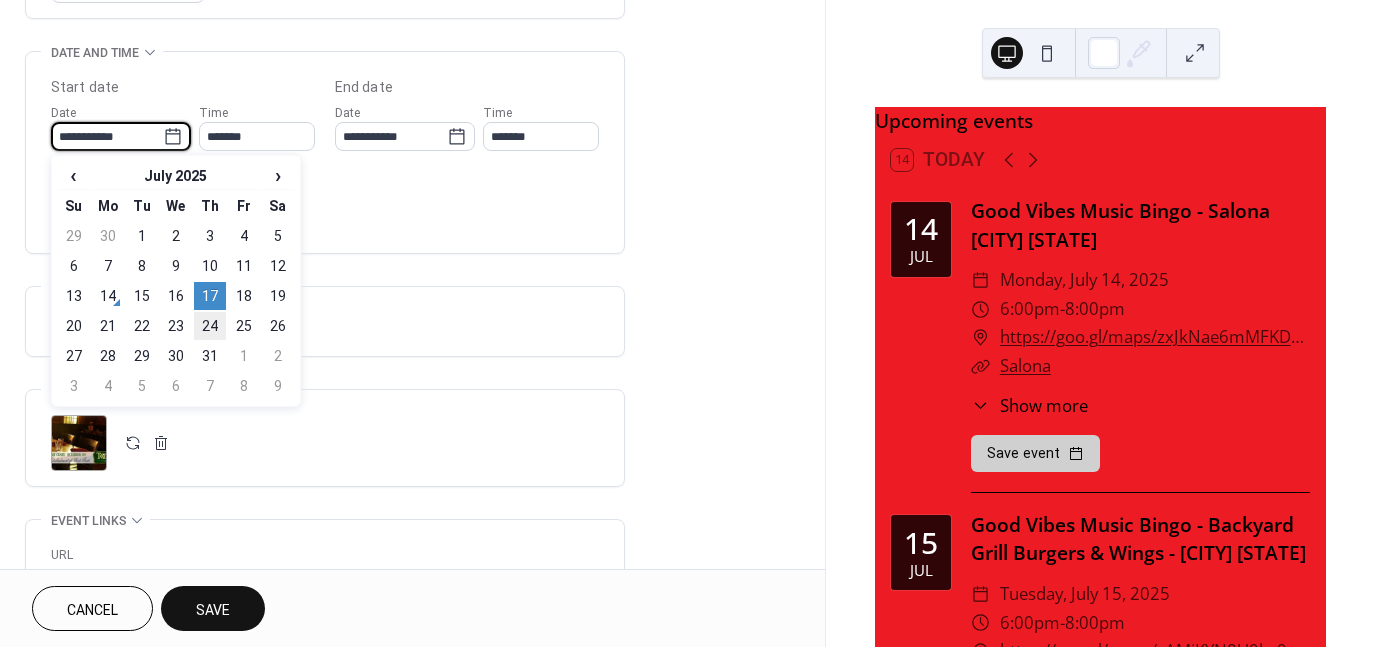 click on "24" at bounding box center [210, 326] 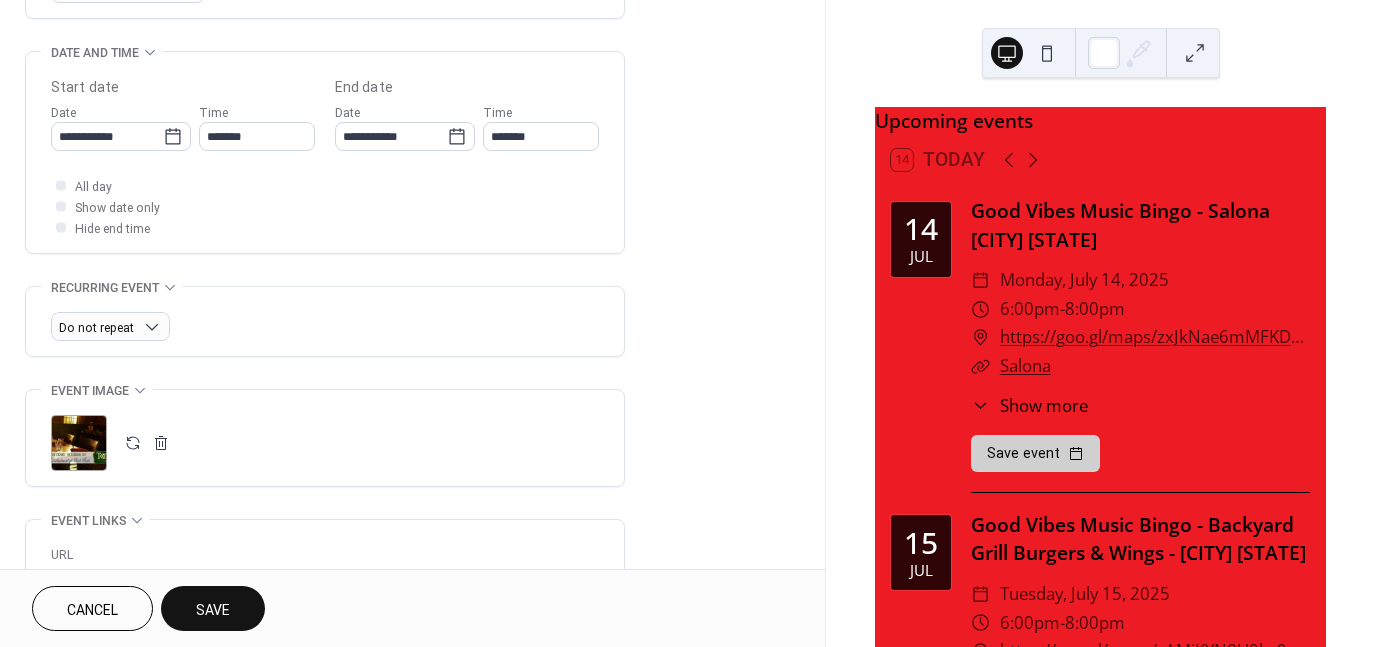 type on "**********" 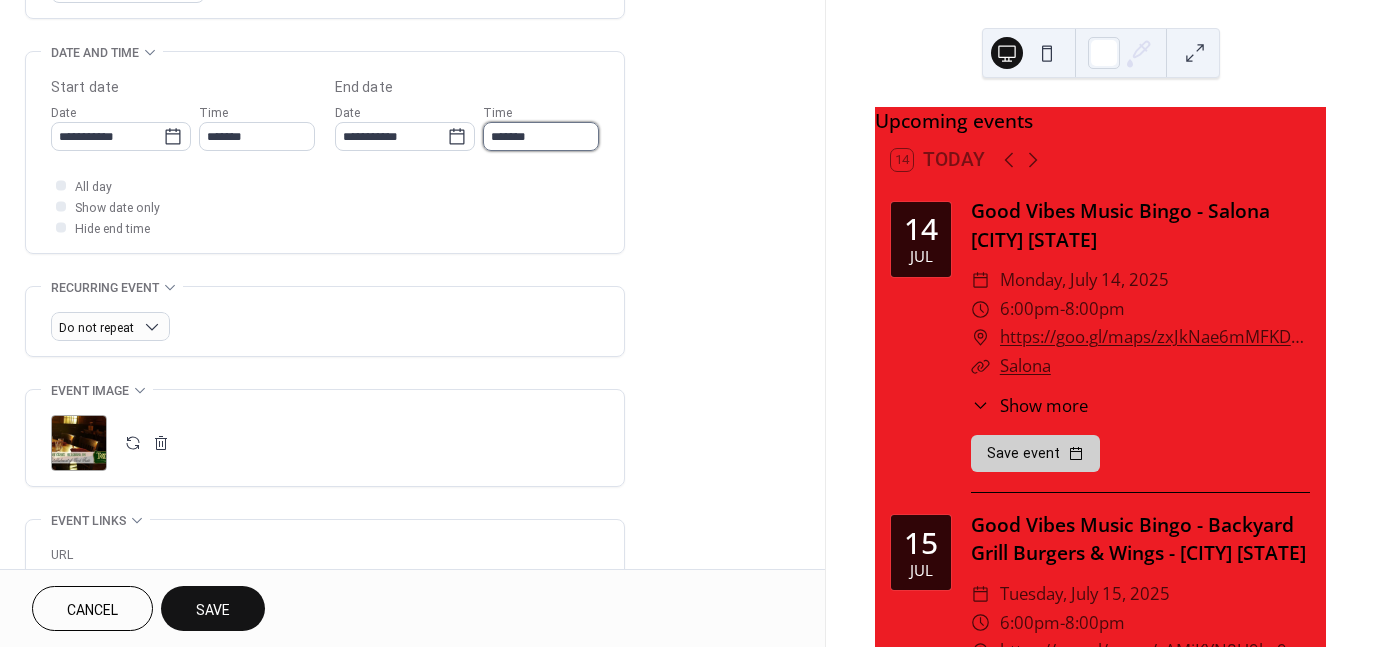click on "*******" at bounding box center [541, 136] 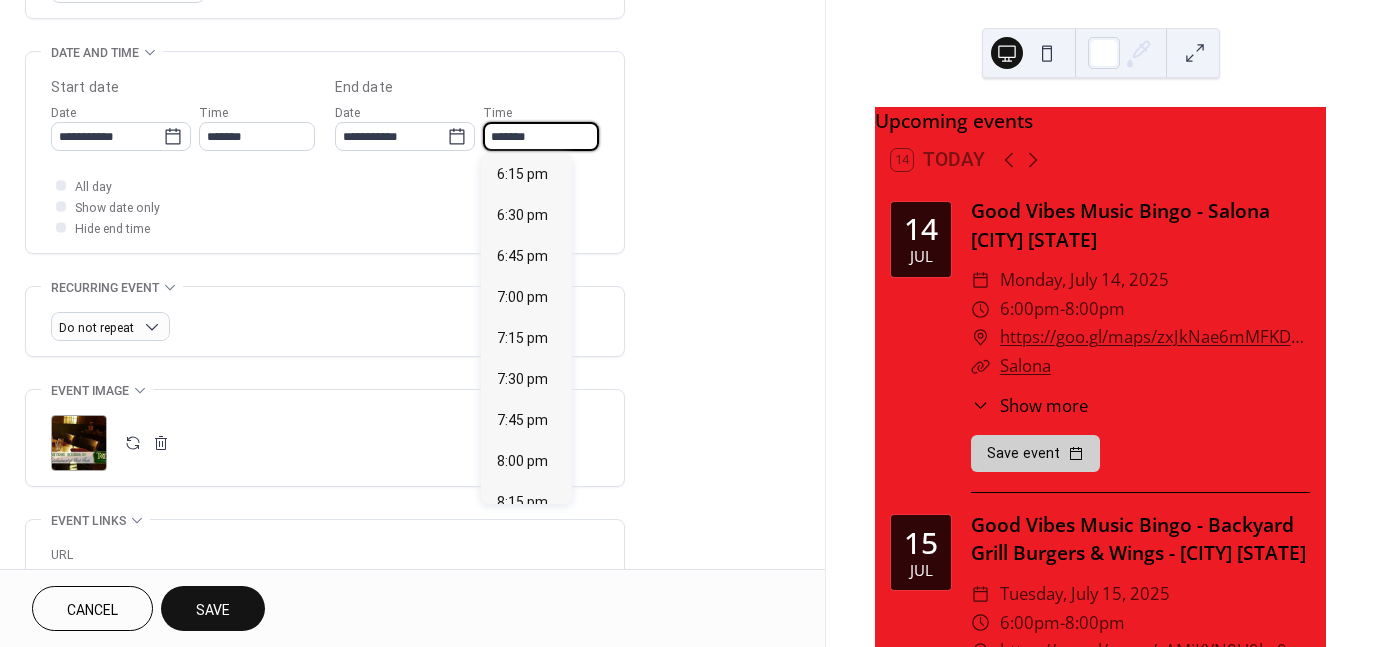 scroll, scrollTop: 451, scrollLeft: 0, axis: vertical 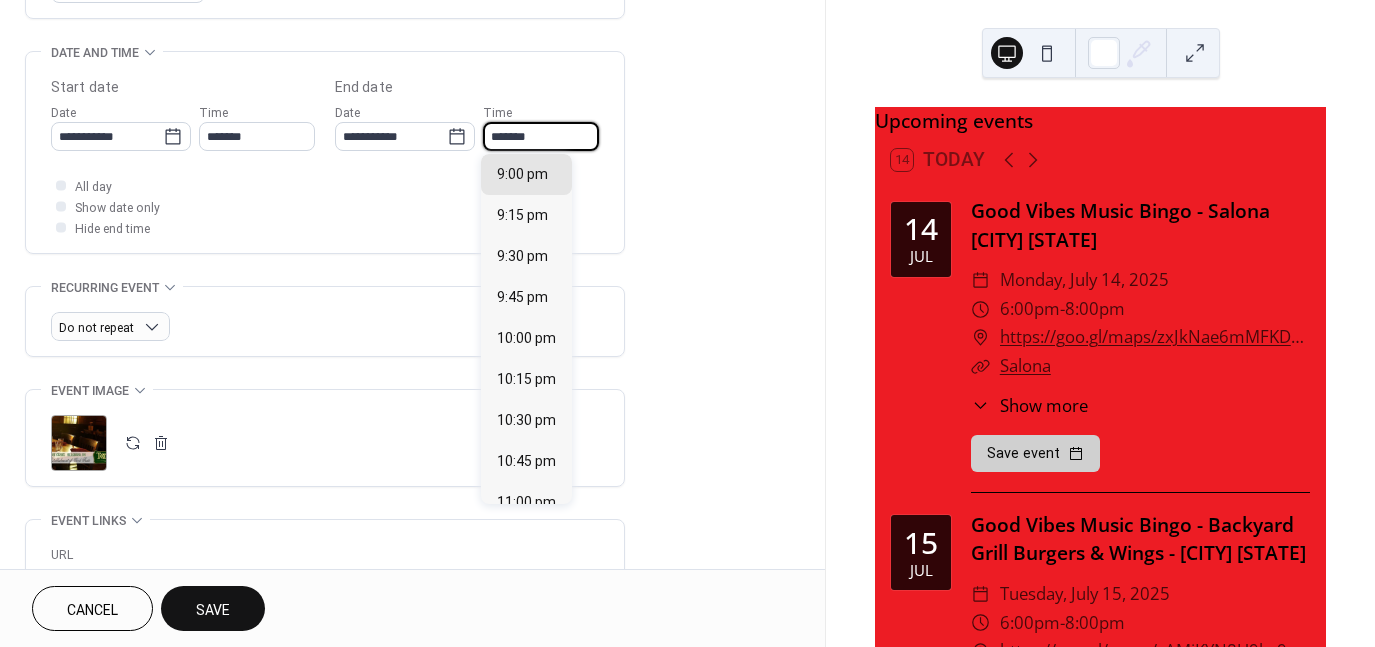 click on "All day Show date only Hide end time" at bounding box center [325, 206] 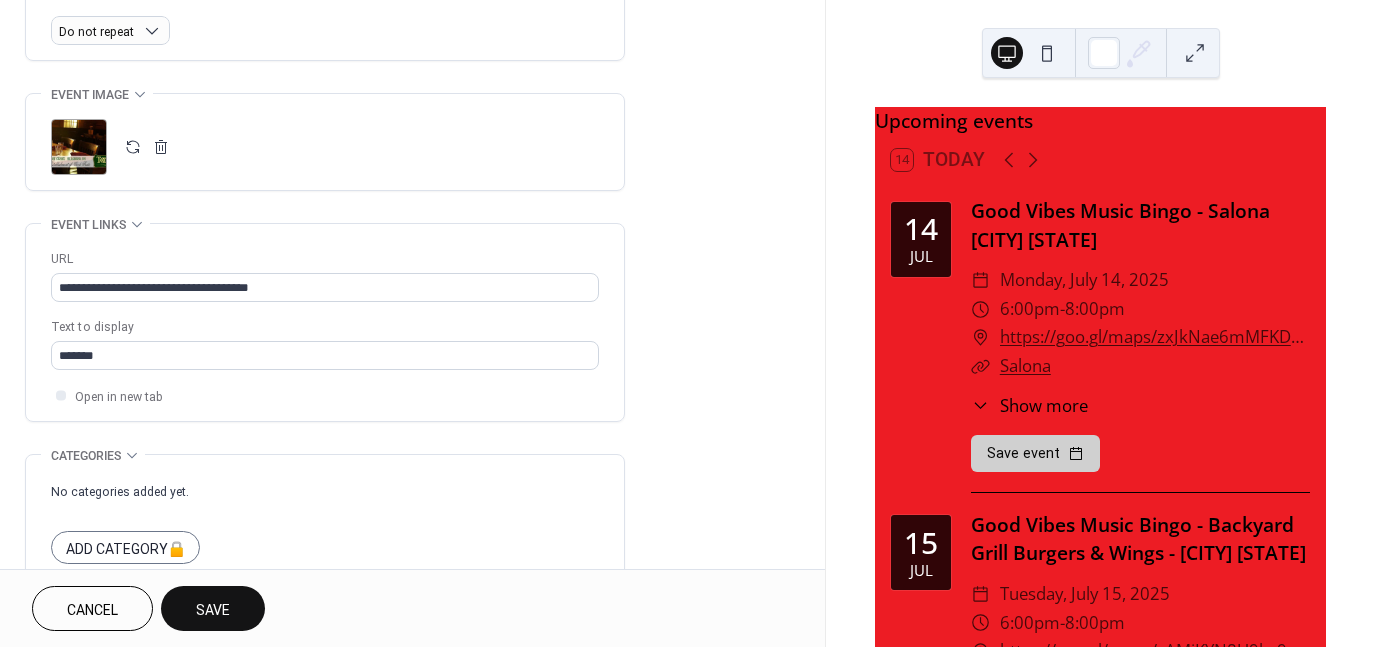 scroll, scrollTop: 900, scrollLeft: 0, axis: vertical 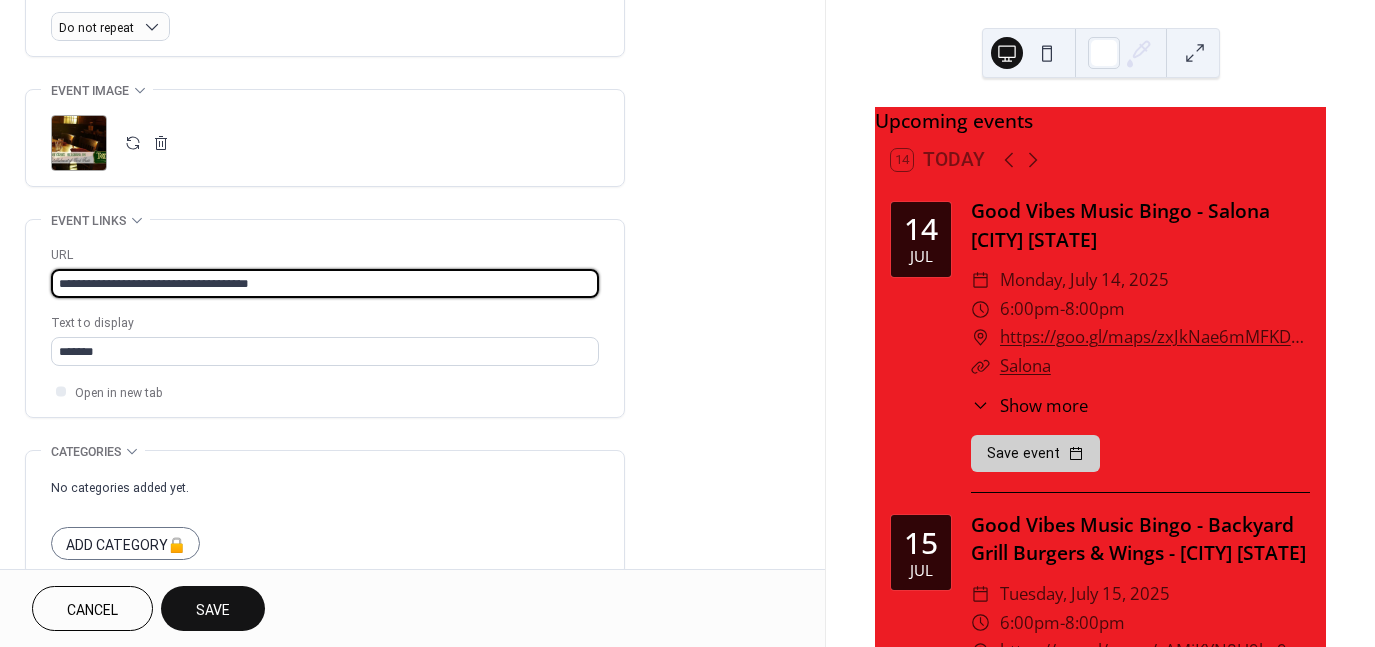 drag, startPoint x: 335, startPoint y: 287, endPoint x: -56, endPoint y: 277, distance: 391.12787 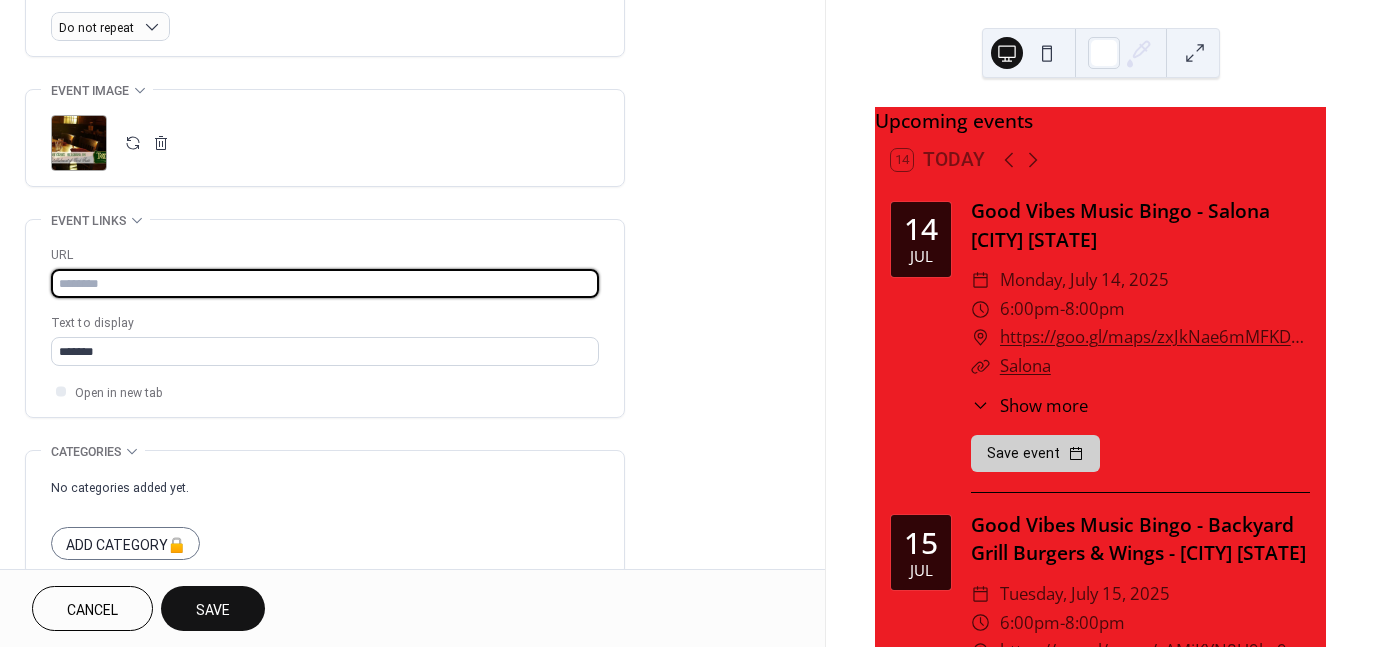 click at bounding box center [325, 283] 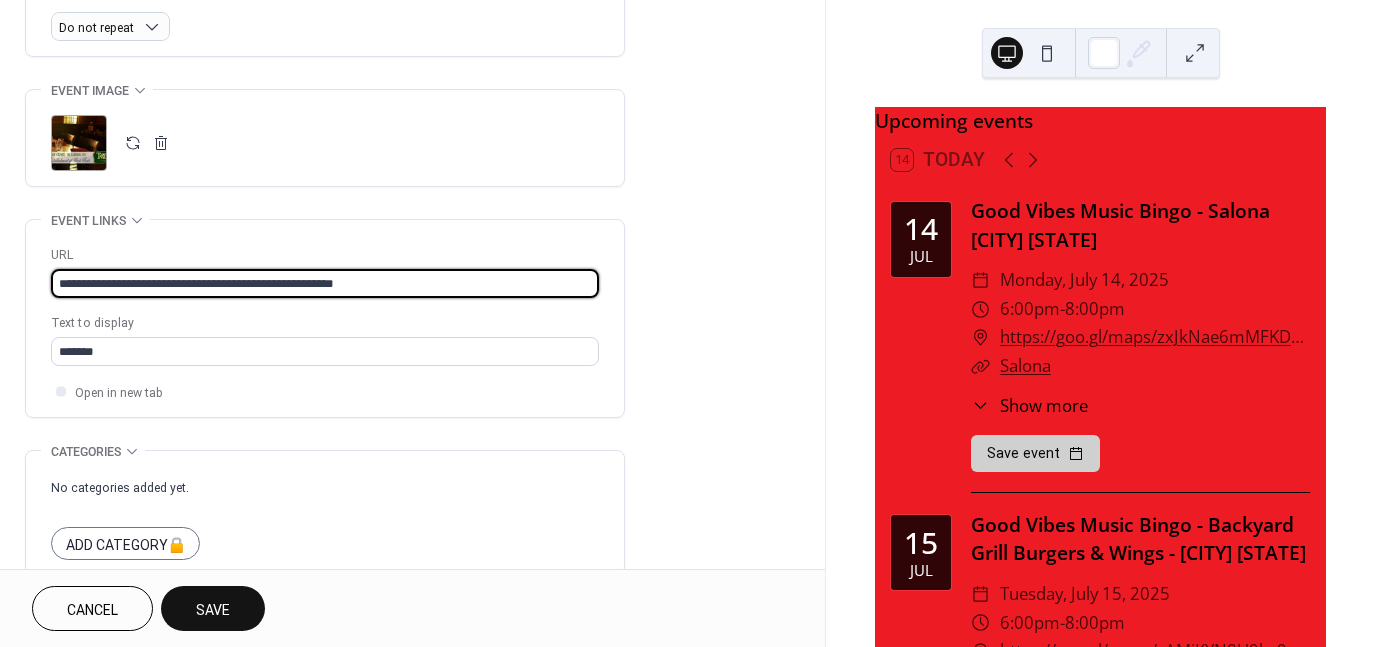 type on "**********" 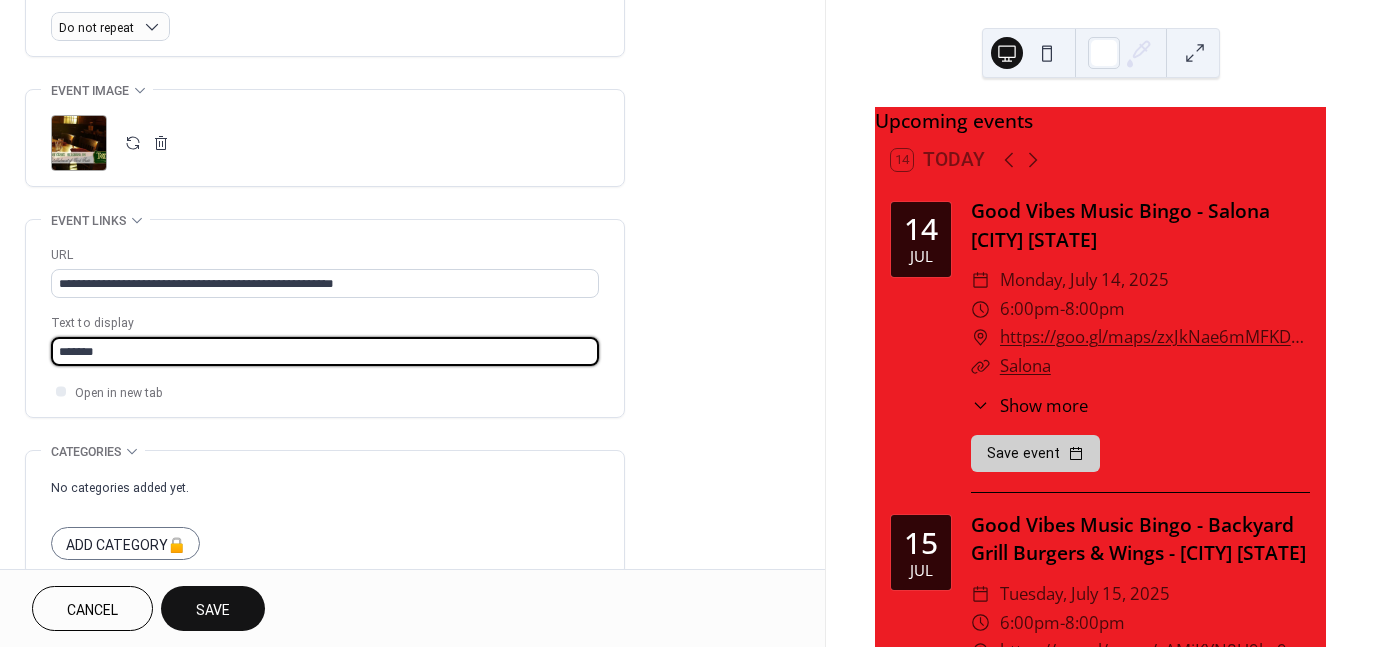 click on "**********" at bounding box center (325, 318) 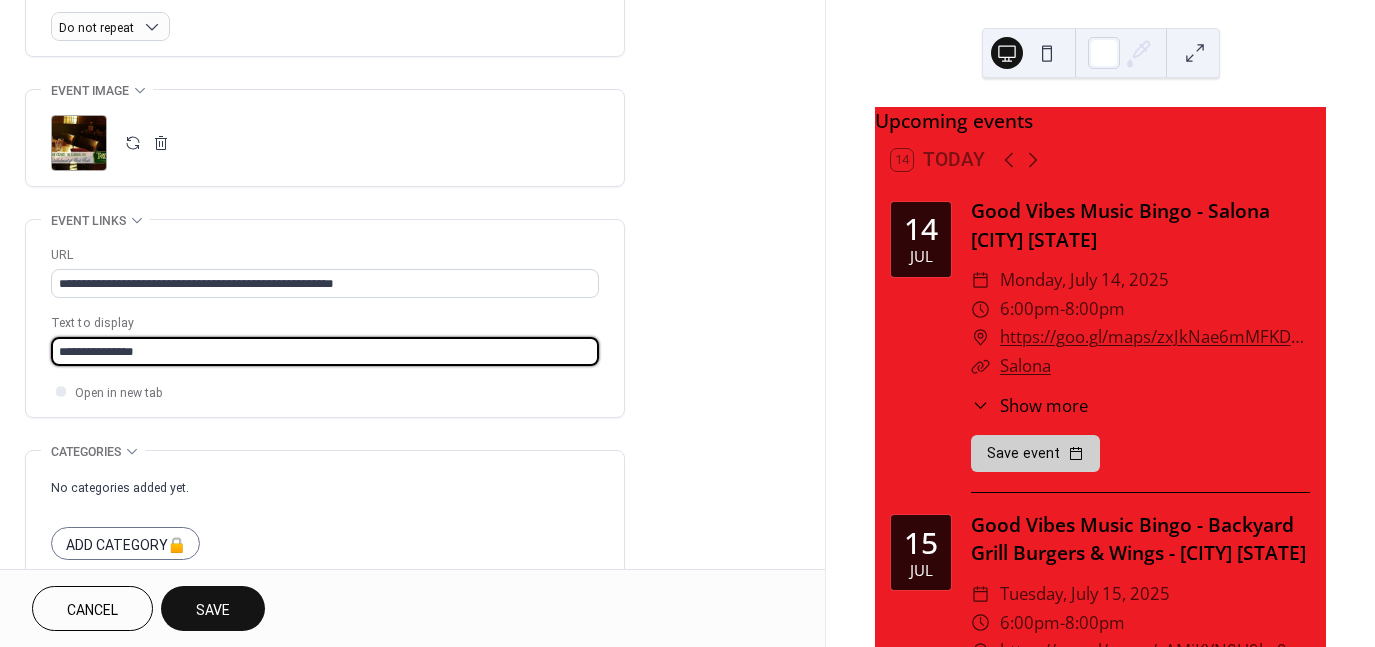 scroll, scrollTop: 996, scrollLeft: 0, axis: vertical 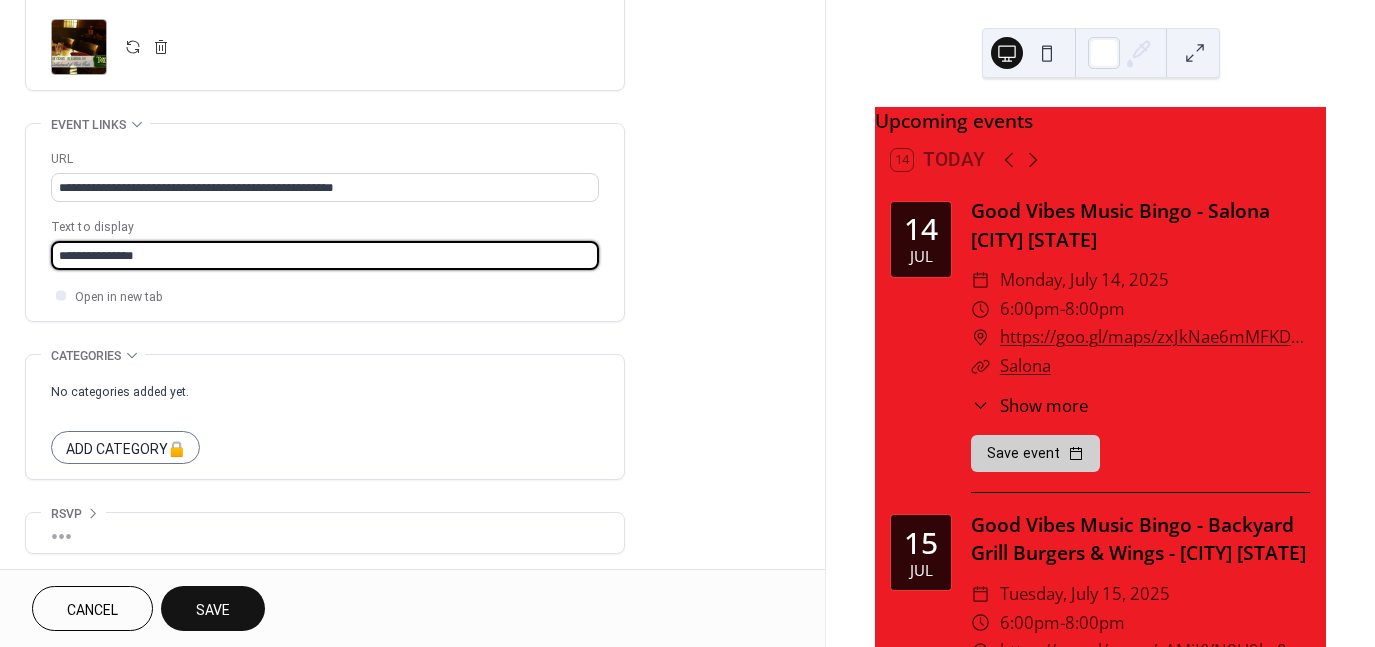 type on "**********" 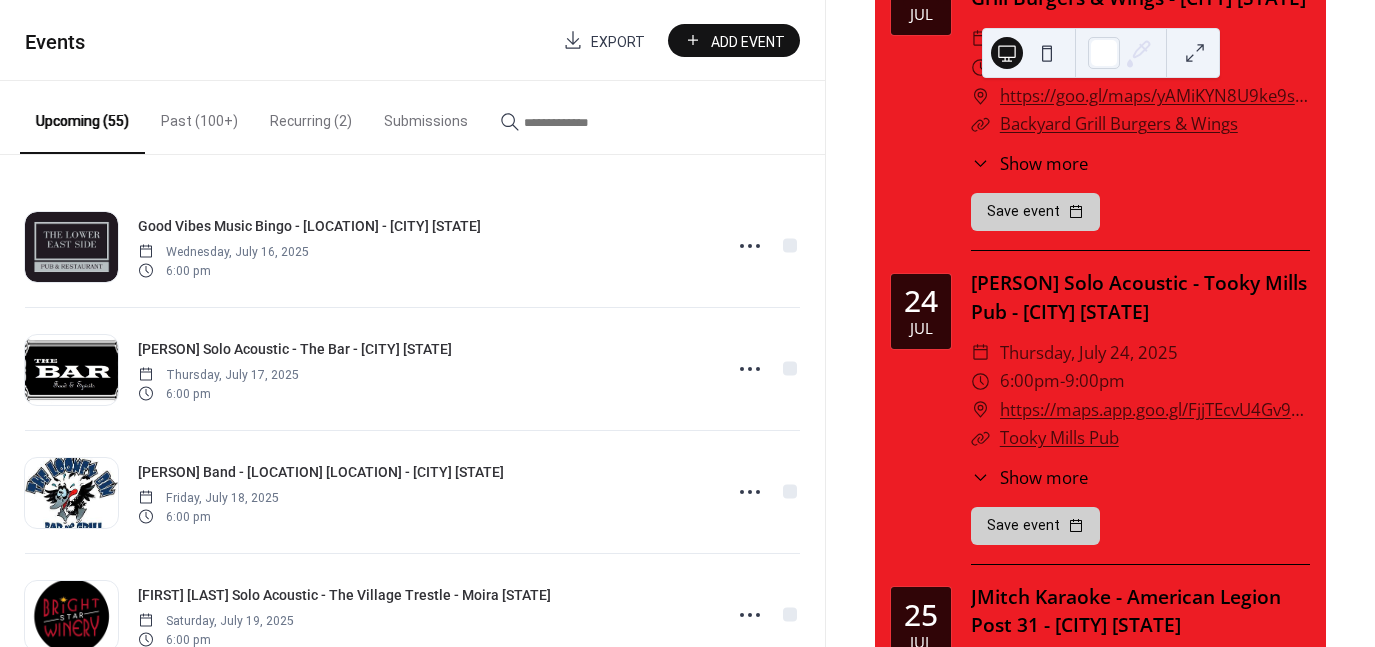 scroll, scrollTop: 2600, scrollLeft: 0, axis: vertical 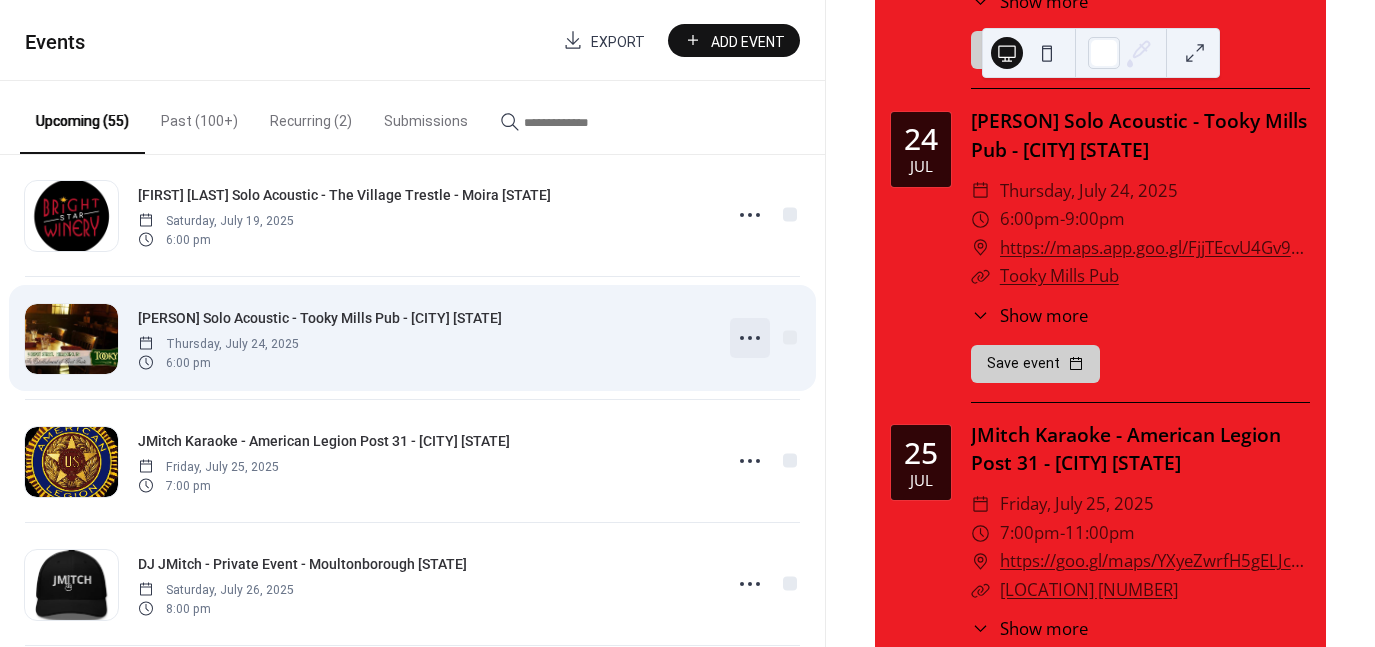 click 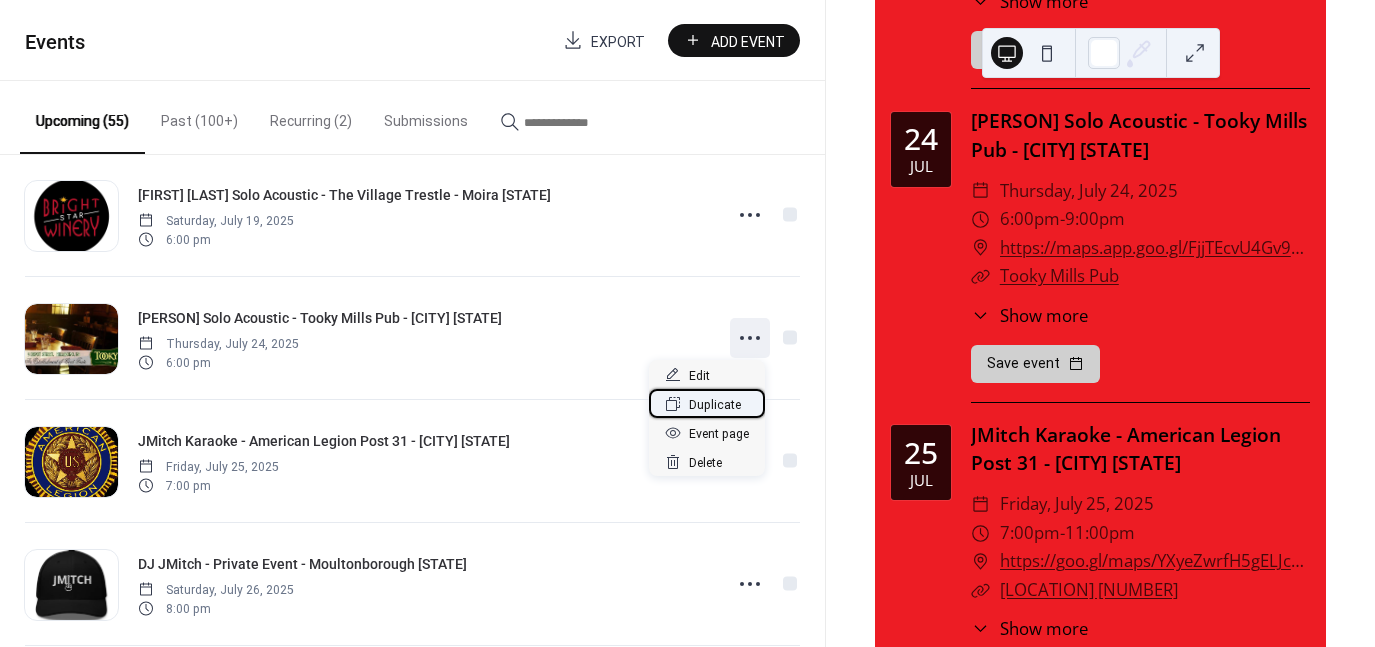 click on "Duplicate" at bounding box center (715, 405) 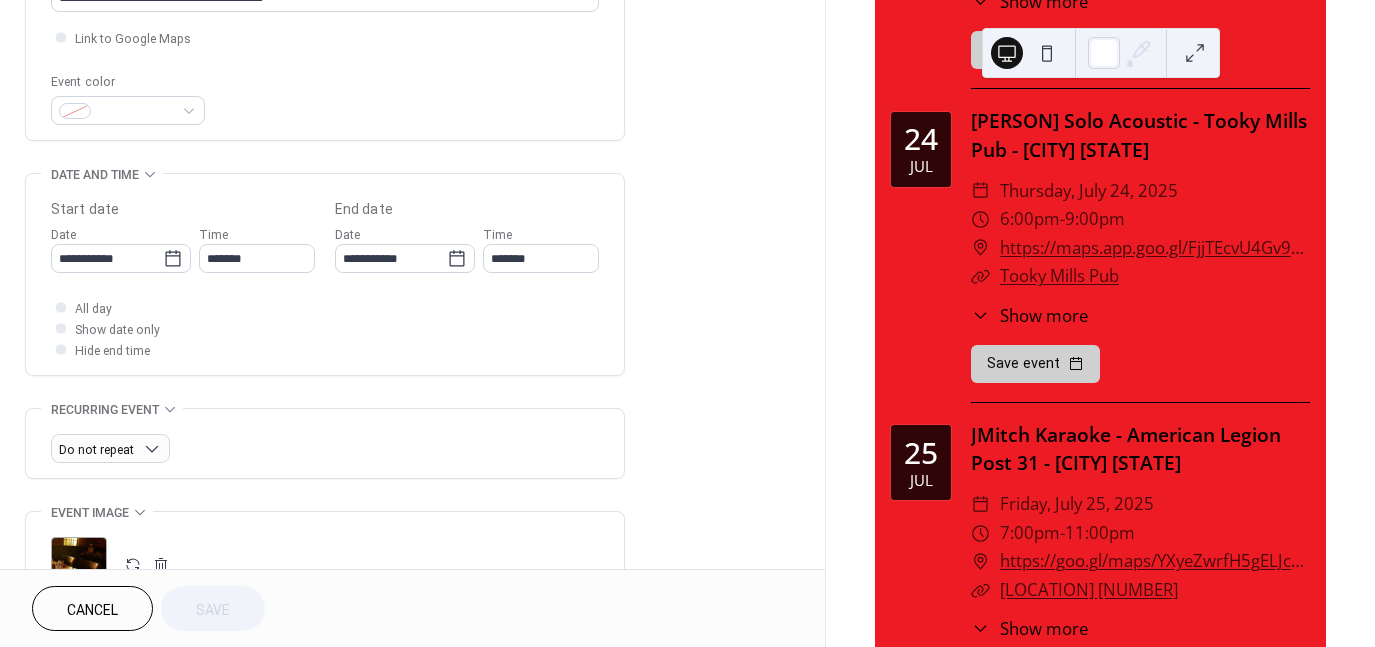 scroll, scrollTop: 500, scrollLeft: 0, axis: vertical 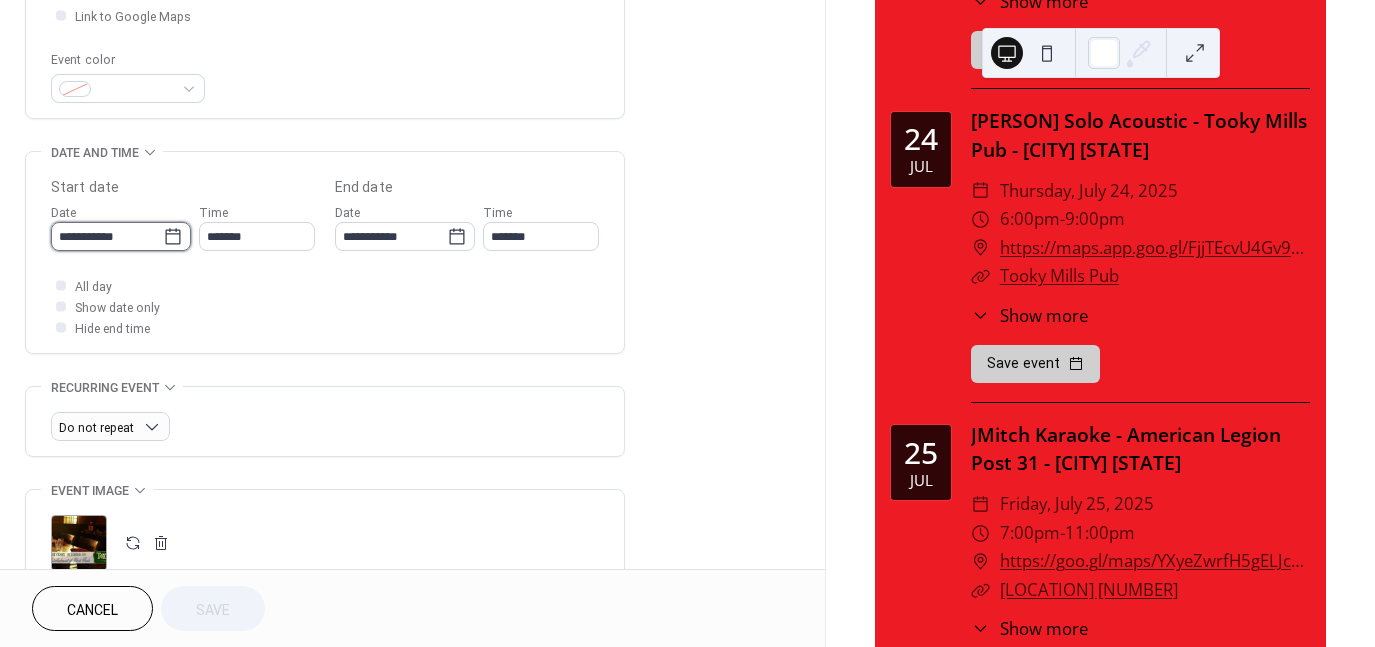 click on "**********" at bounding box center (107, 236) 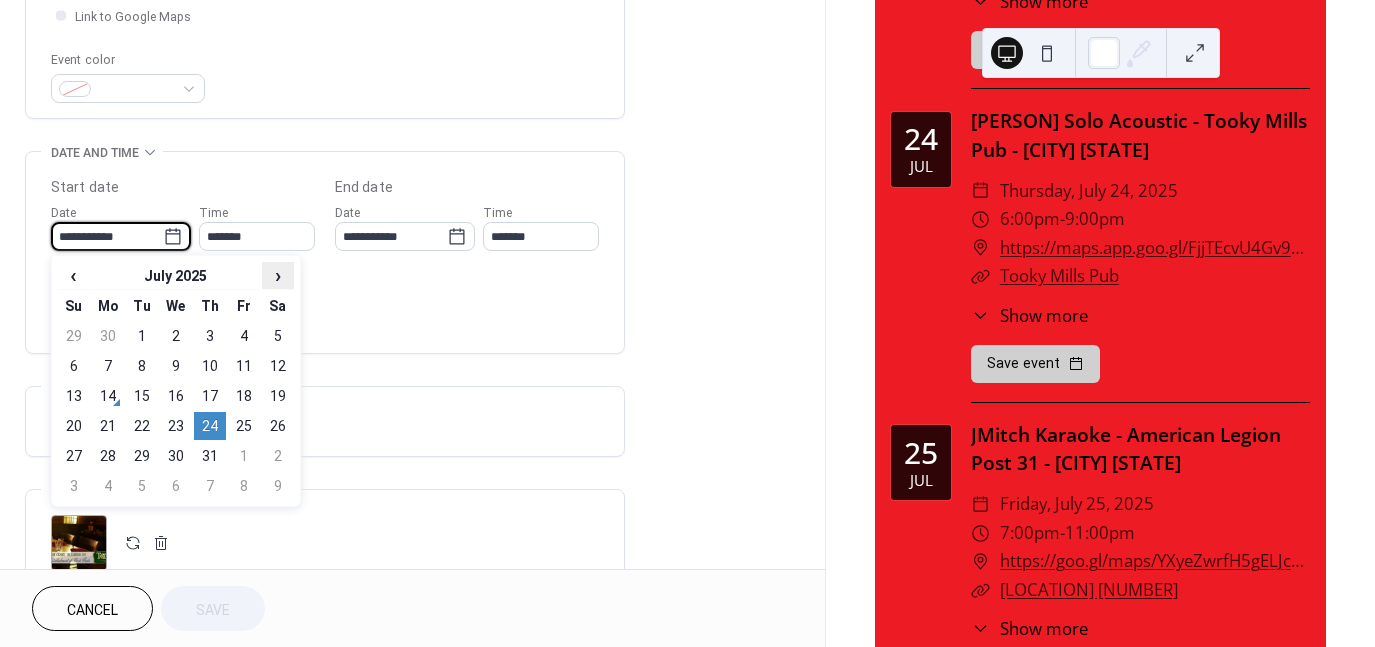 click on "›" at bounding box center [278, 275] 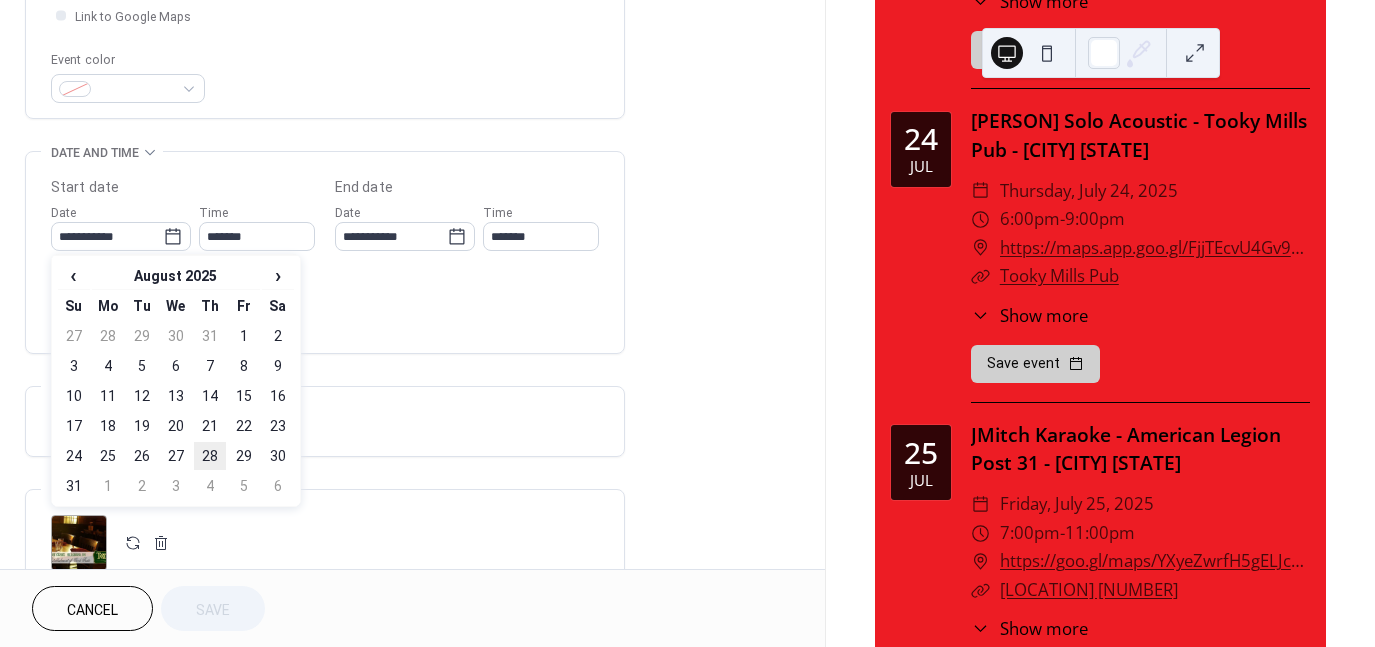 click on "28" at bounding box center (210, 456) 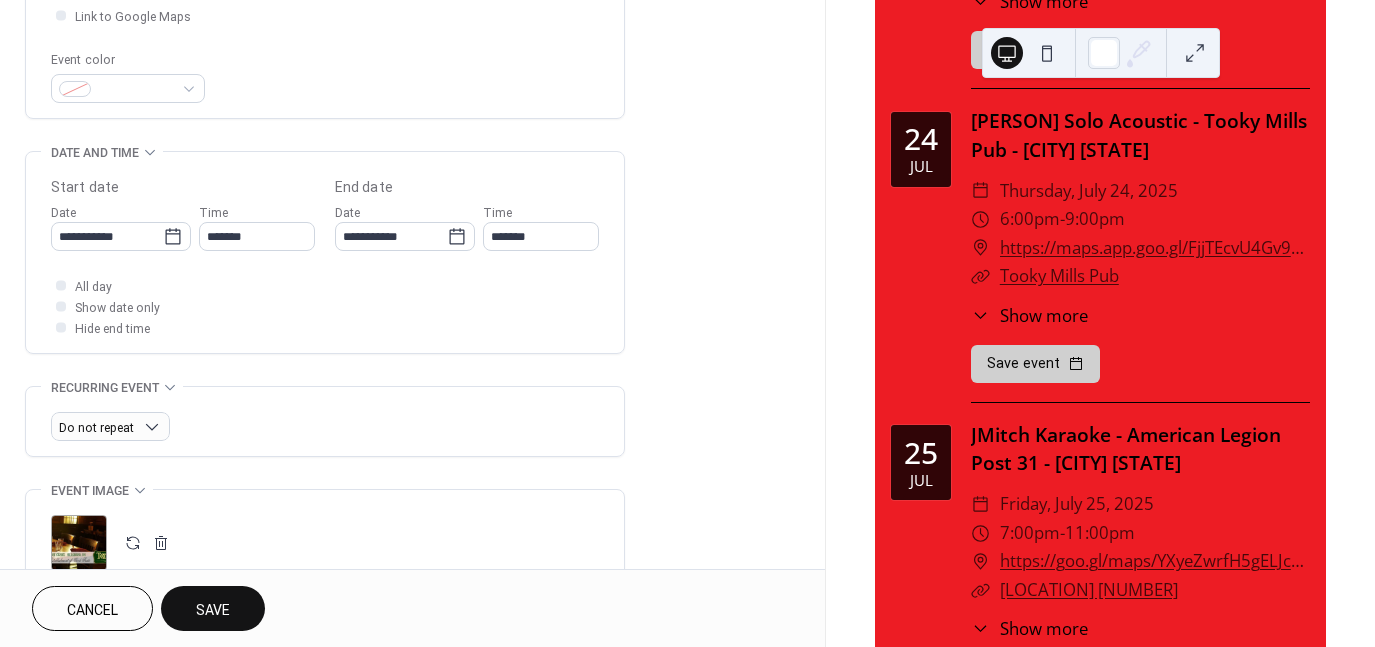 type on "**********" 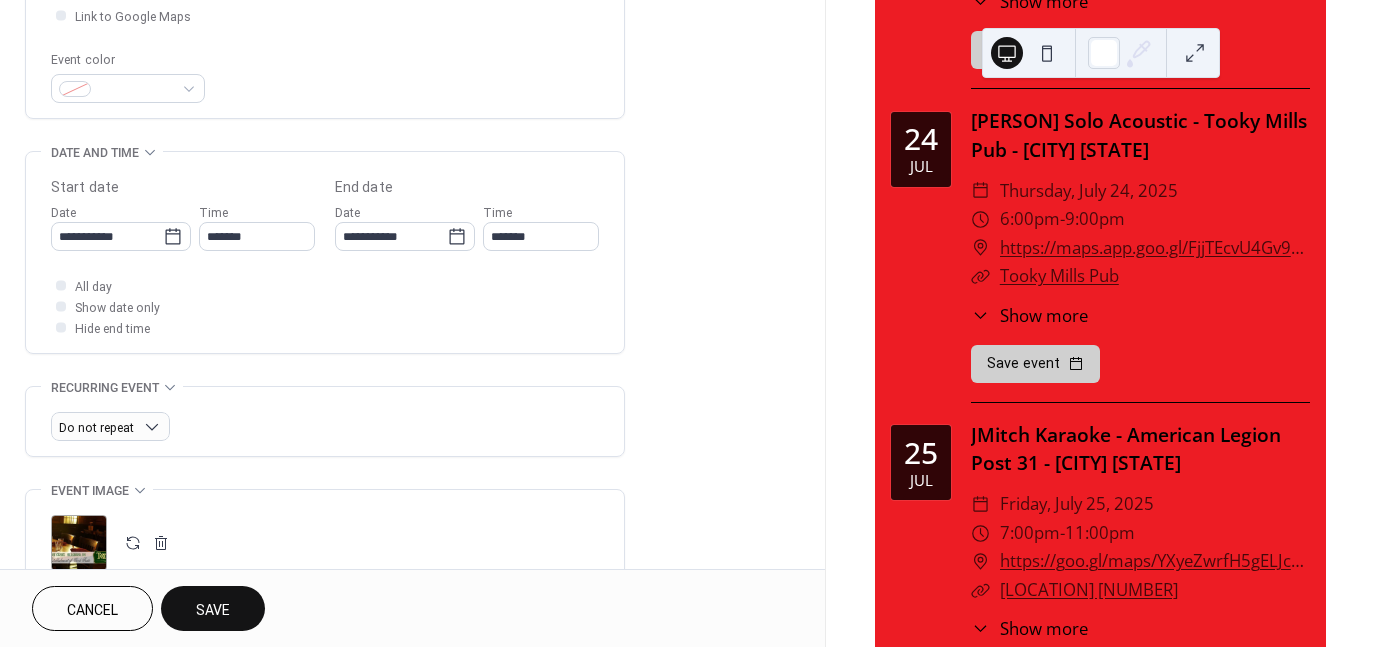 type on "**********" 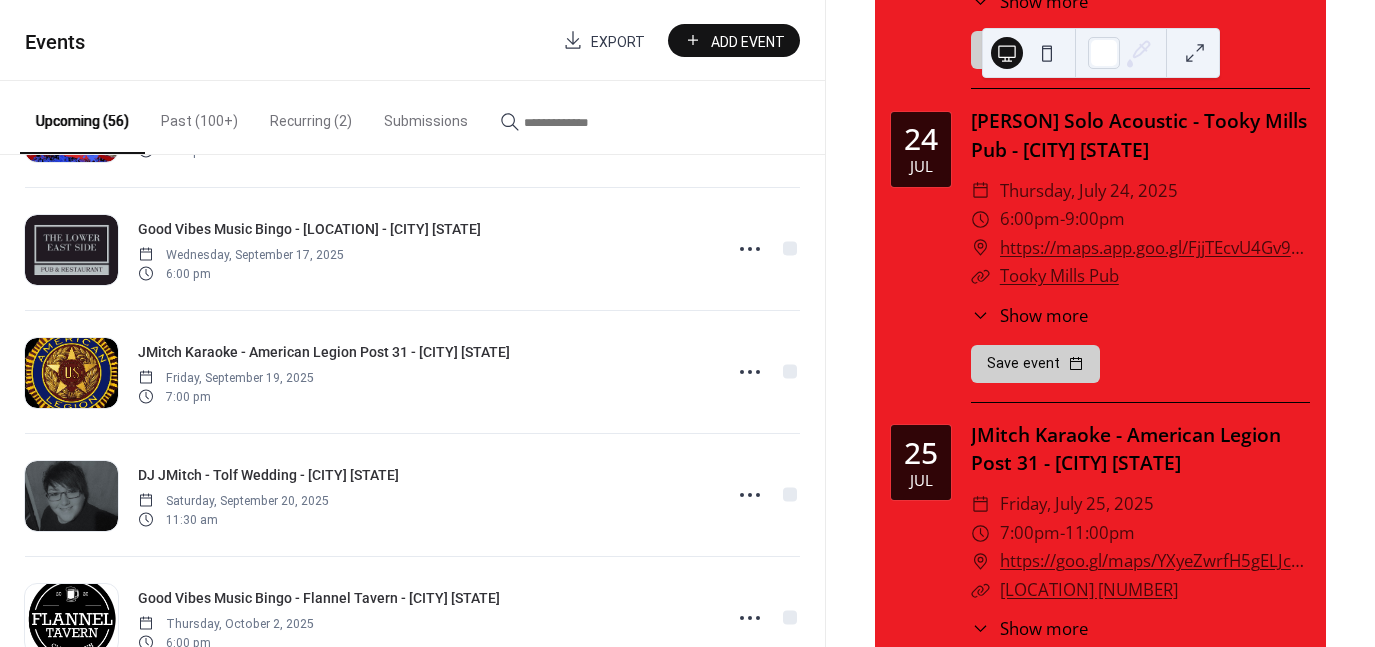 scroll, scrollTop: 3250, scrollLeft: 0, axis: vertical 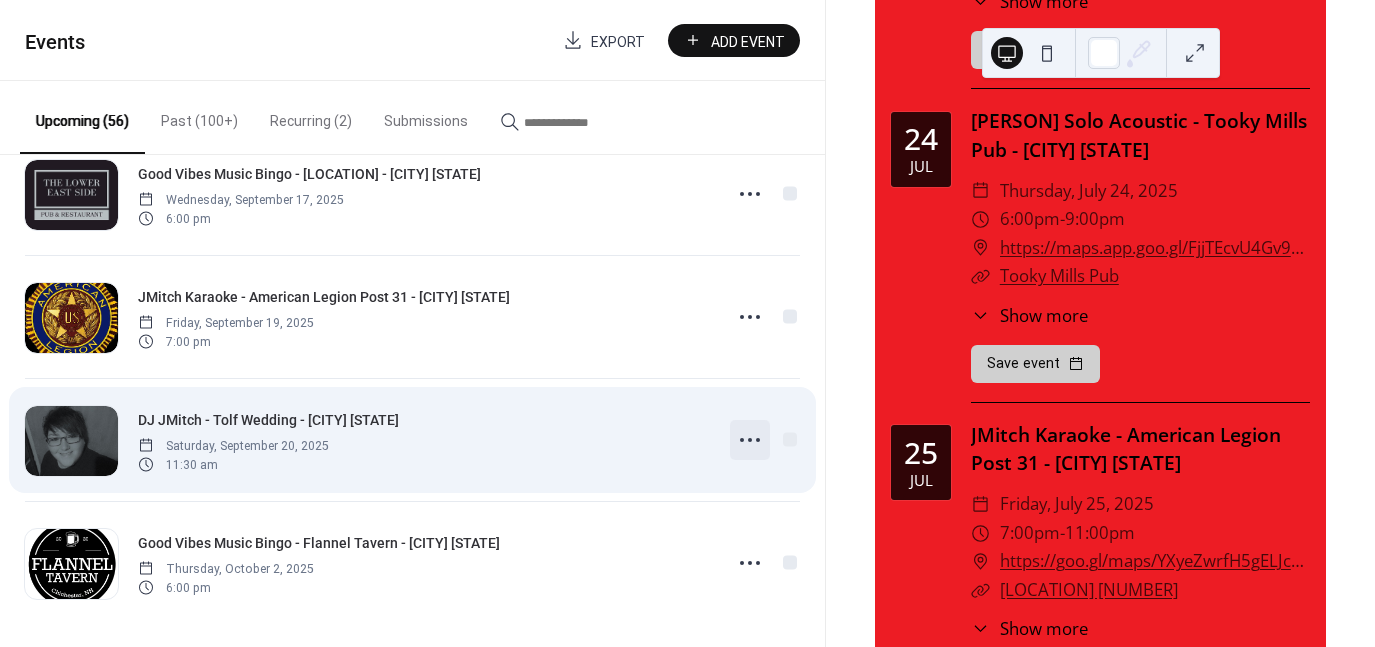 click 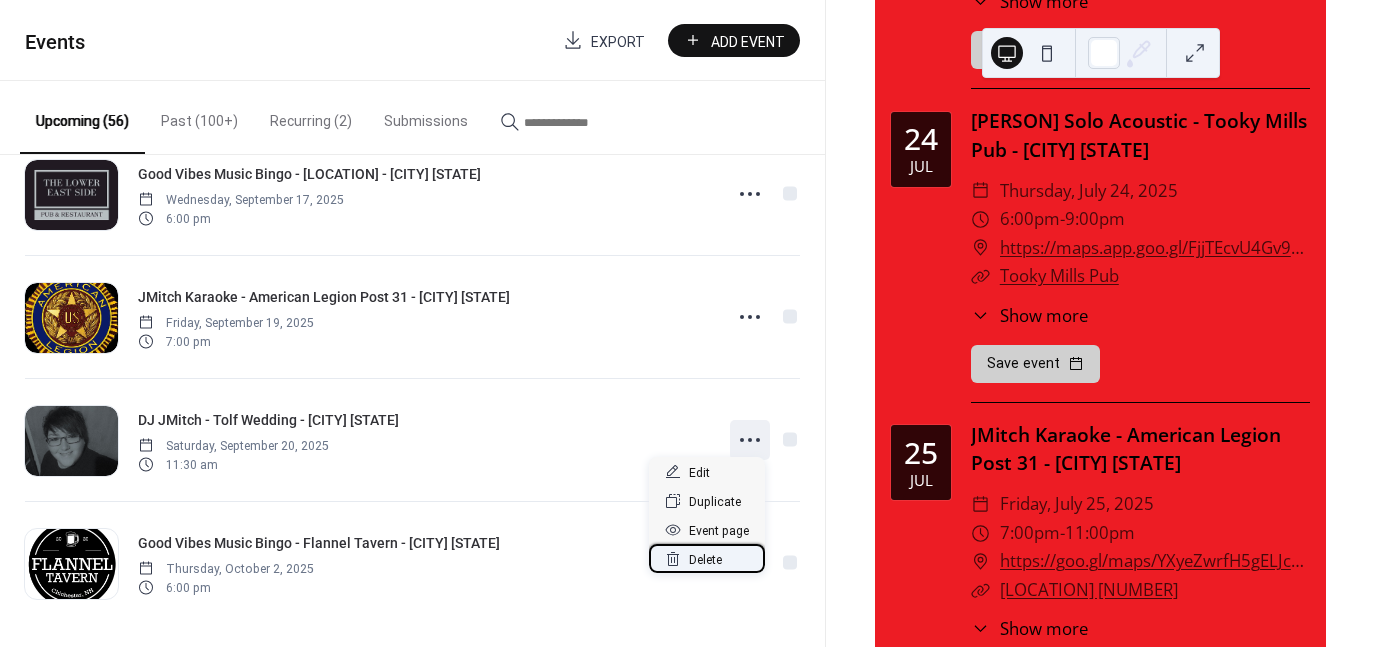 click on "Delete" at bounding box center [705, 560] 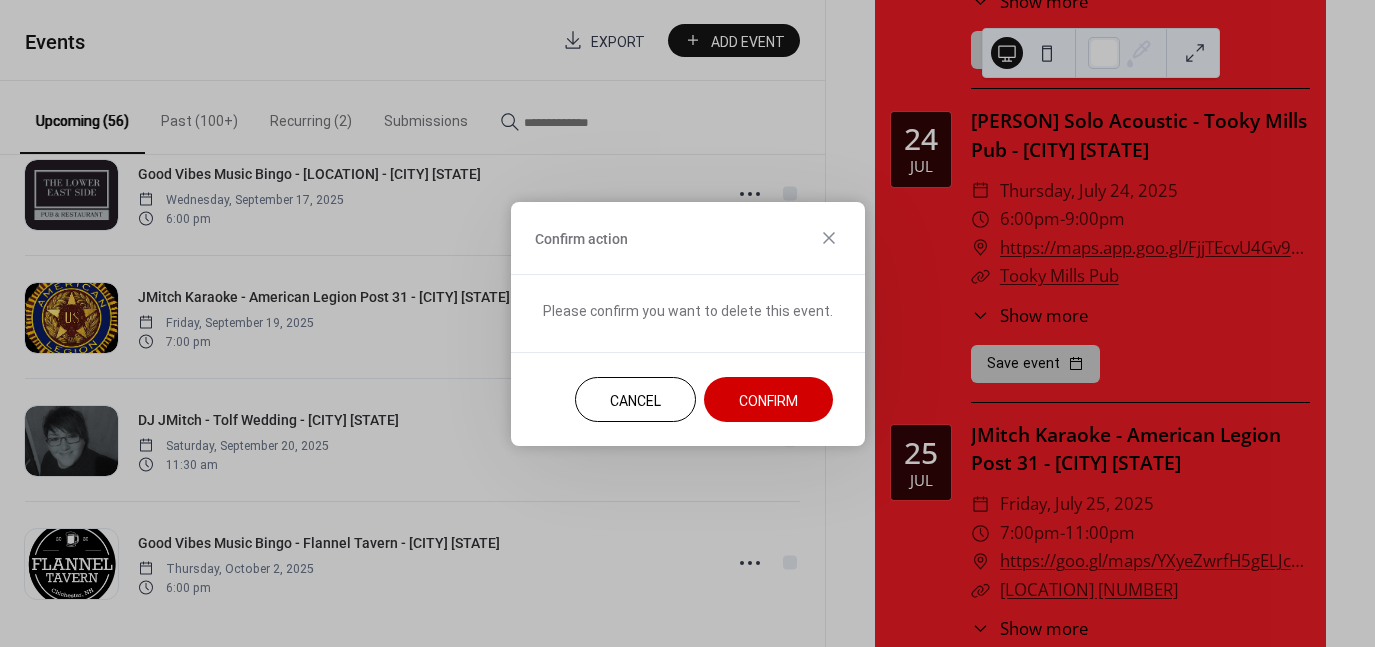 click on "Confirm" at bounding box center [768, 400] 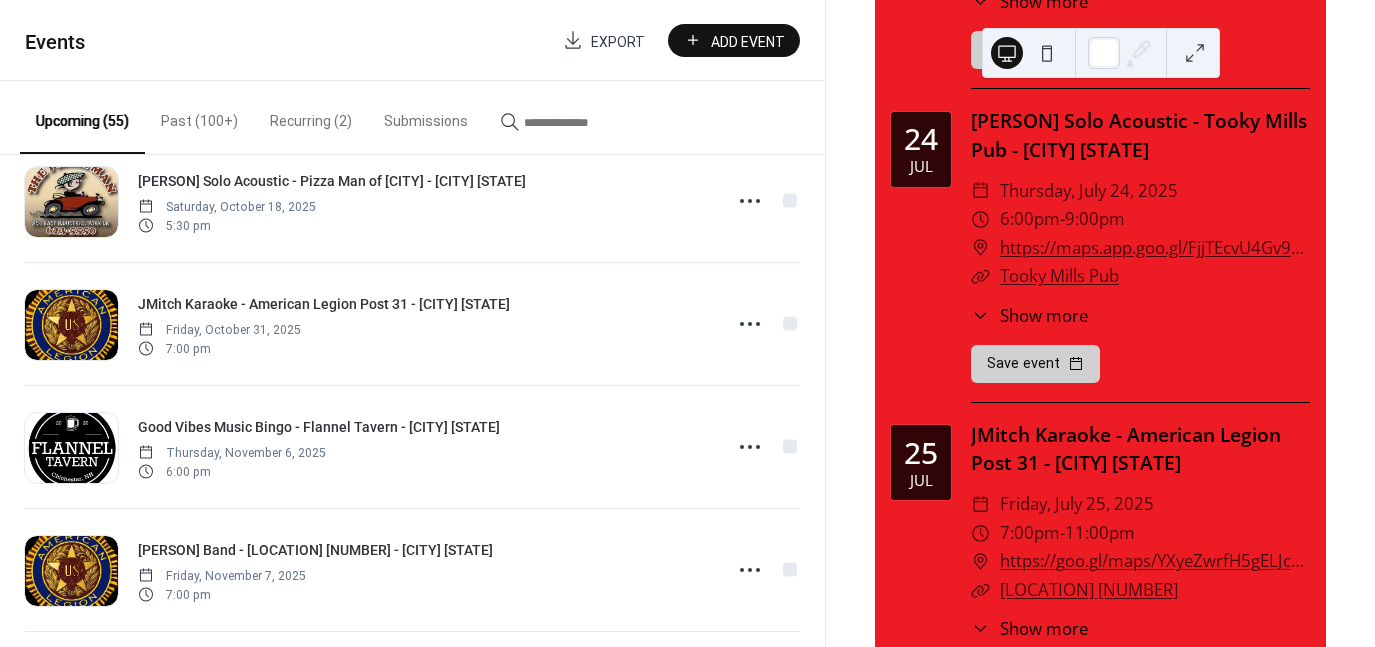 scroll, scrollTop: 3750, scrollLeft: 0, axis: vertical 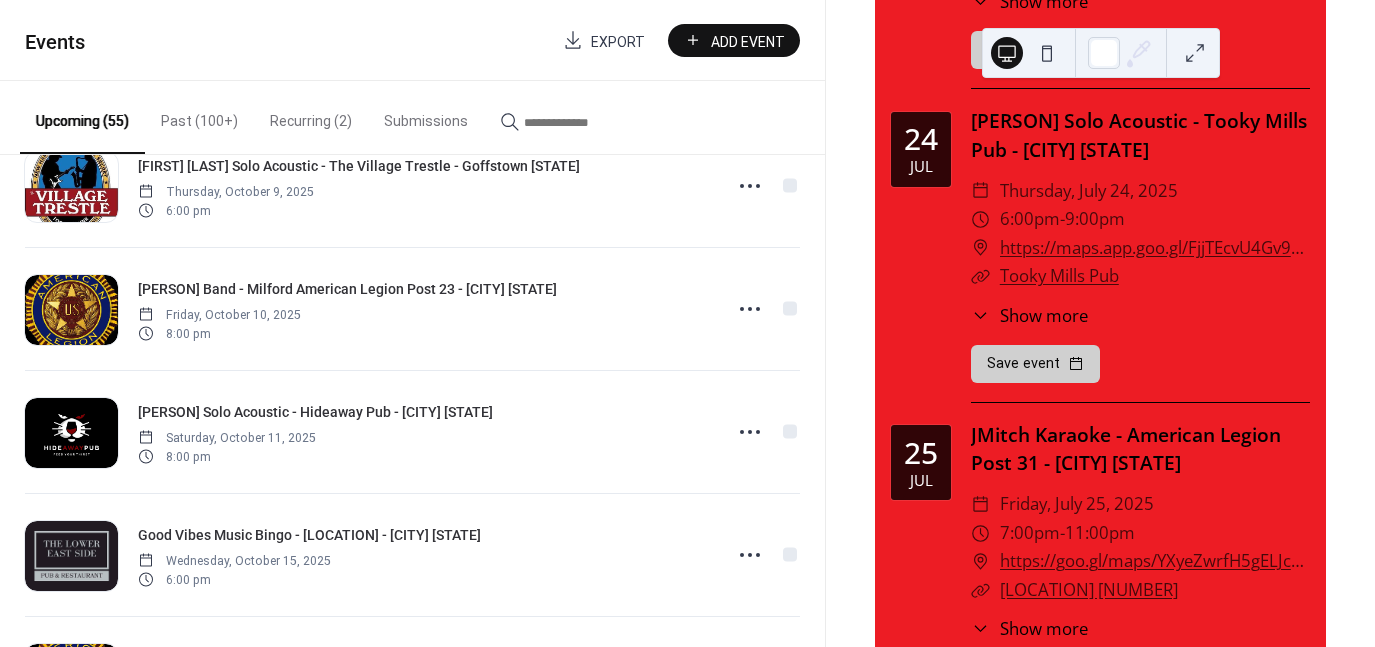 click on "Past (100+)" at bounding box center [199, 116] 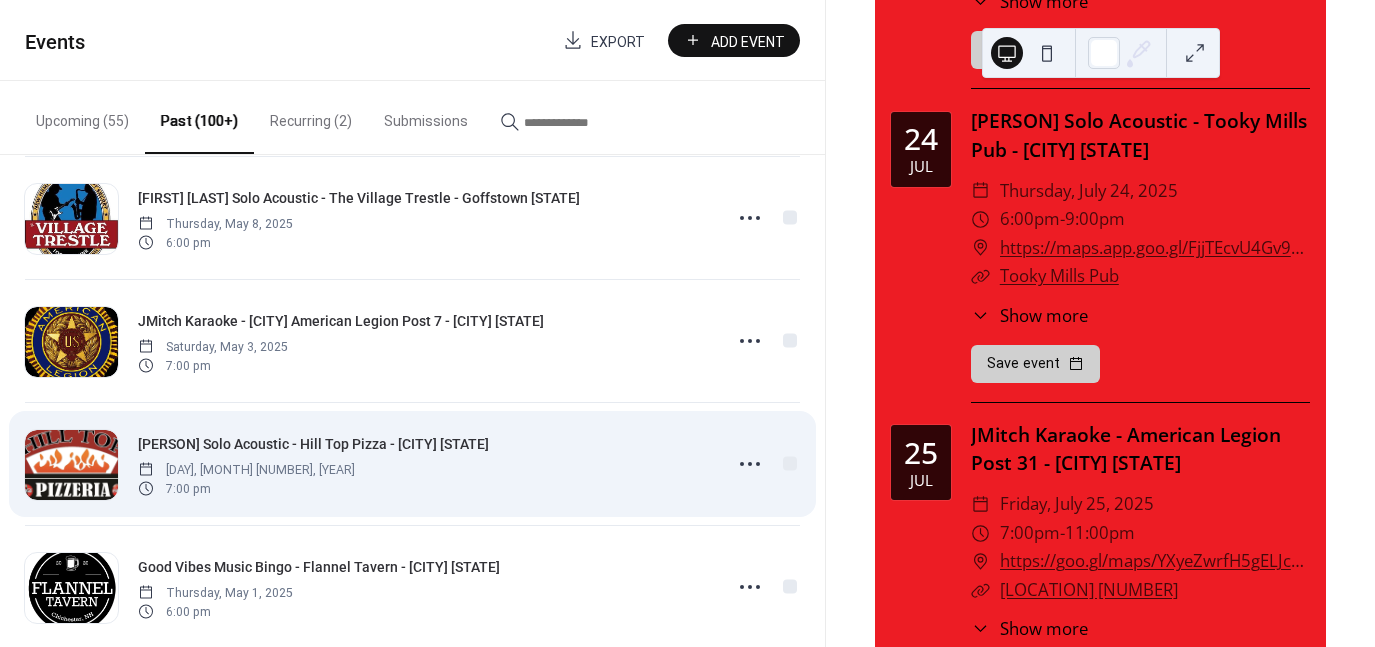 scroll, scrollTop: 2950, scrollLeft: 0, axis: vertical 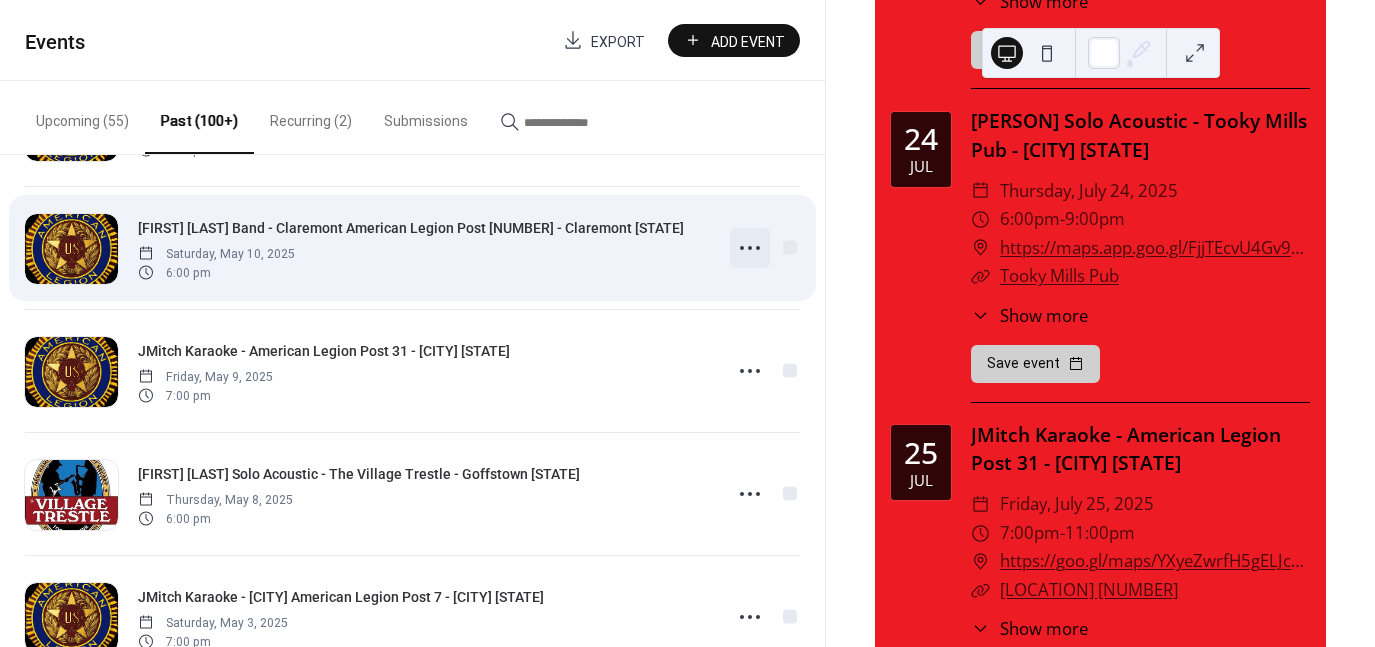 click 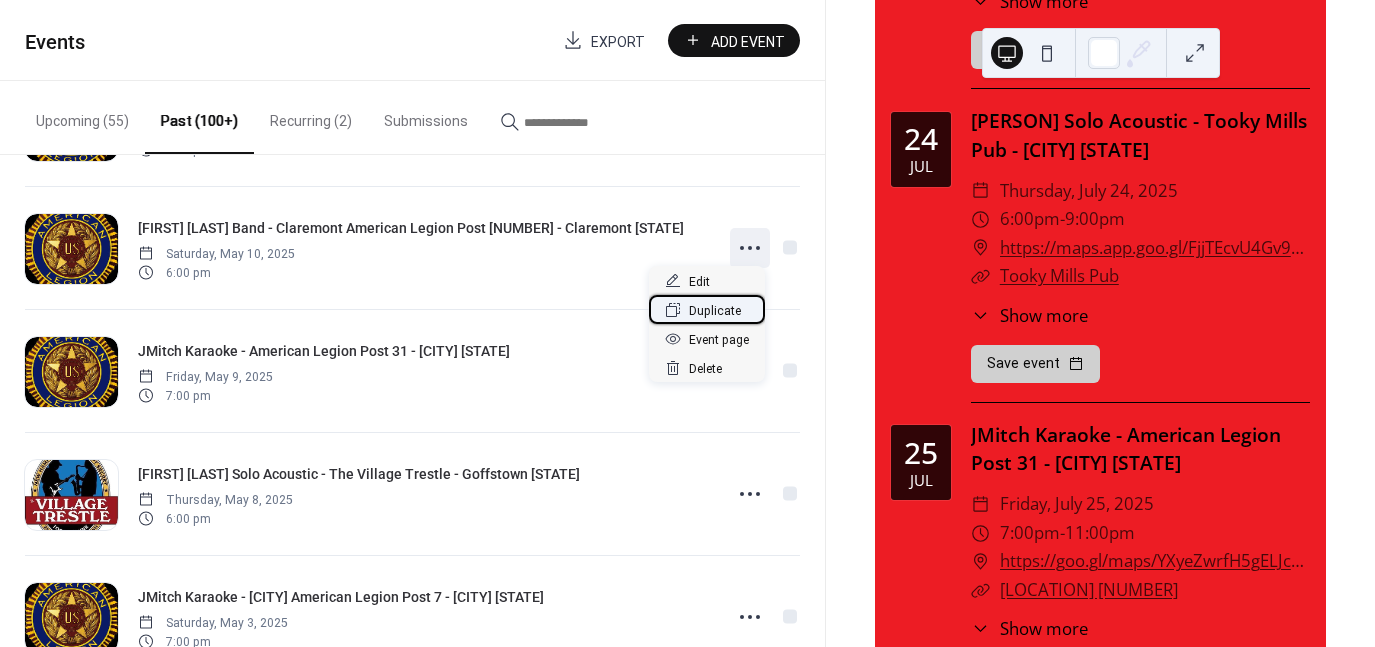 click on "Duplicate" at bounding box center [715, 311] 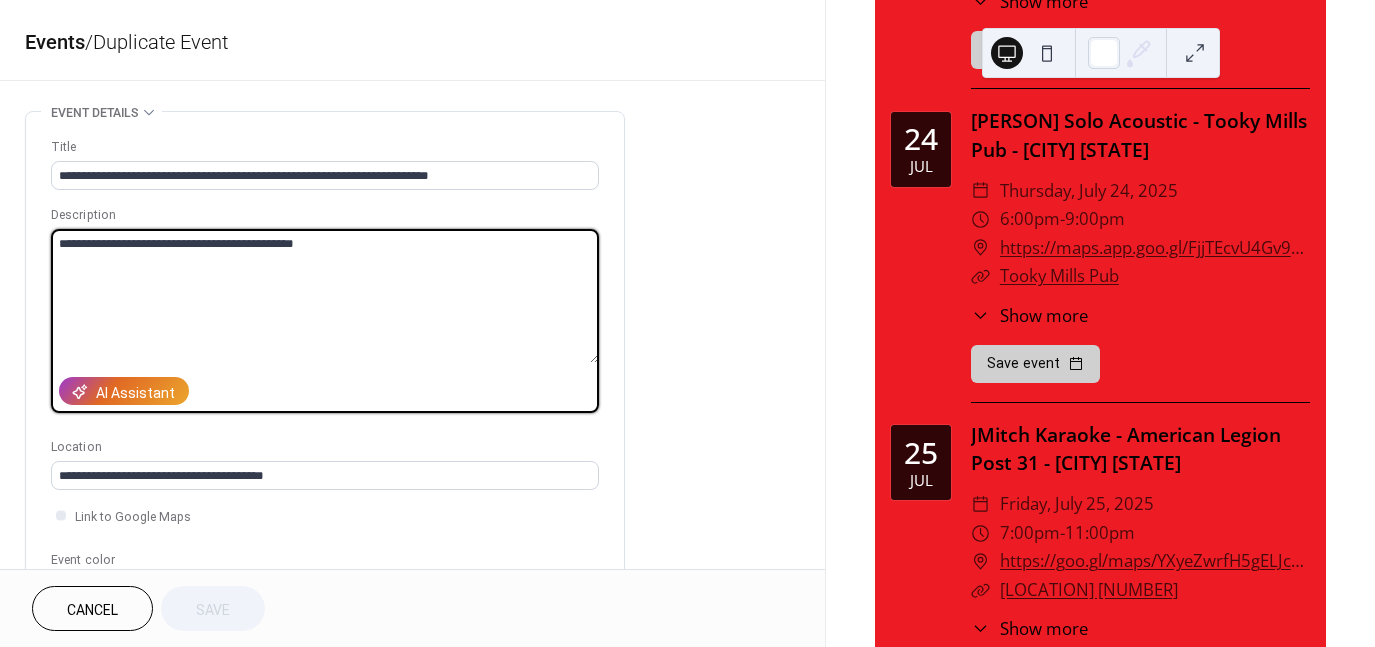 drag, startPoint x: 316, startPoint y: 237, endPoint x: -24, endPoint y: 241, distance: 340.02353 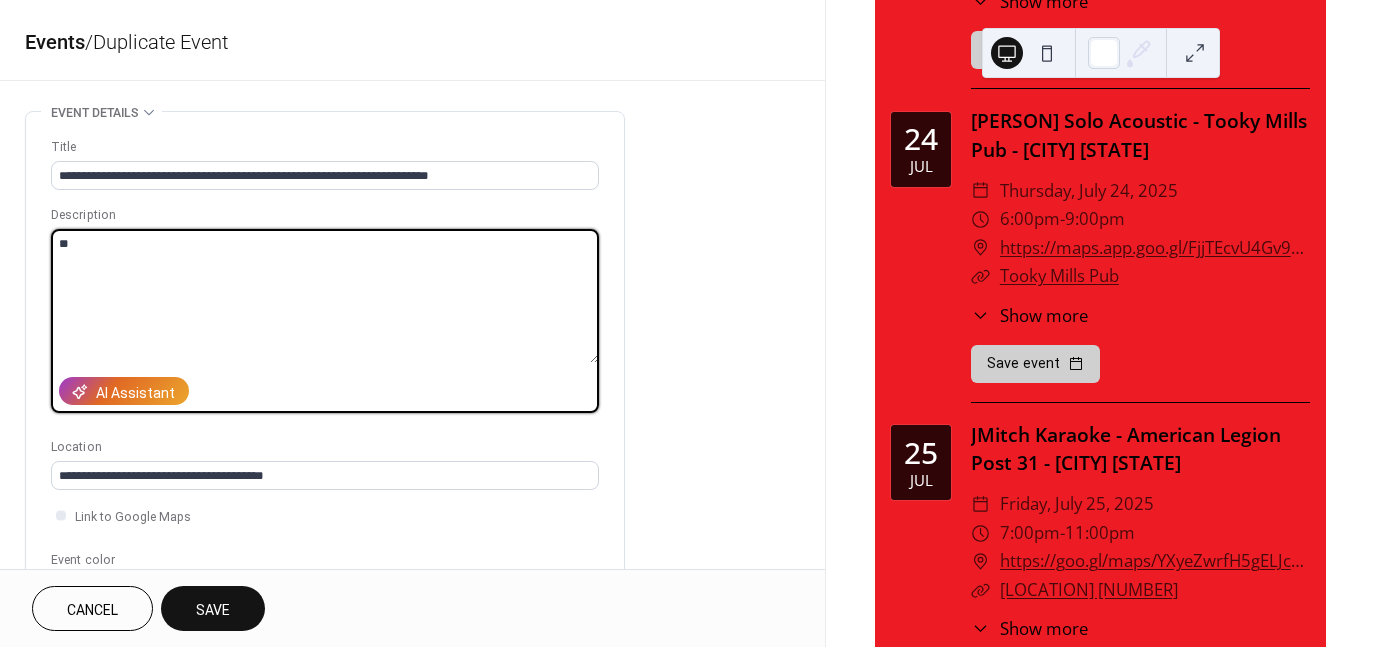 type on "*" 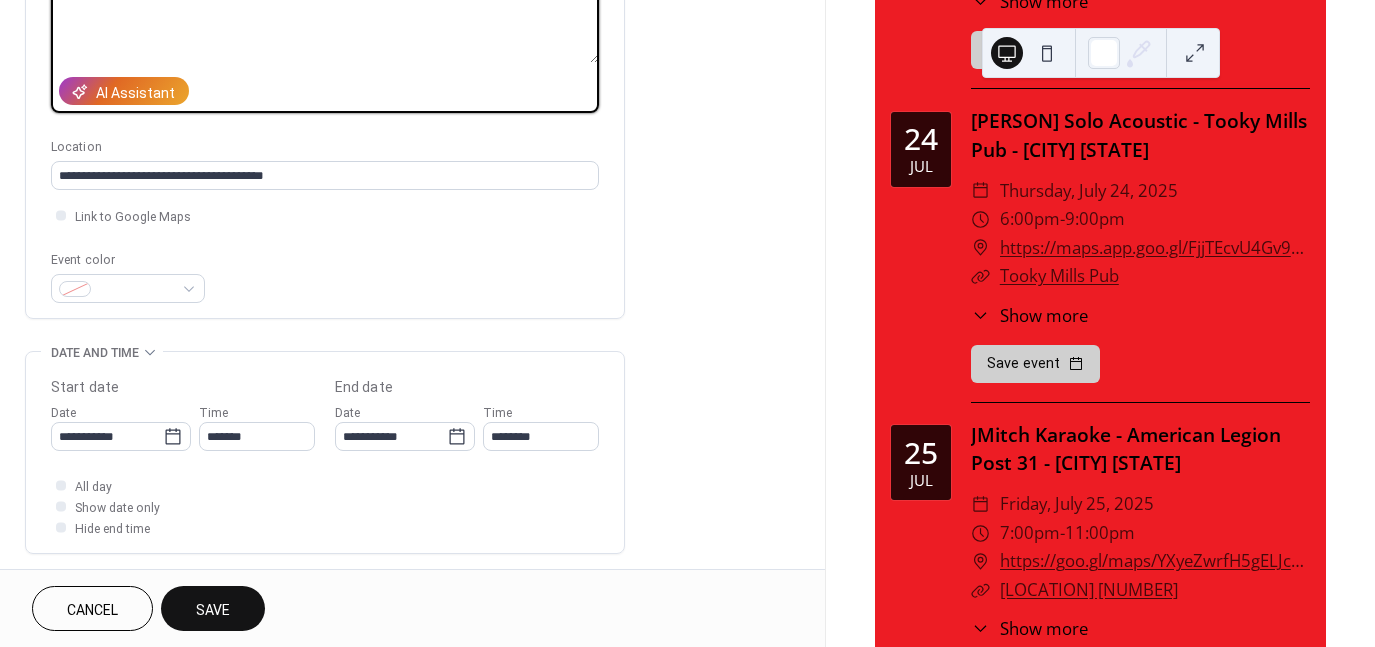 scroll, scrollTop: 500, scrollLeft: 0, axis: vertical 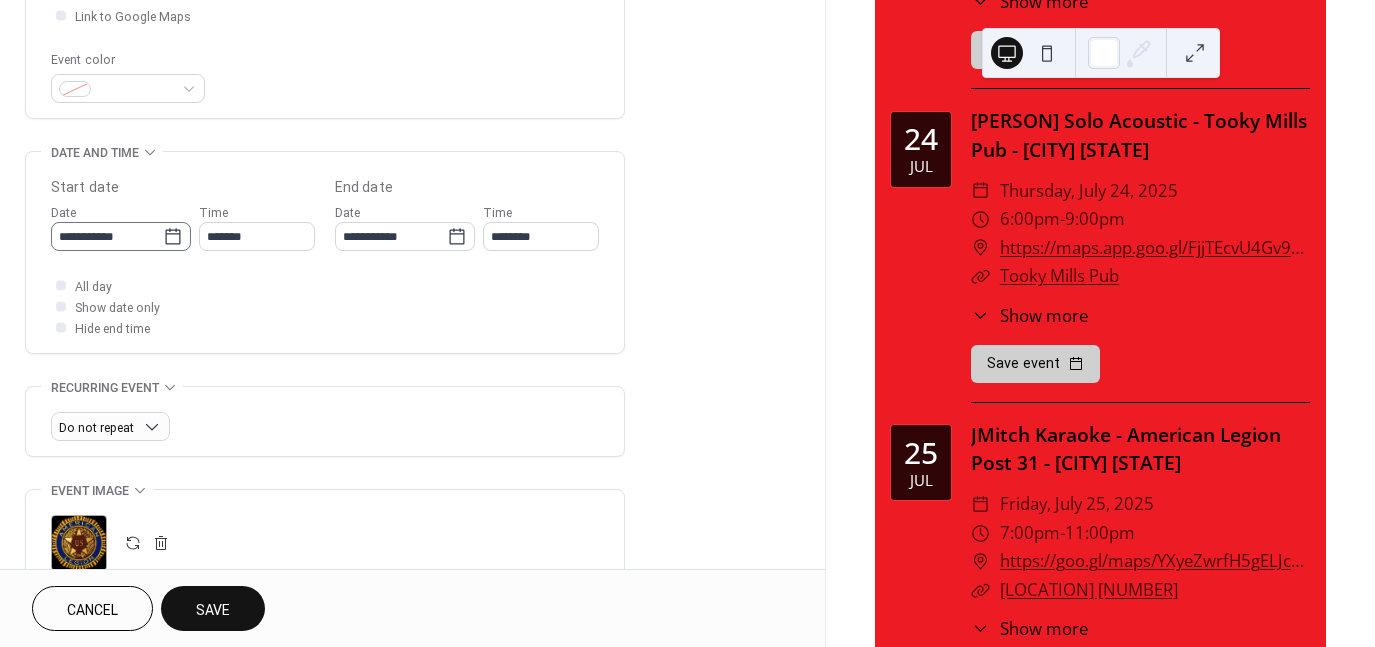 type on "**********" 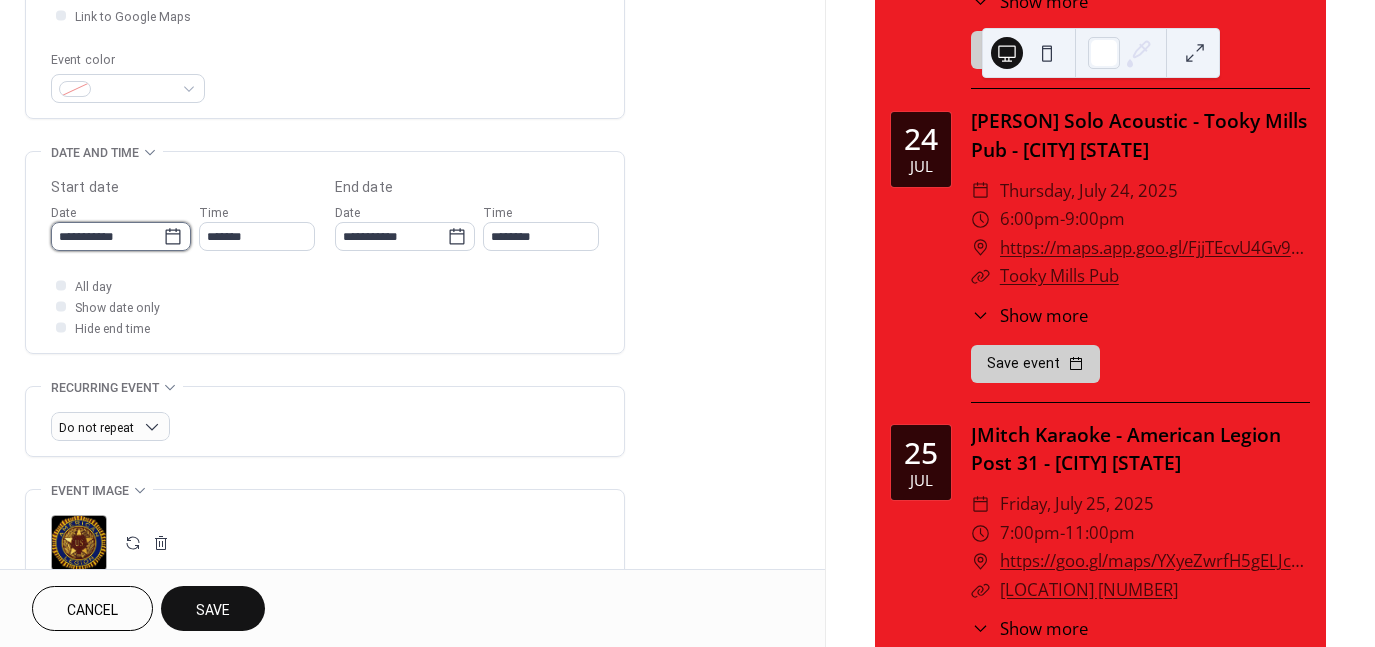 click on "**********" at bounding box center [107, 236] 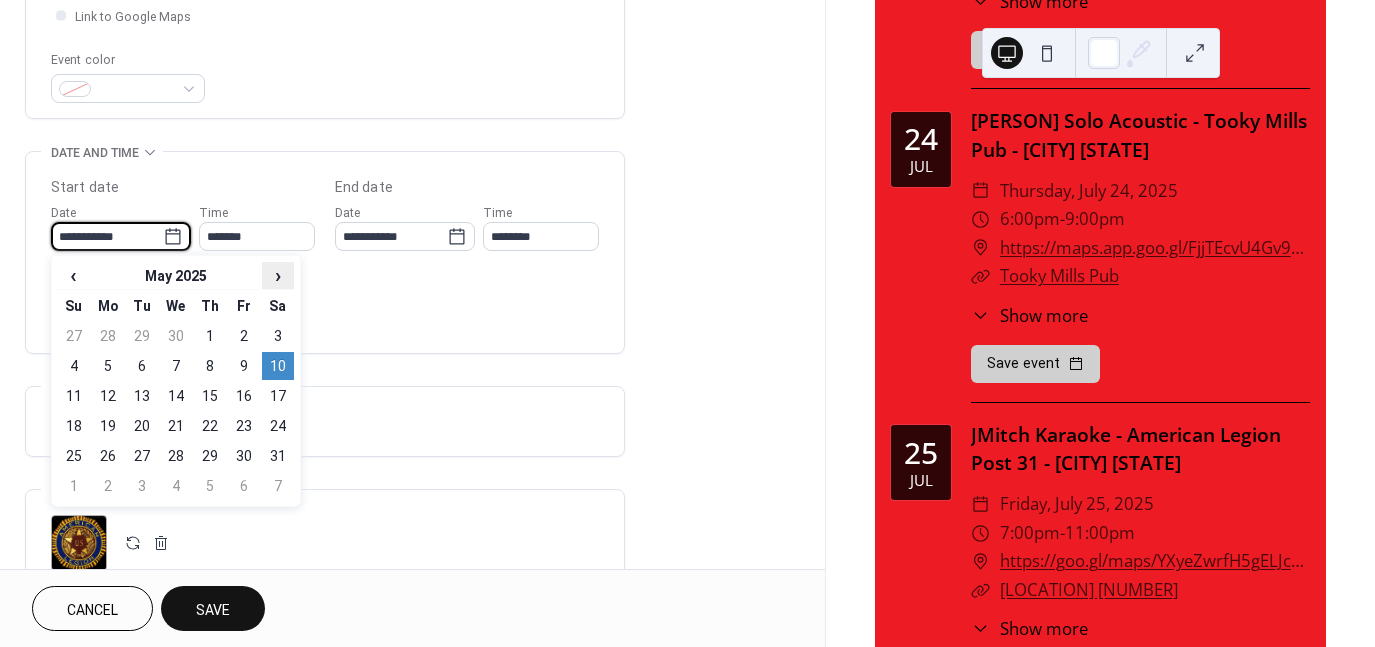 click on "›" at bounding box center (278, 275) 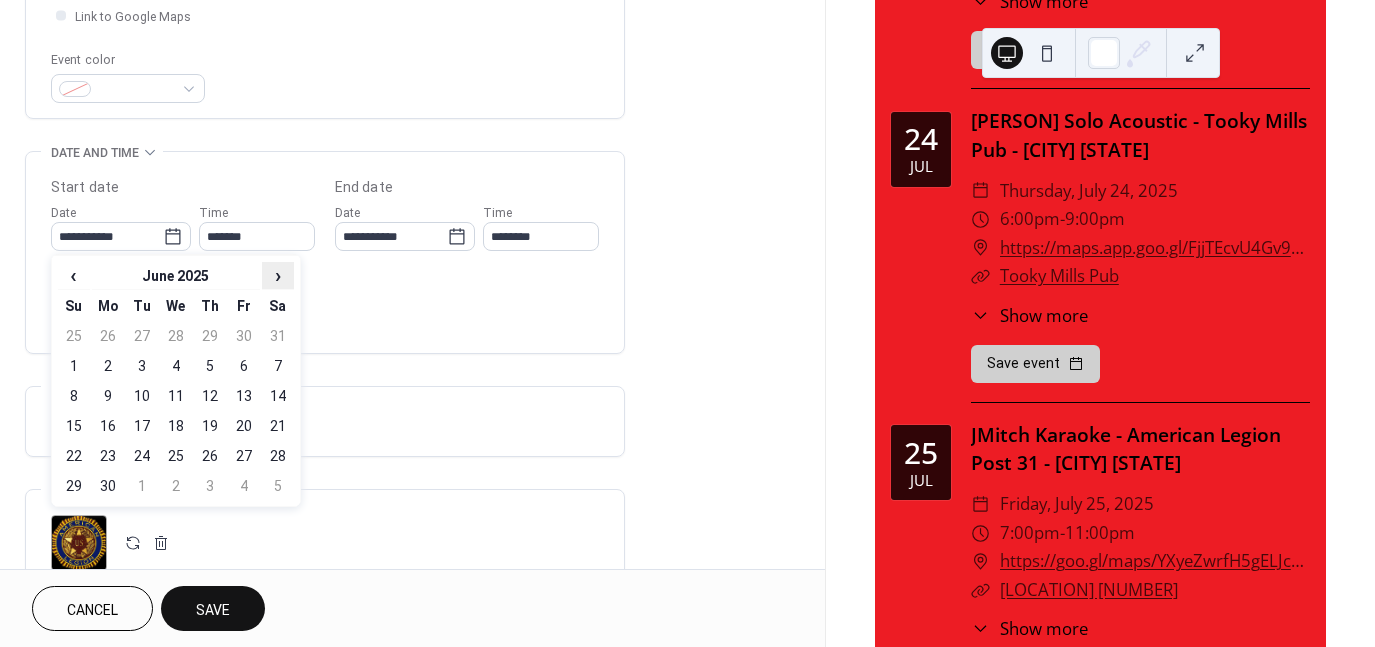 click on "›" at bounding box center (278, 275) 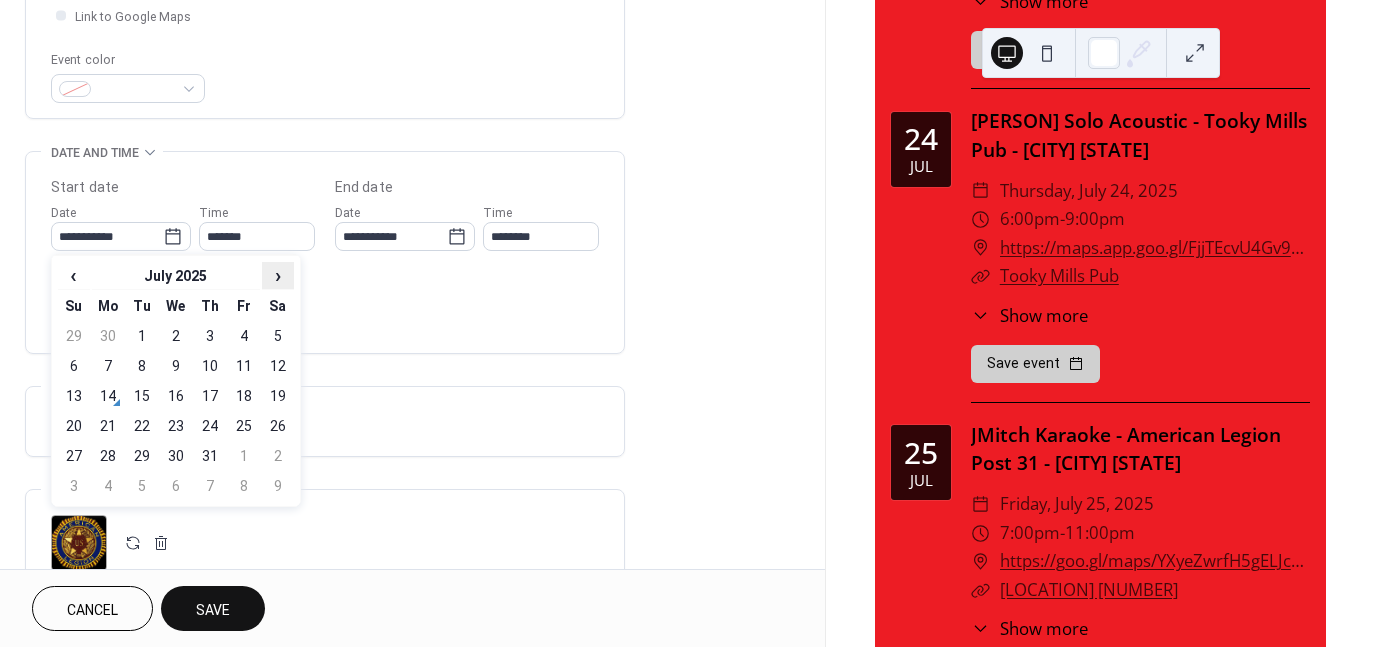 click on "›" at bounding box center [278, 275] 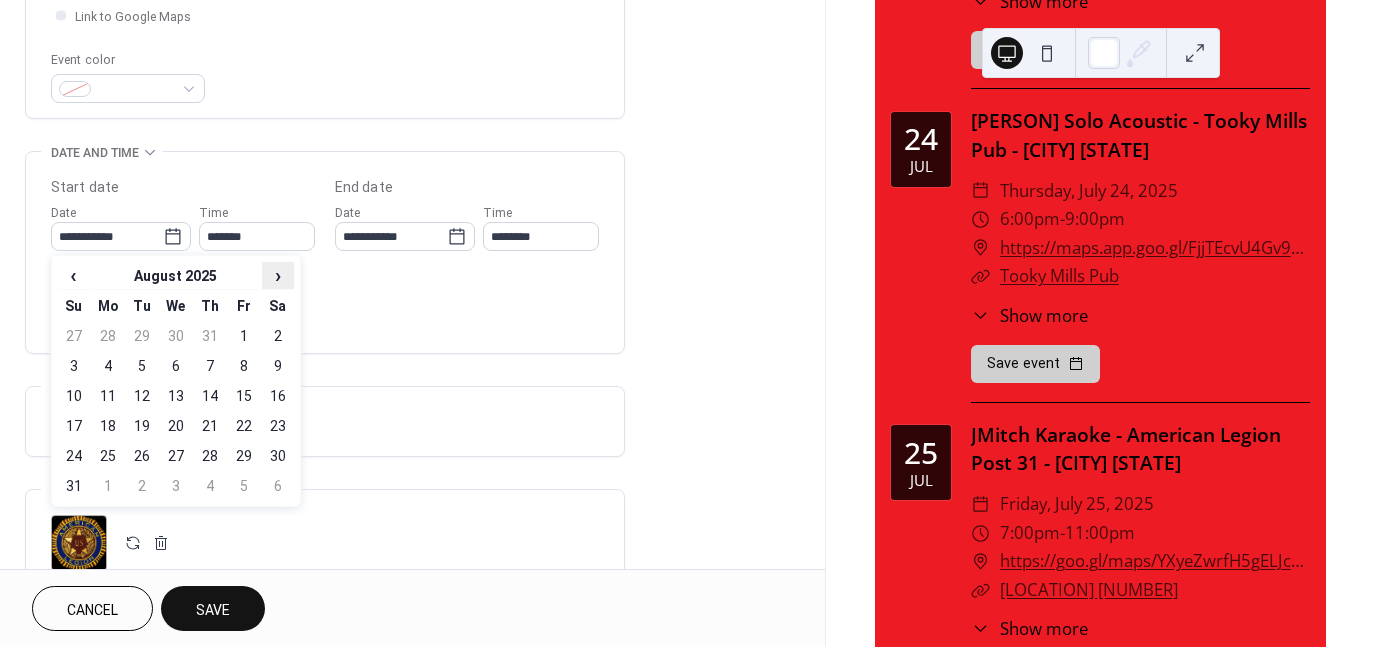 click on "›" at bounding box center (278, 275) 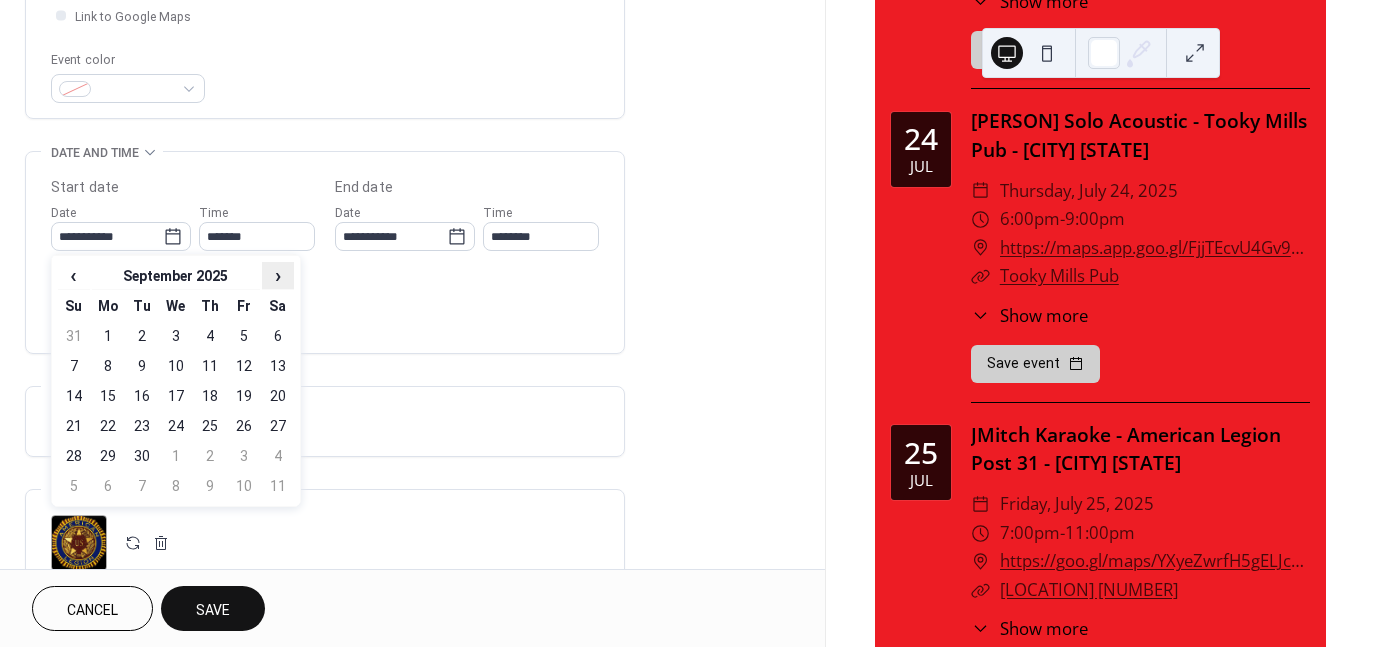 click on "›" at bounding box center (278, 275) 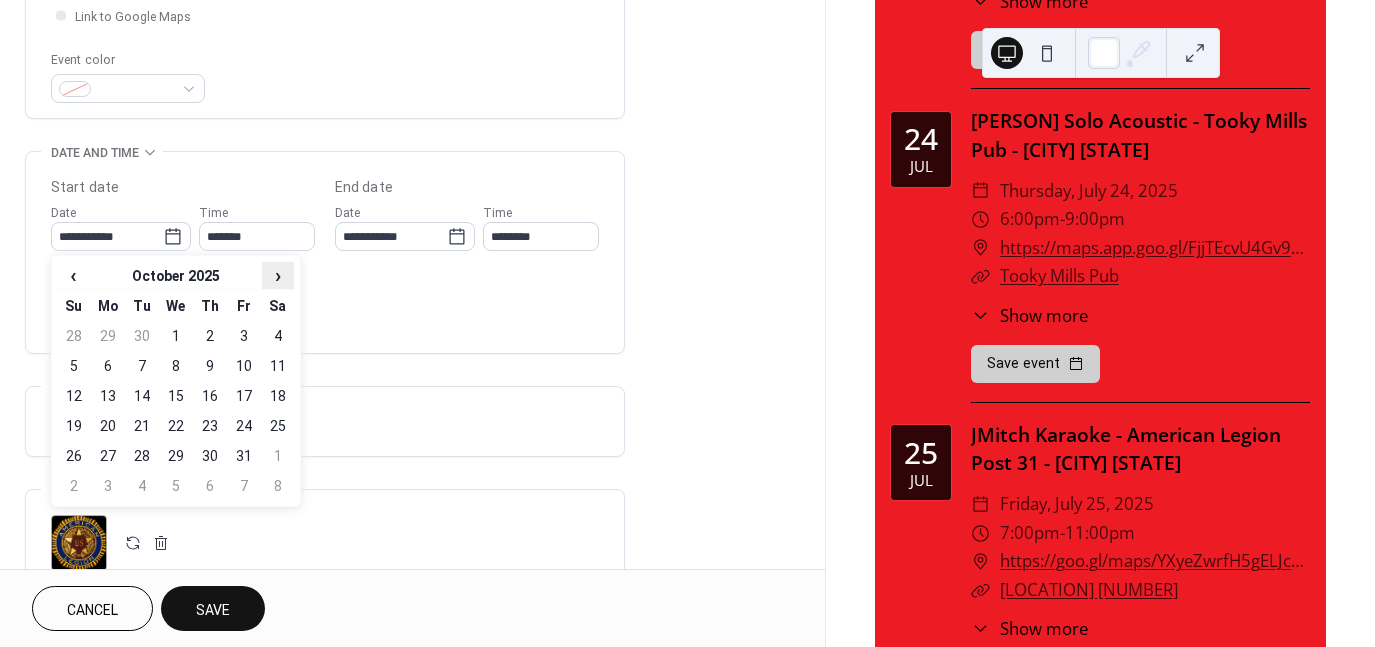 click on "›" at bounding box center (278, 275) 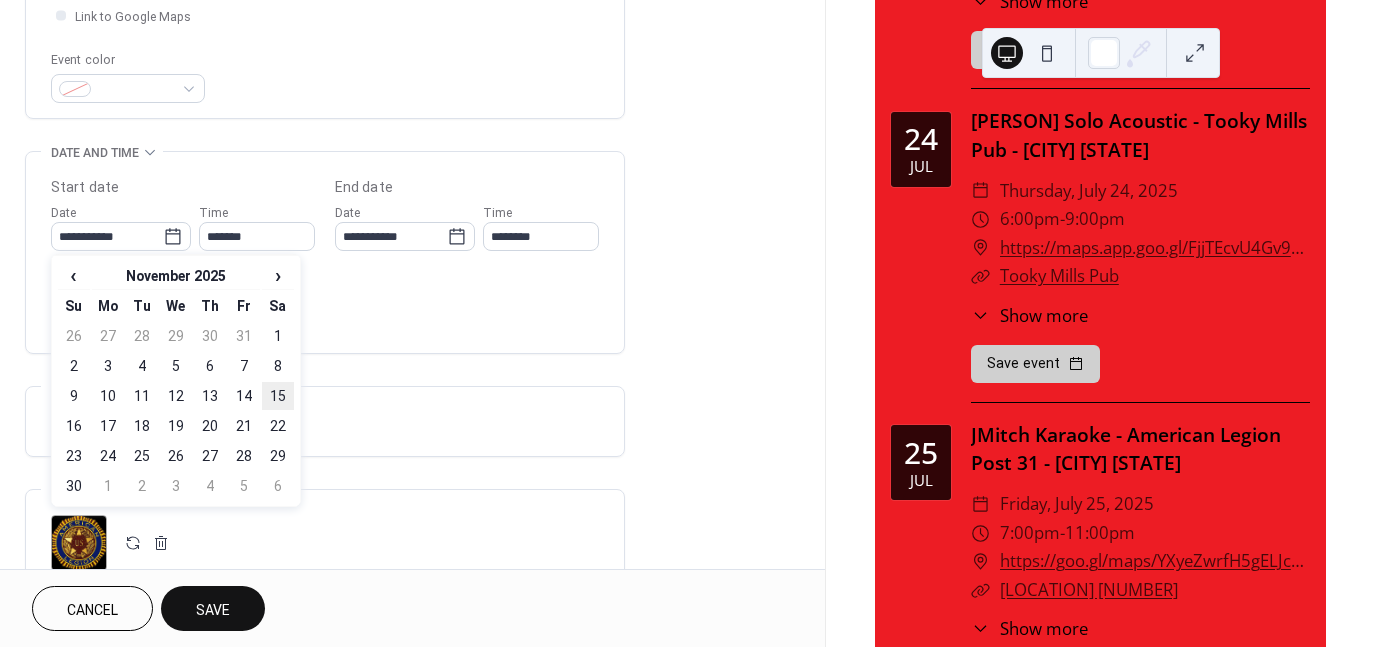 click on "15" at bounding box center [278, 396] 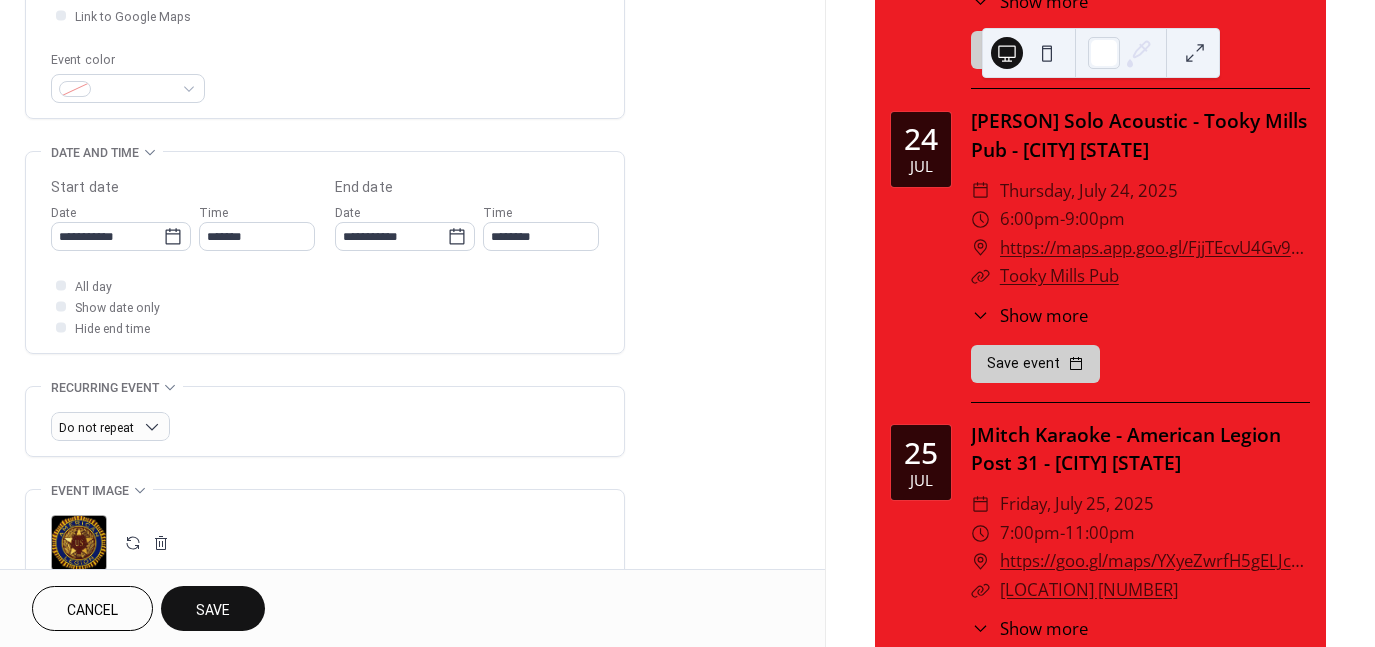 type on "**********" 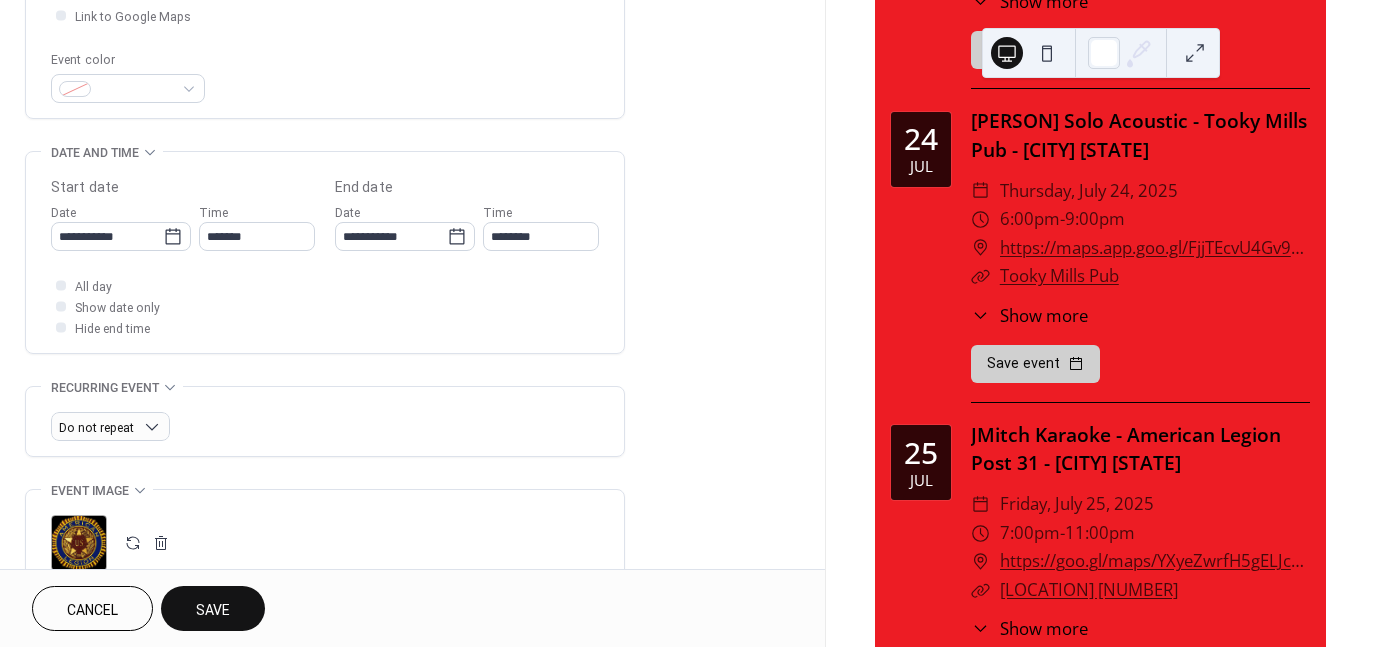 type on "**********" 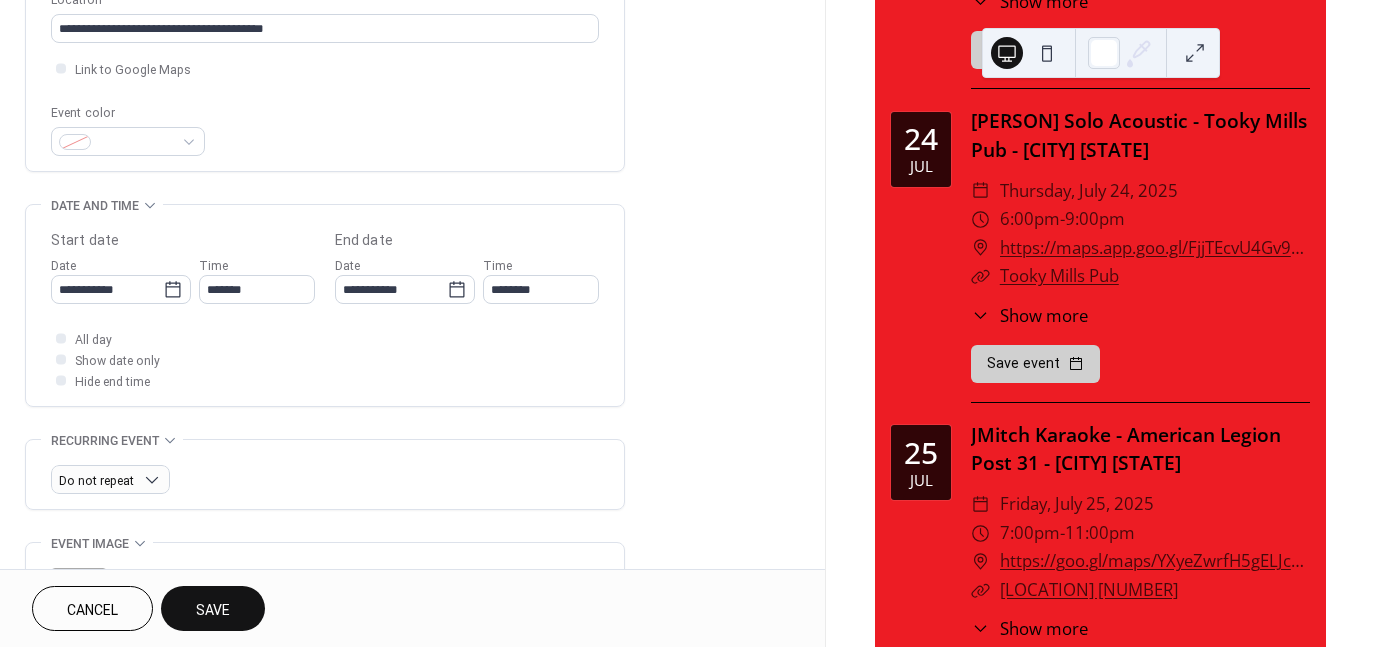 scroll, scrollTop: 600, scrollLeft: 0, axis: vertical 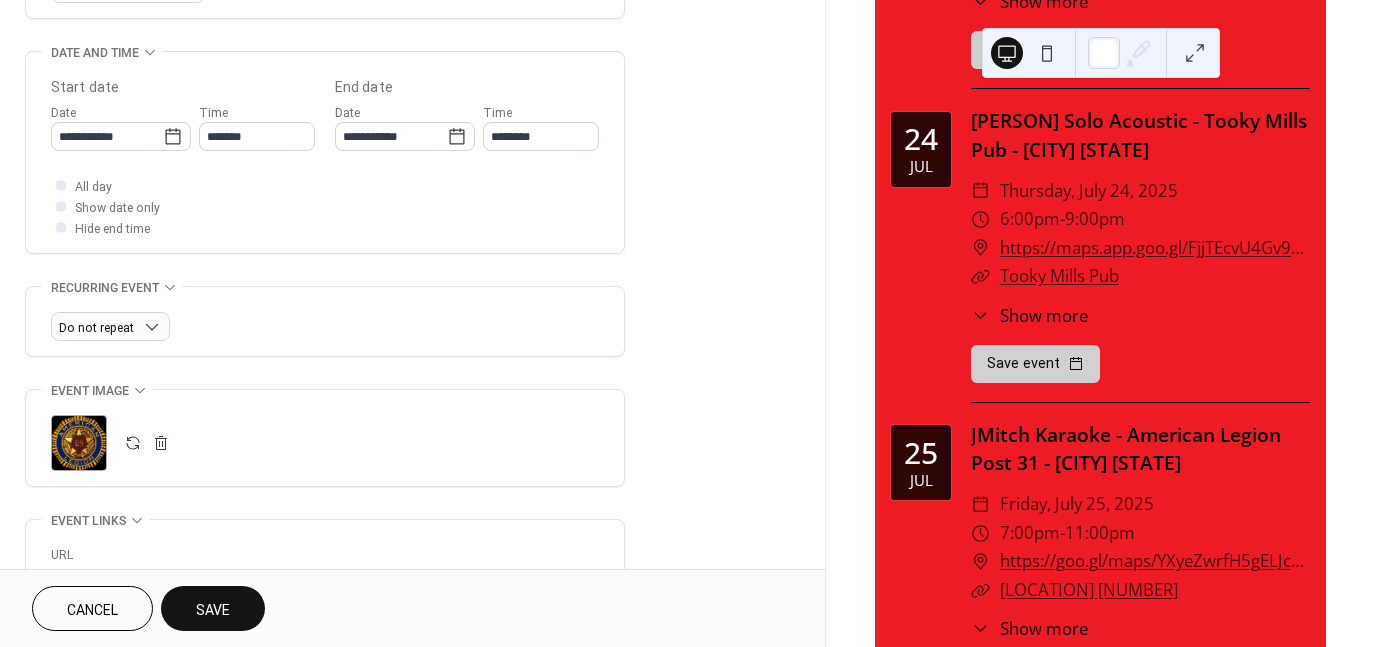 click on "Save" at bounding box center [213, 610] 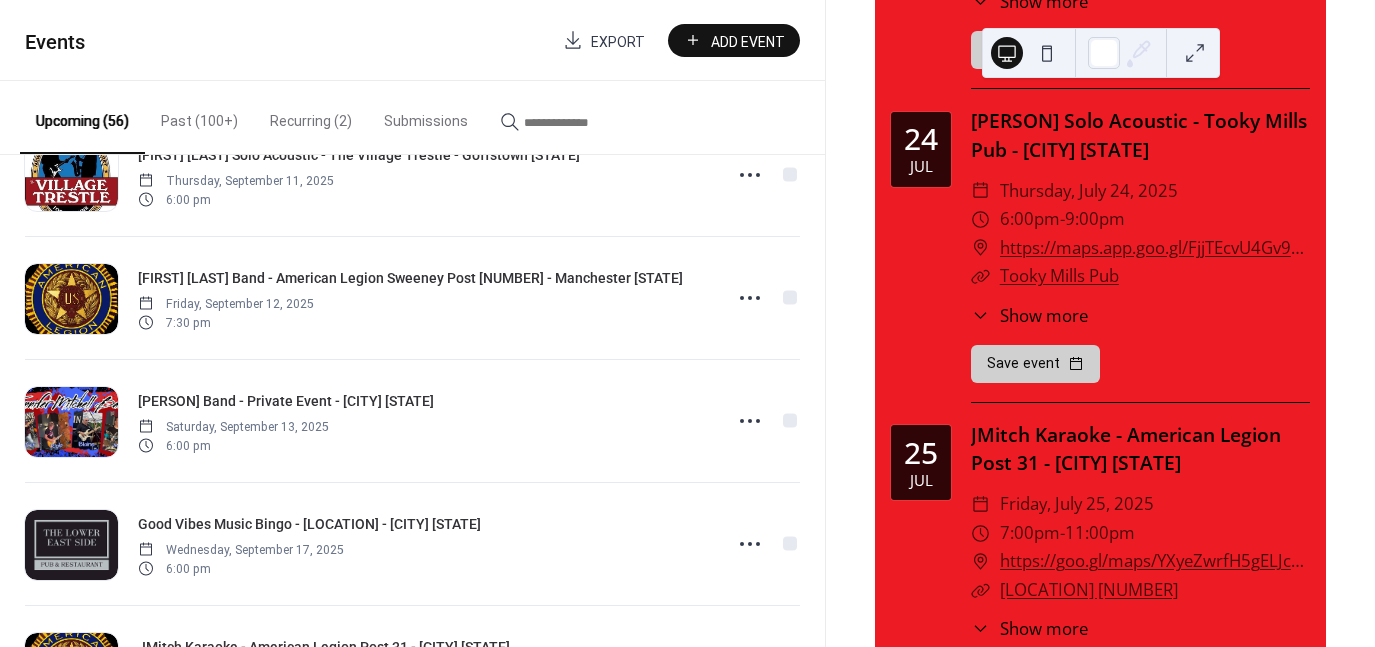 scroll, scrollTop: 3250, scrollLeft: 0, axis: vertical 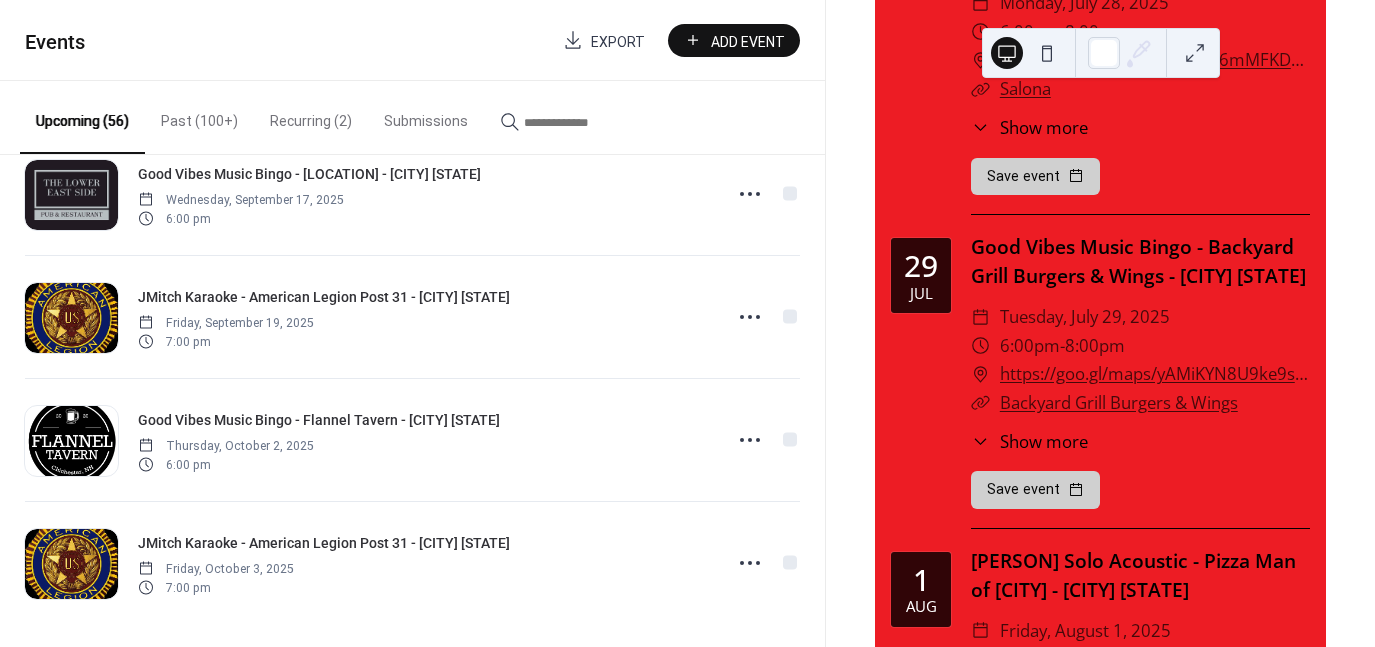 click on "Past (100+)" at bounding box center (199, 116) 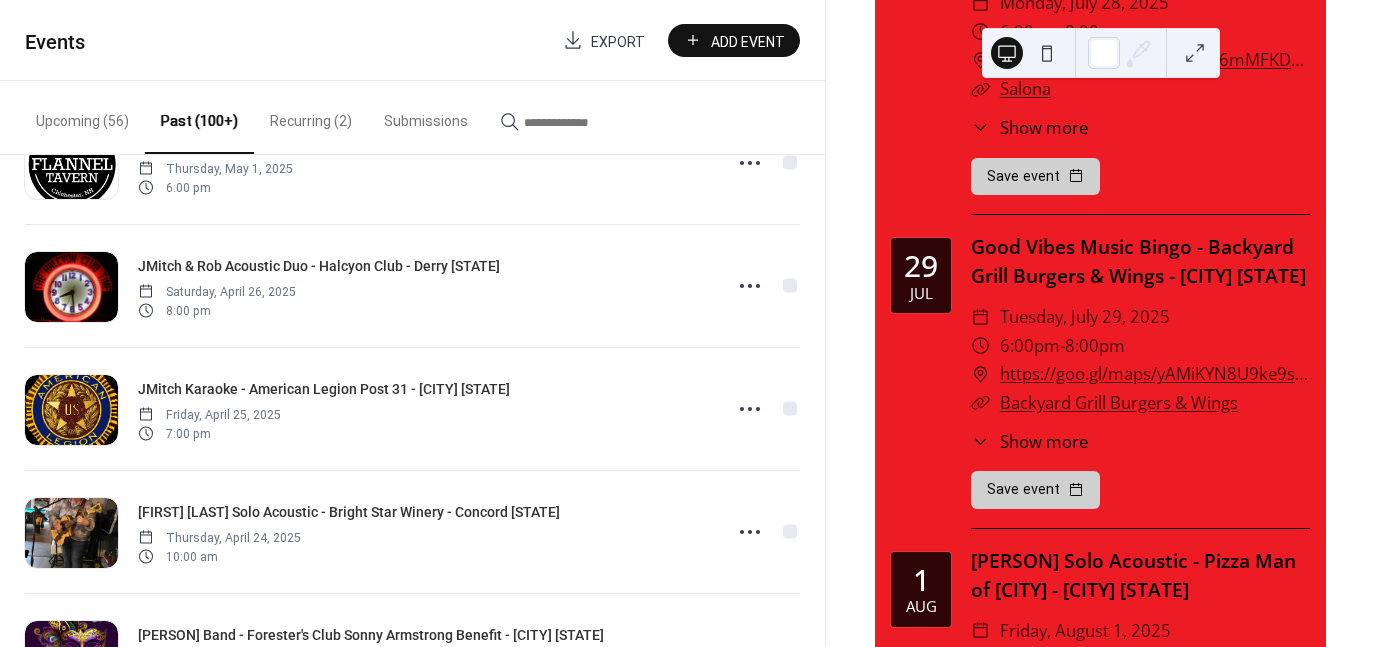 scroll, scrollTop: 3850, scrollLeft: 0, axis: vertical 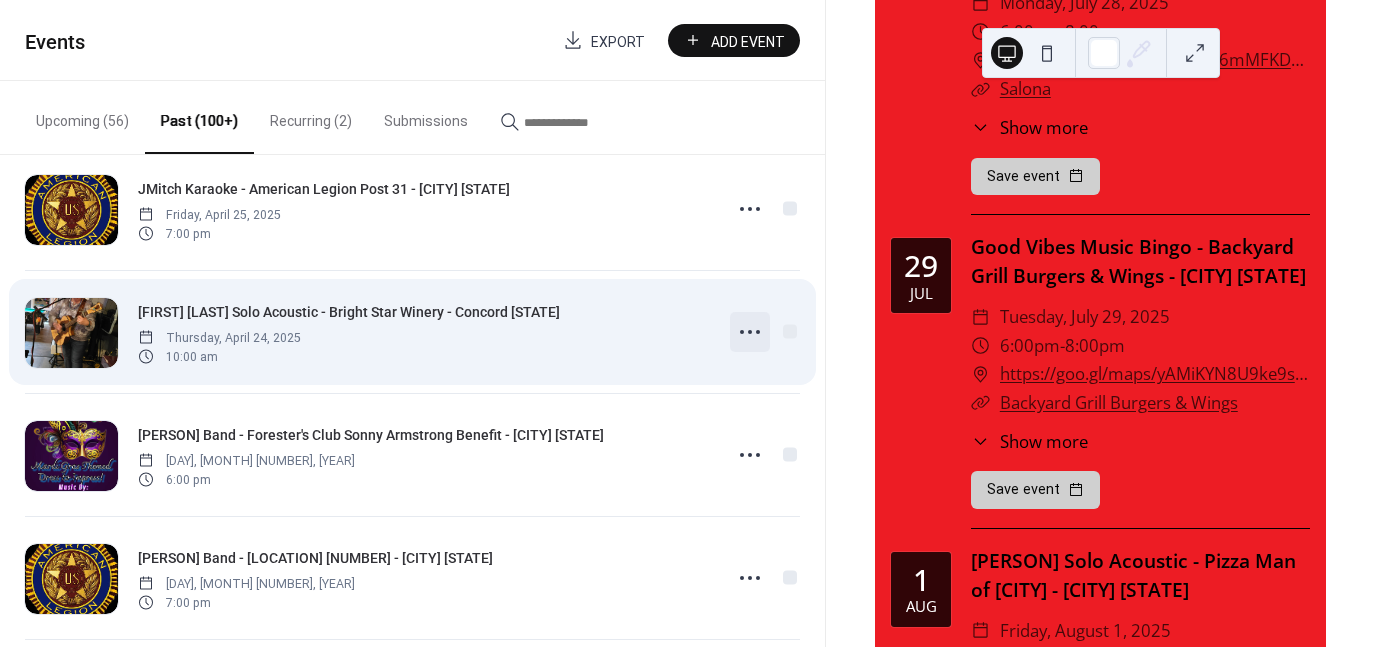 click 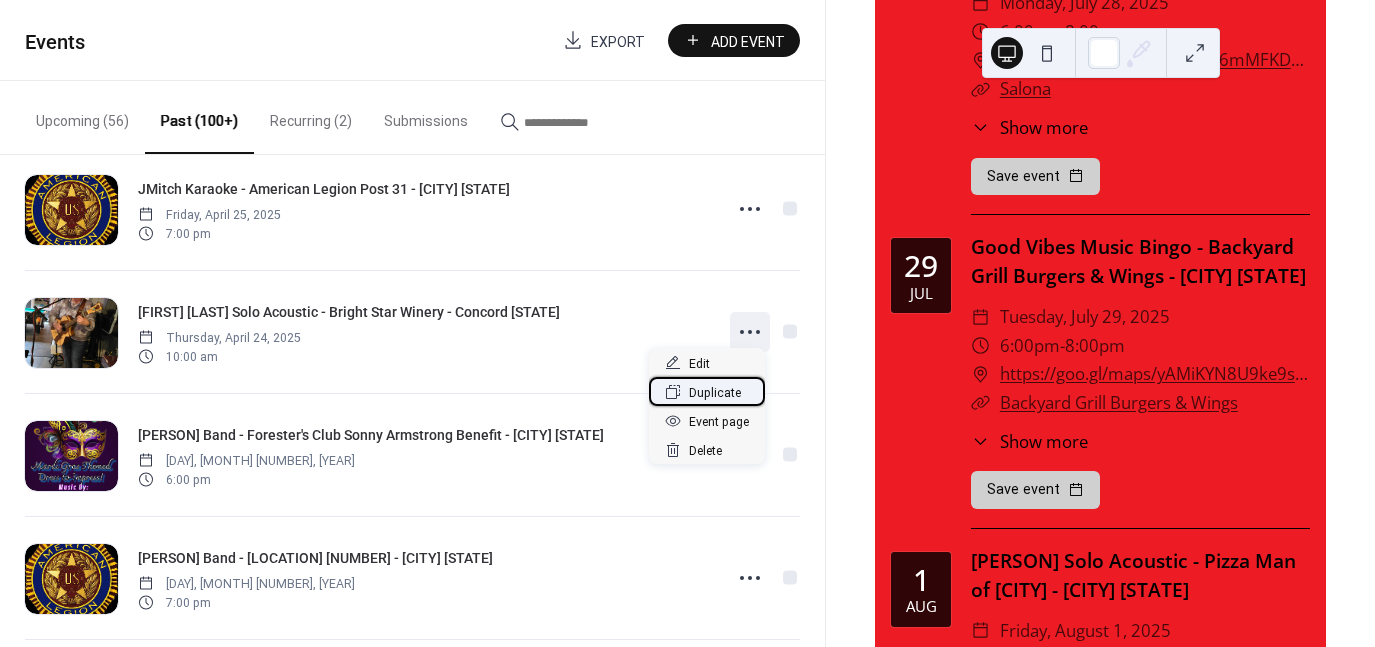 click on "Duplicate" at bounding box center [715, 393] 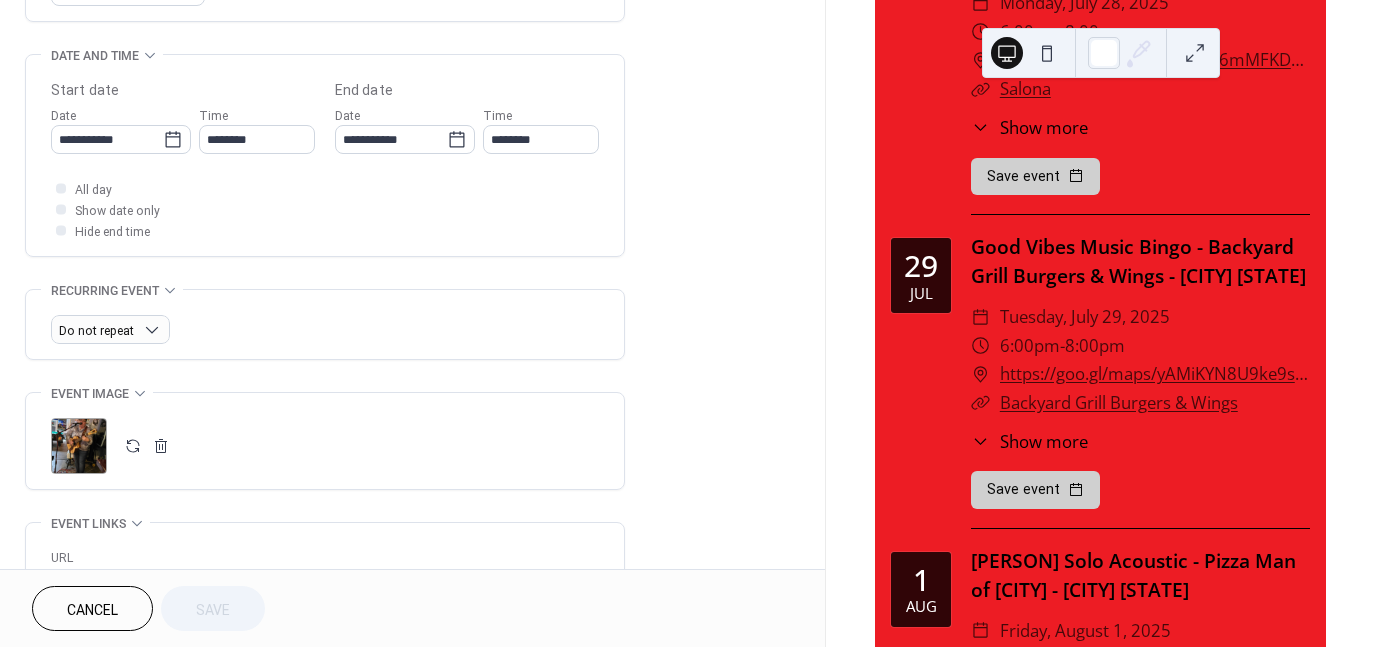scroll, scrollTop: 600, scrollLeft: 0, axis: vertical 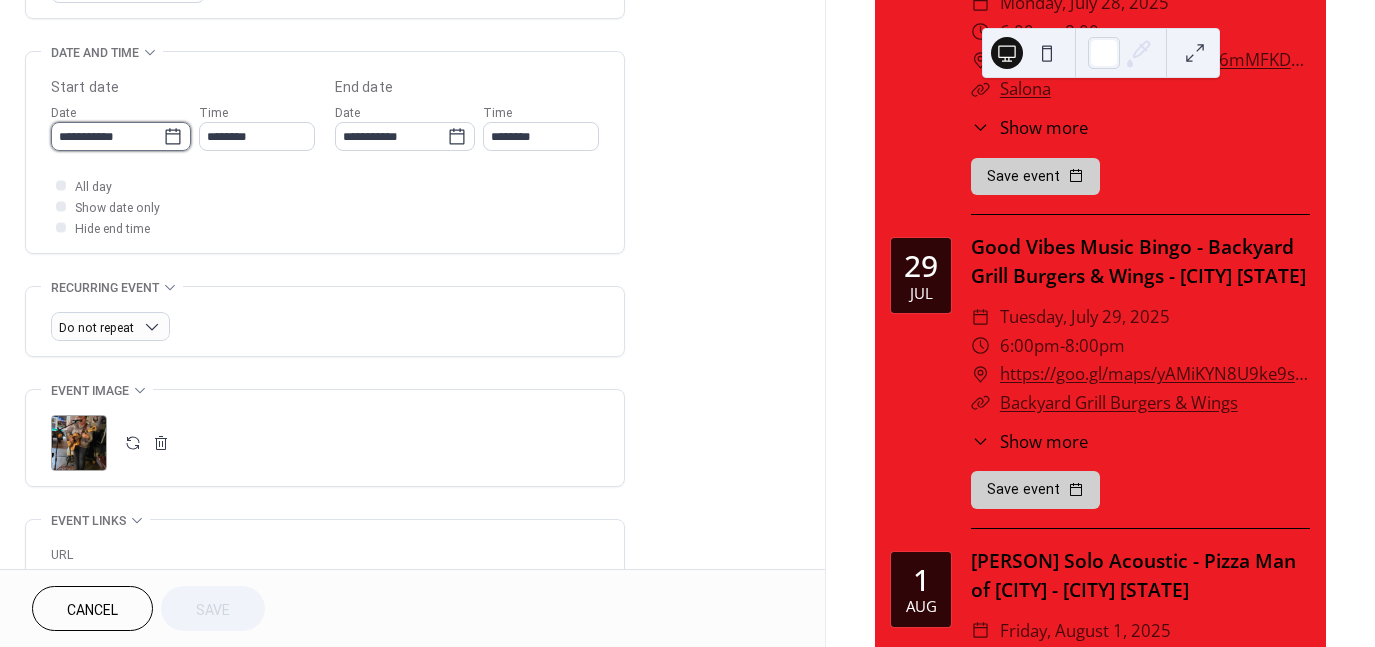 click on "**********" at bounding box center [107, 136] 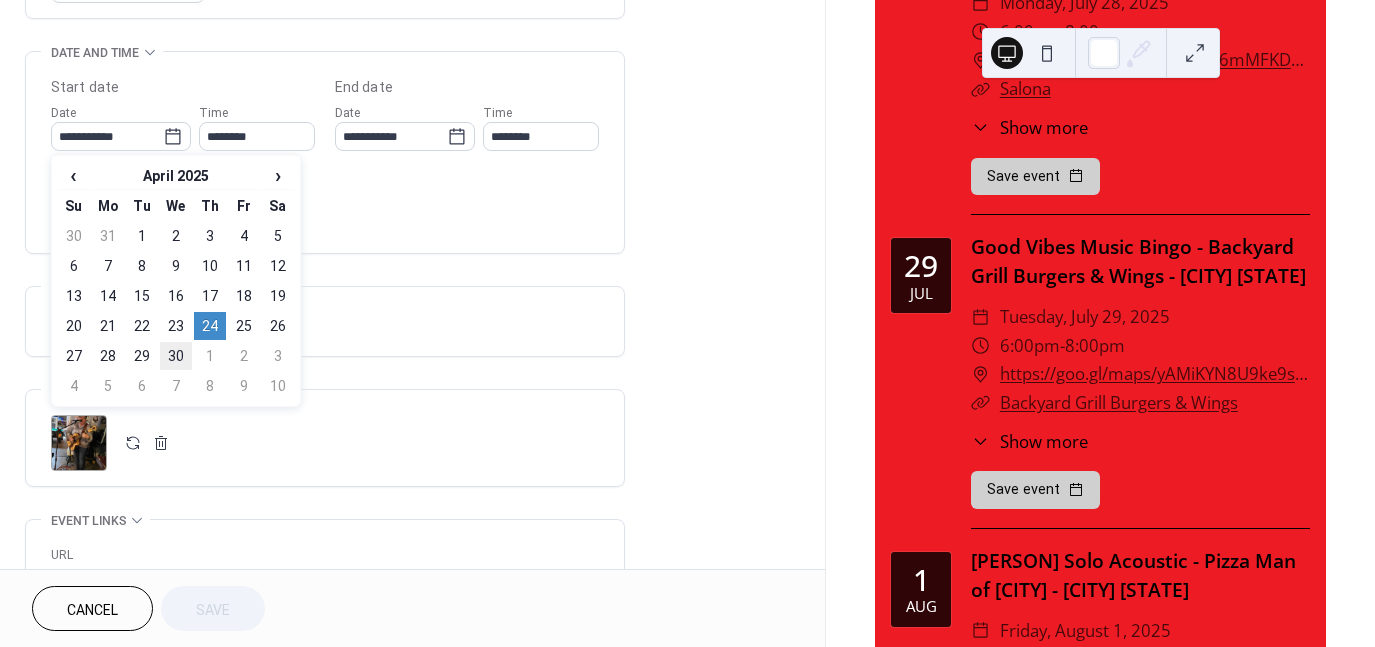 click on "30" at bounding box center [176, 356] 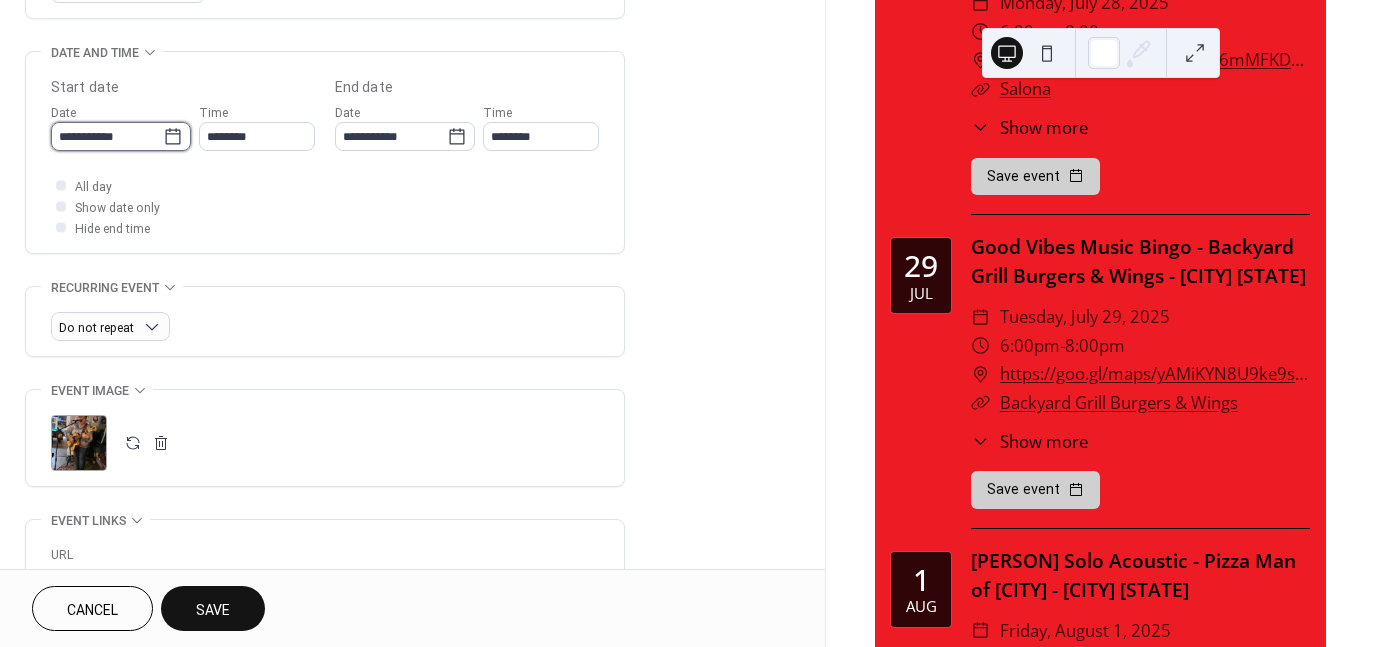 click on "**********" at bounding box center [107, 136] 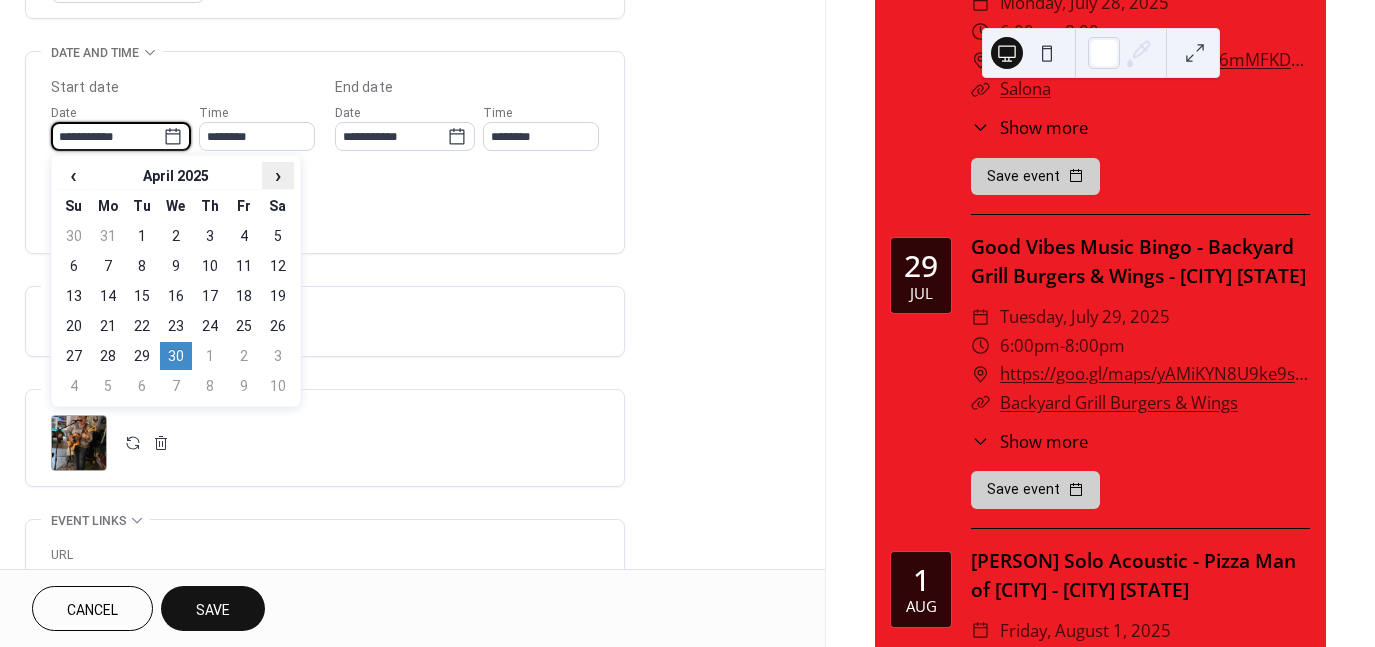 click on "›" at bounding box center (278, 175) 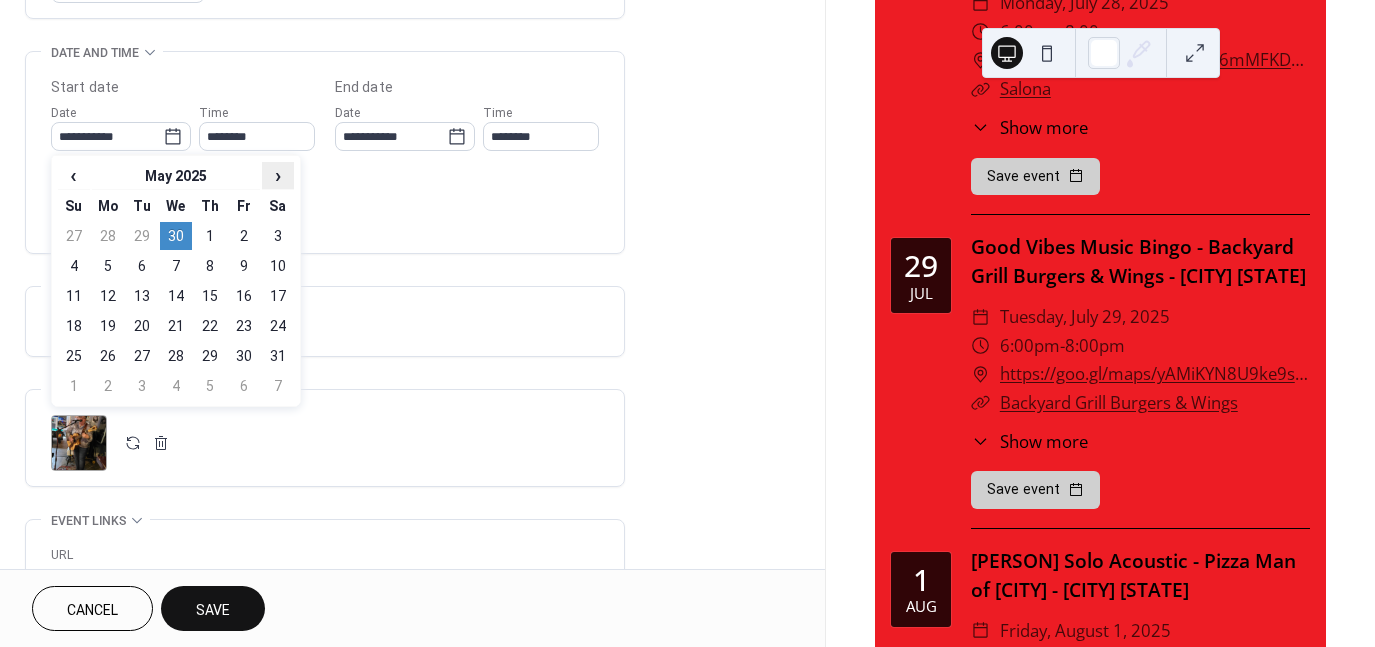 click on "›" at bounding box center [278, 175] 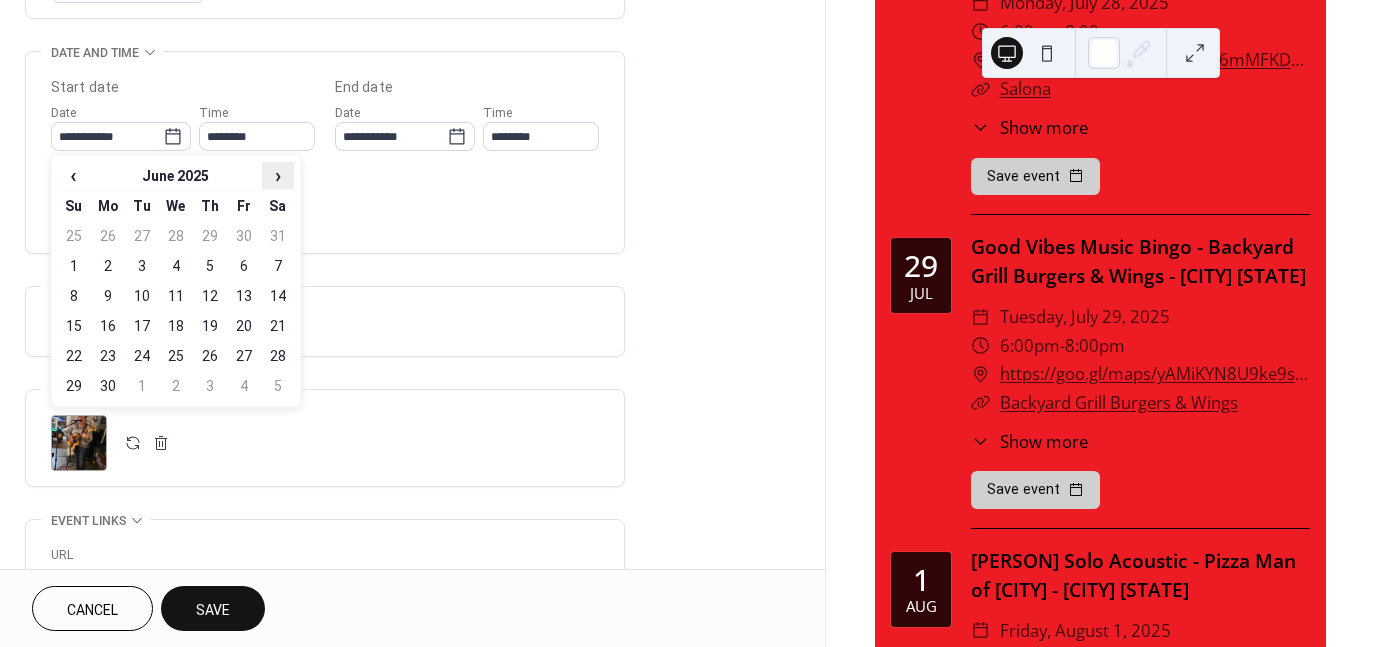 click on "›" at bounding box center [278, 175] 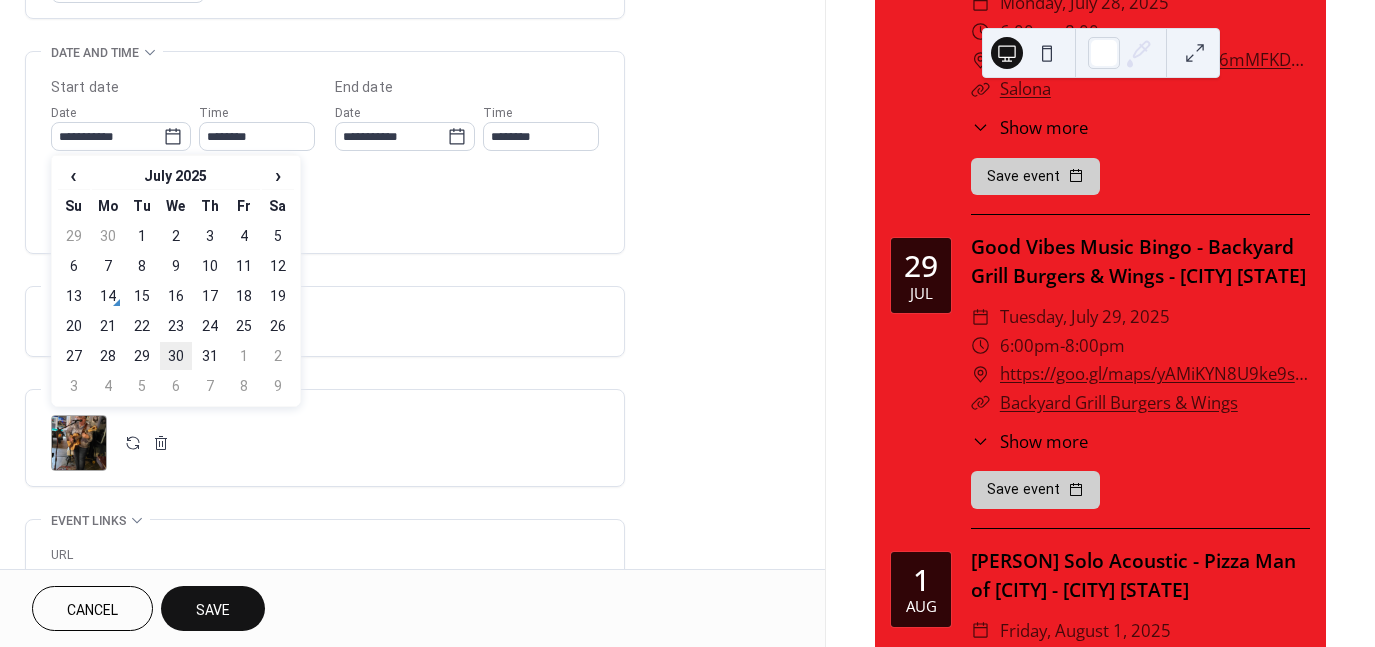 drag, startPoint x: 187, startPoint y: 346, endPoint x: 173, endPoint y: 349, distance: 14.3178215 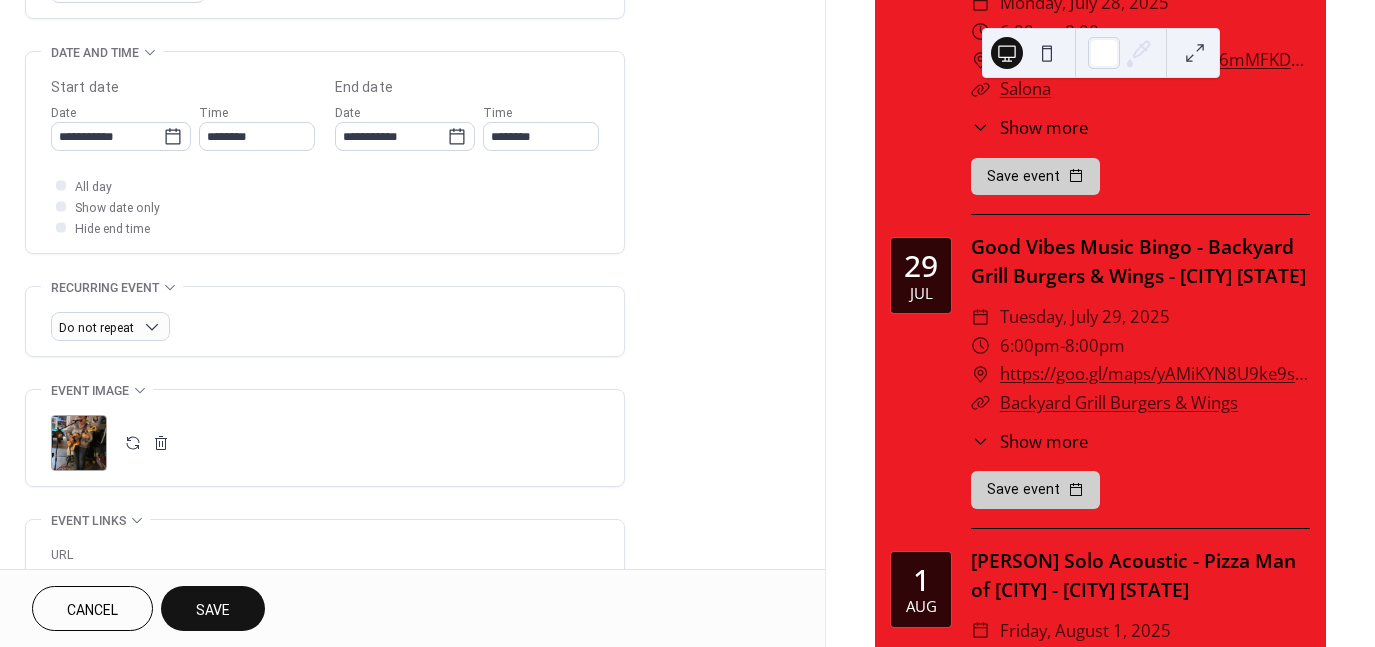 type on "**********" 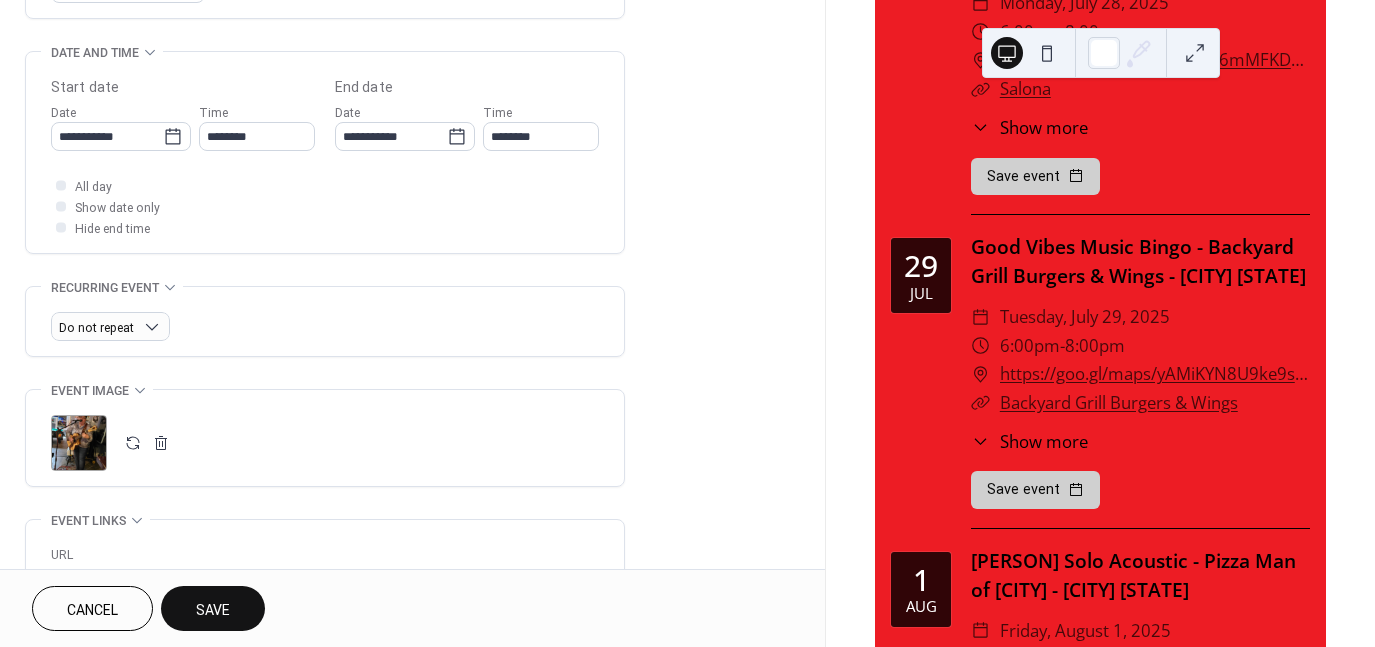 type on "**********" 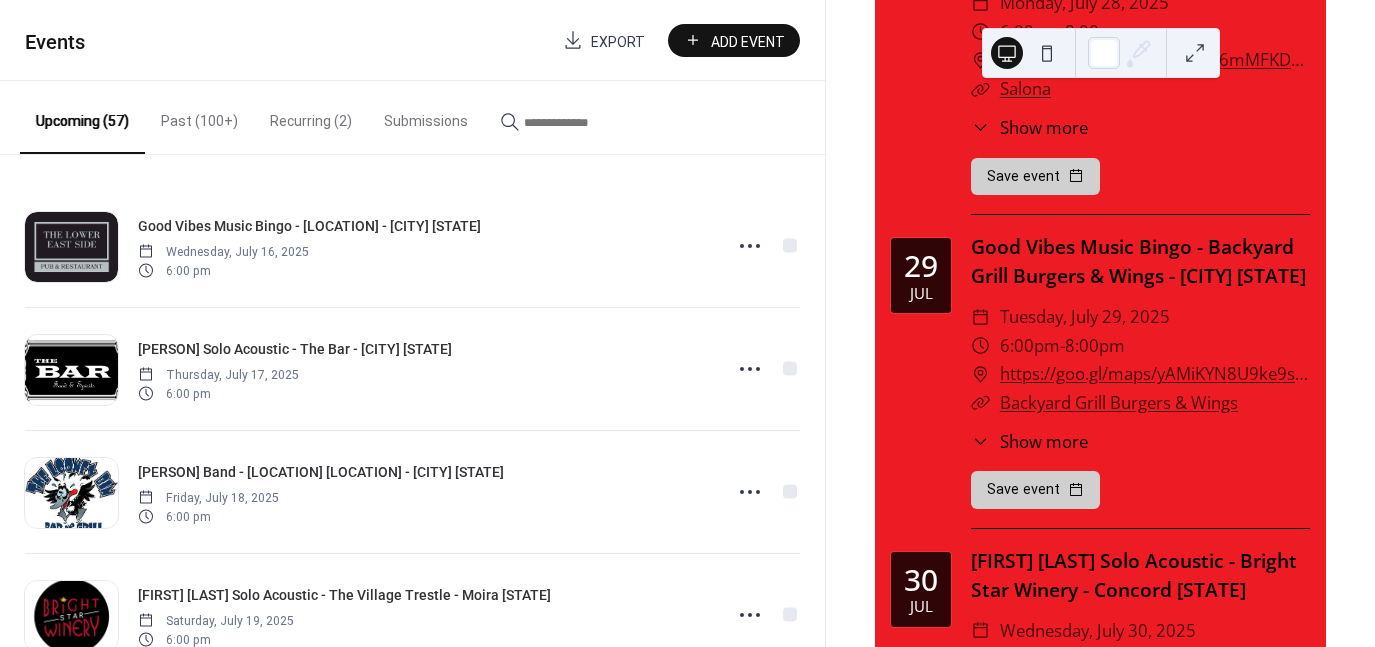click on "Past (100+)" at bounding box center [199, 116] 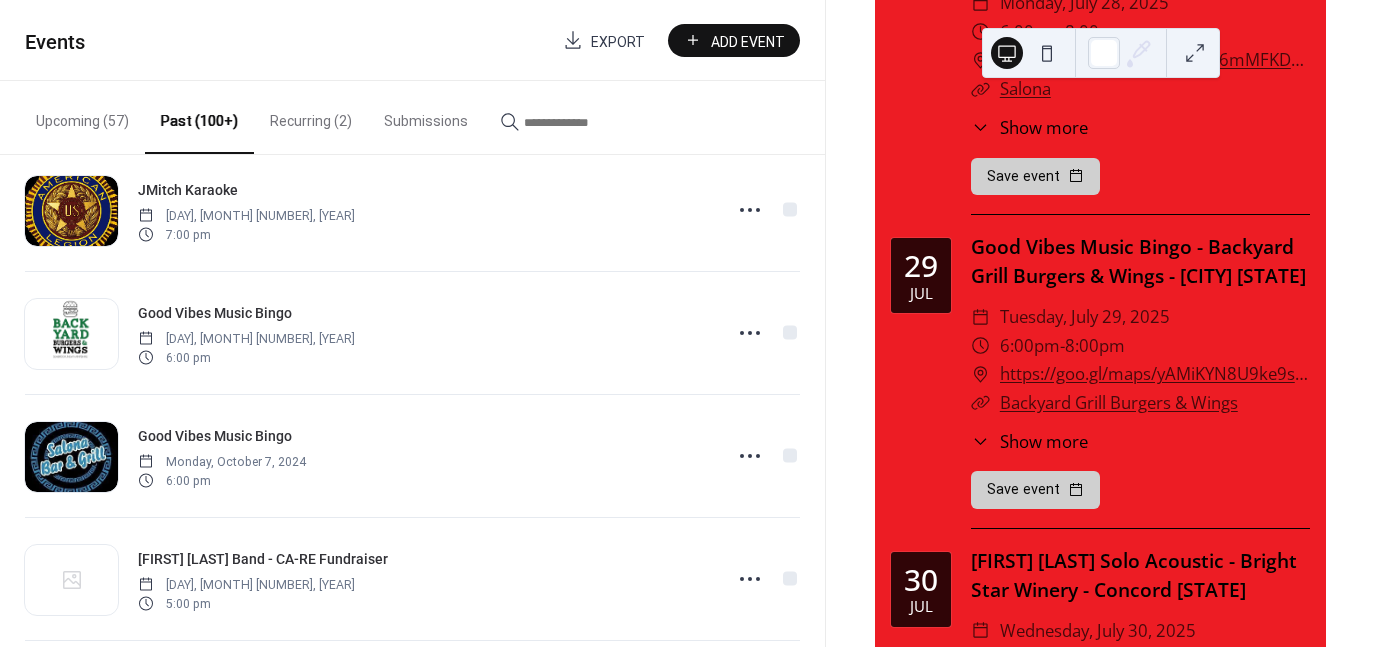 scroll, scrollTop: 13274, scrollLeft: 0, axis: vertical 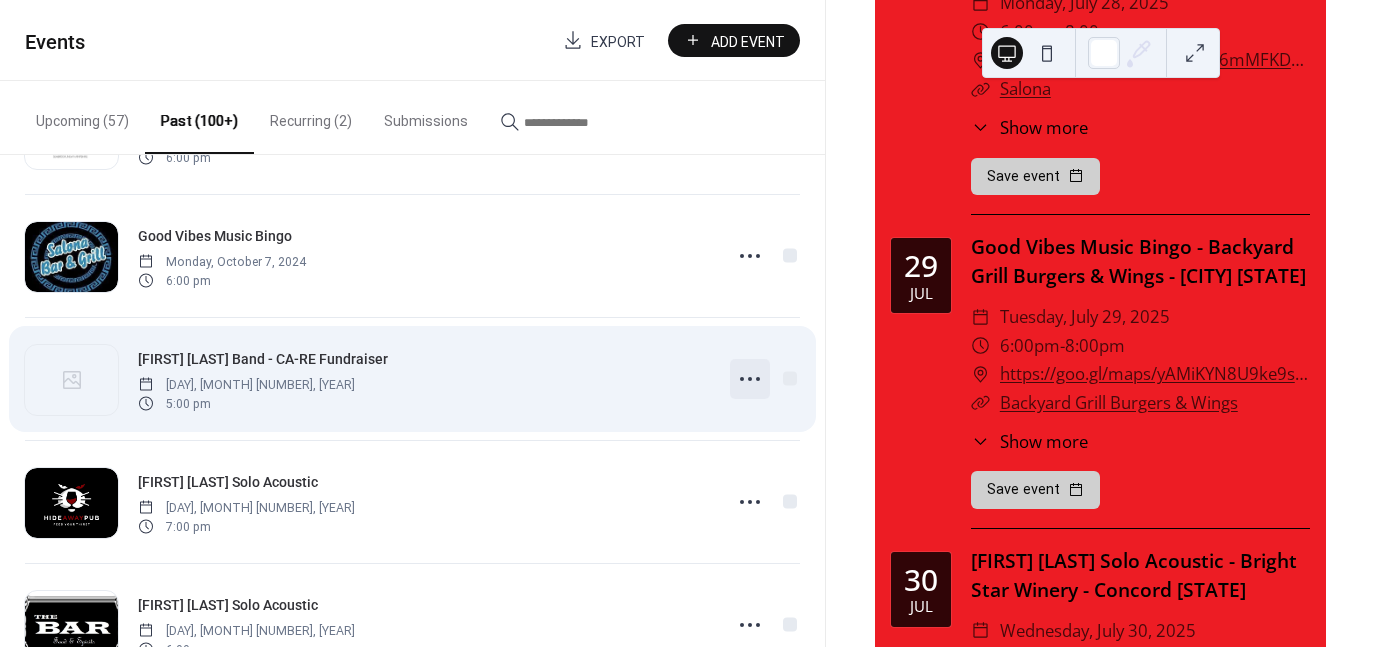 click 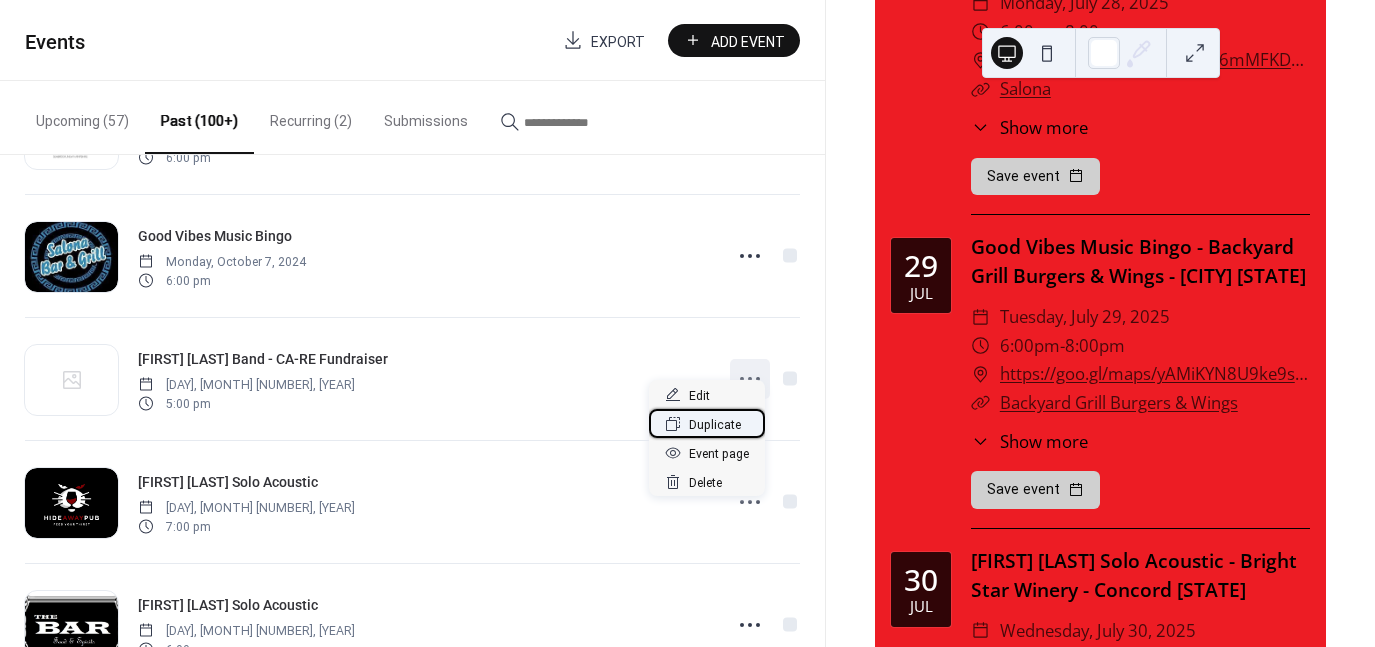 click on "Duplicate" at bounding box center [715, 425] 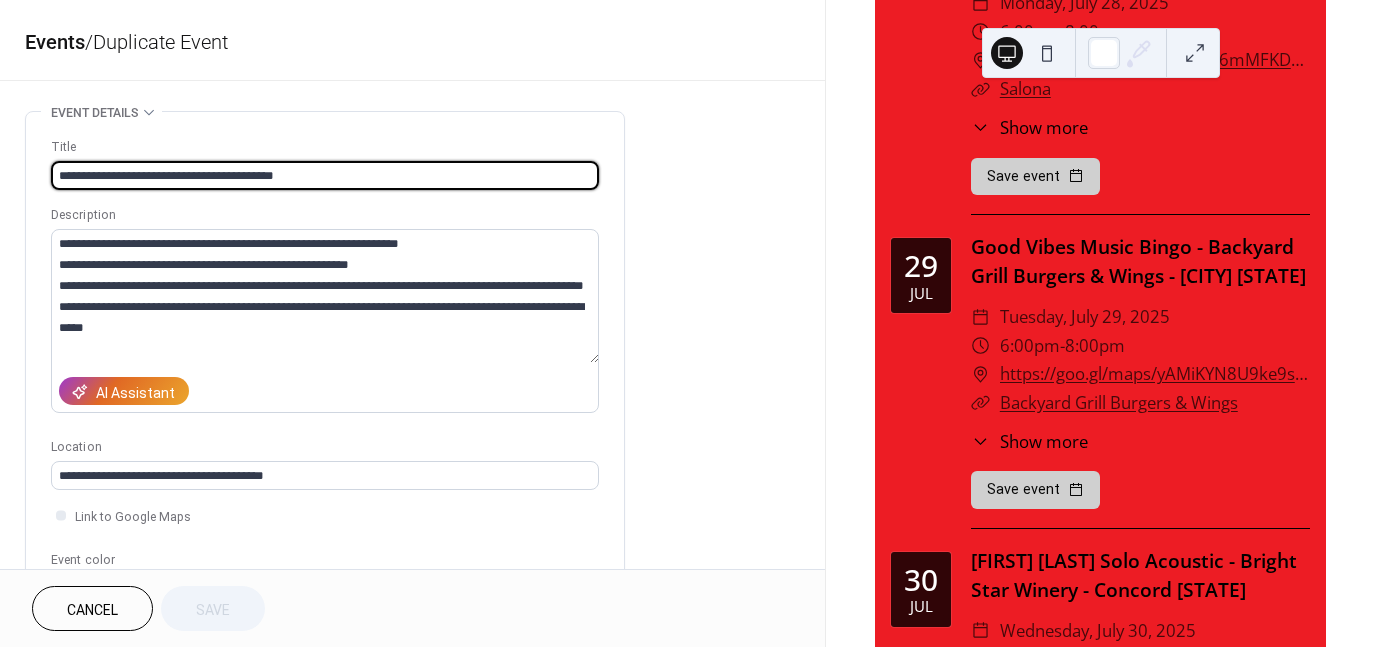 click on "**********" at bounding box center (325, 175) 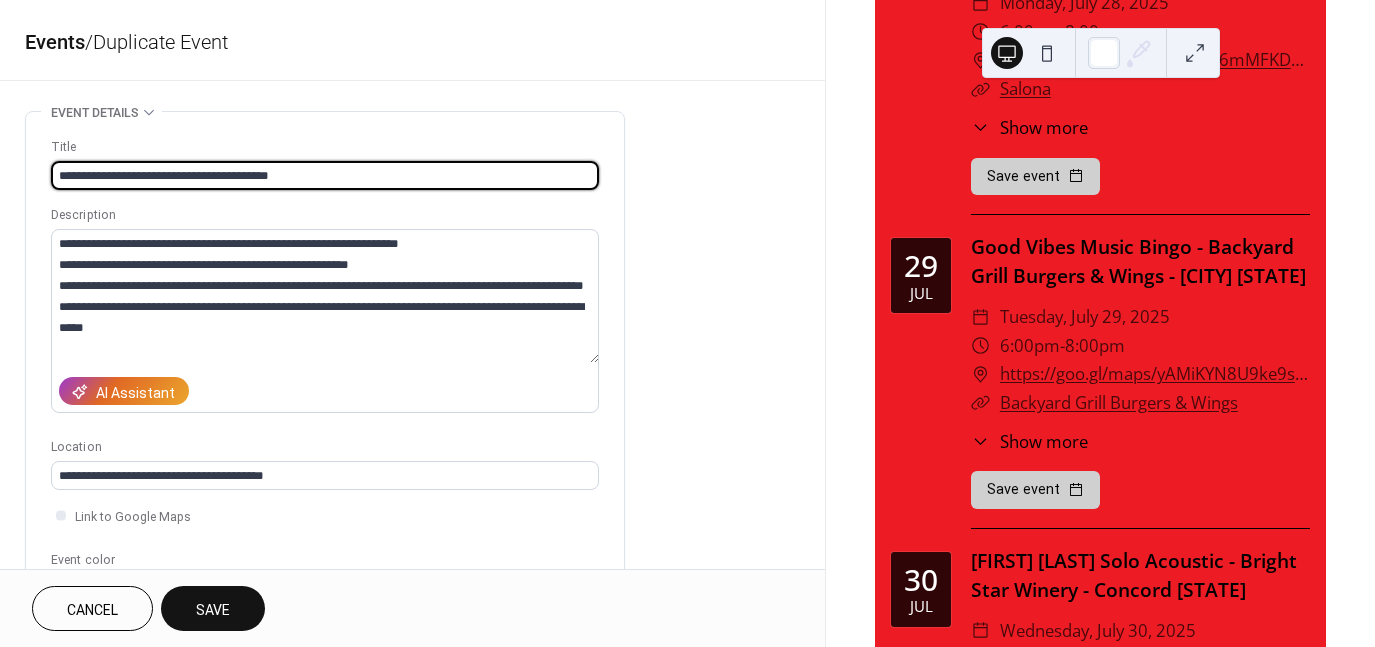 click on "**********" at bounding box center (325, 175) 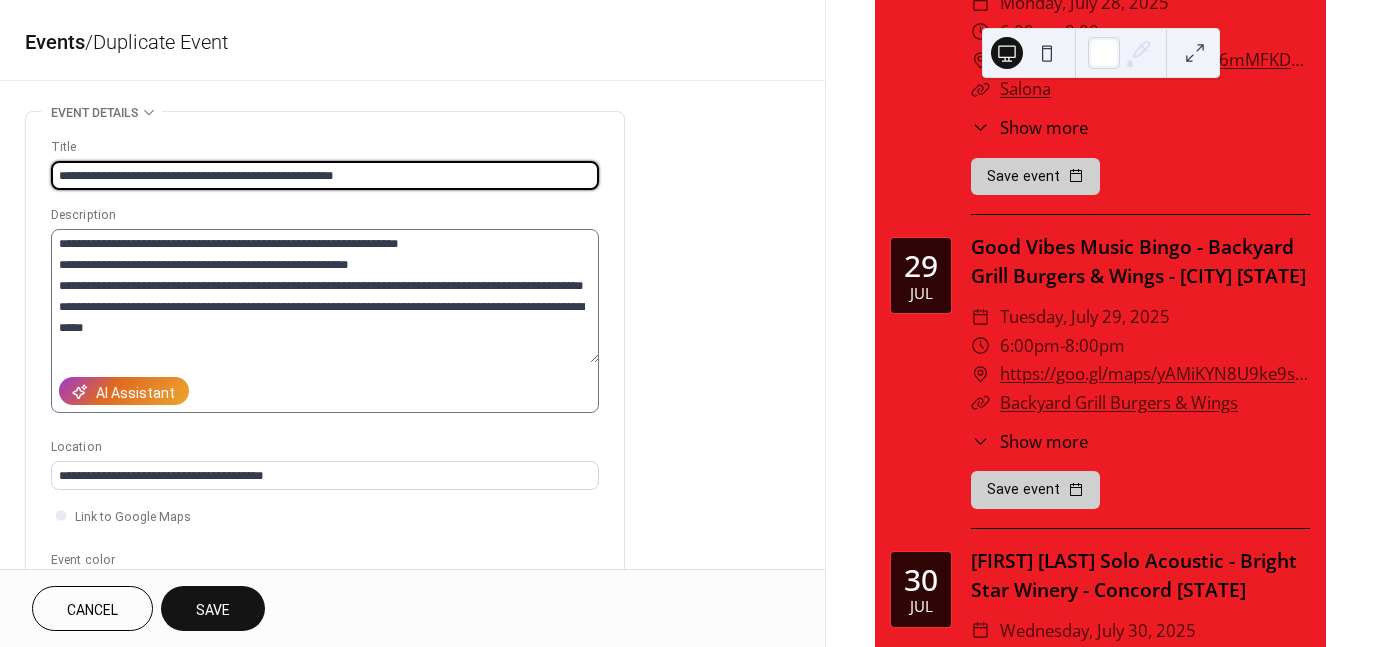 type on "**********" 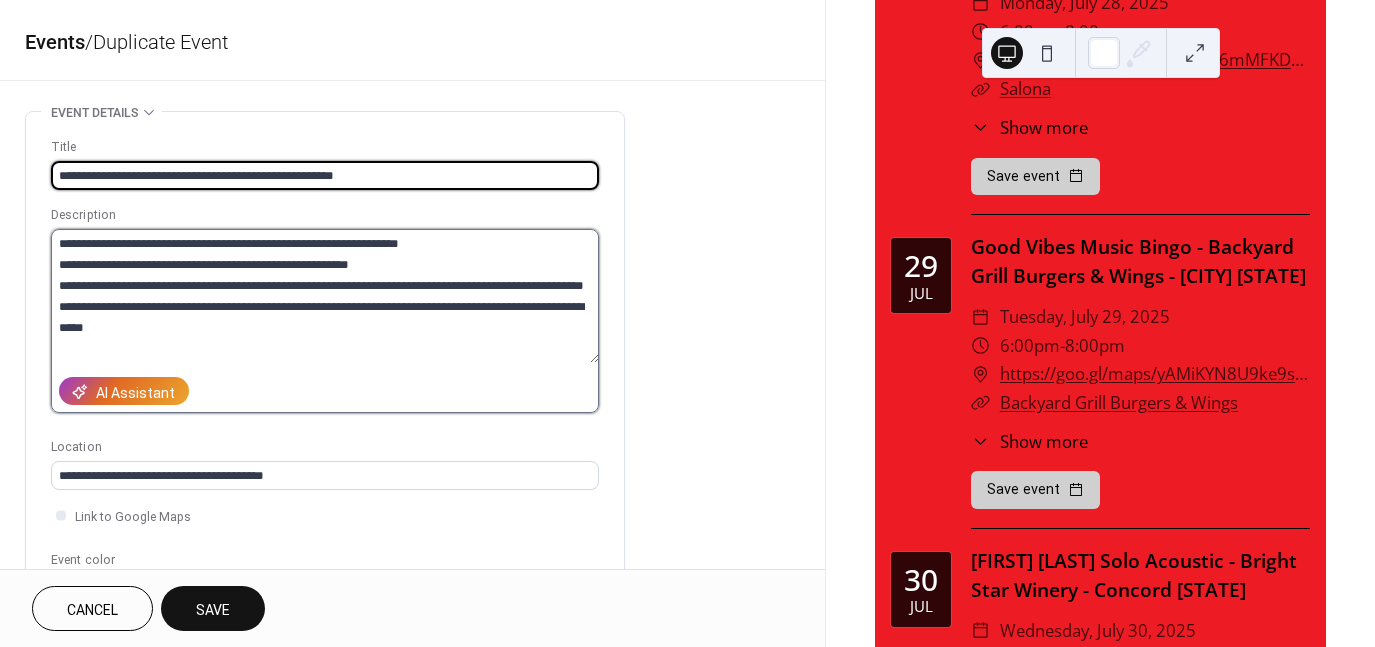 click on "**********" at bounding box center [325, 296] 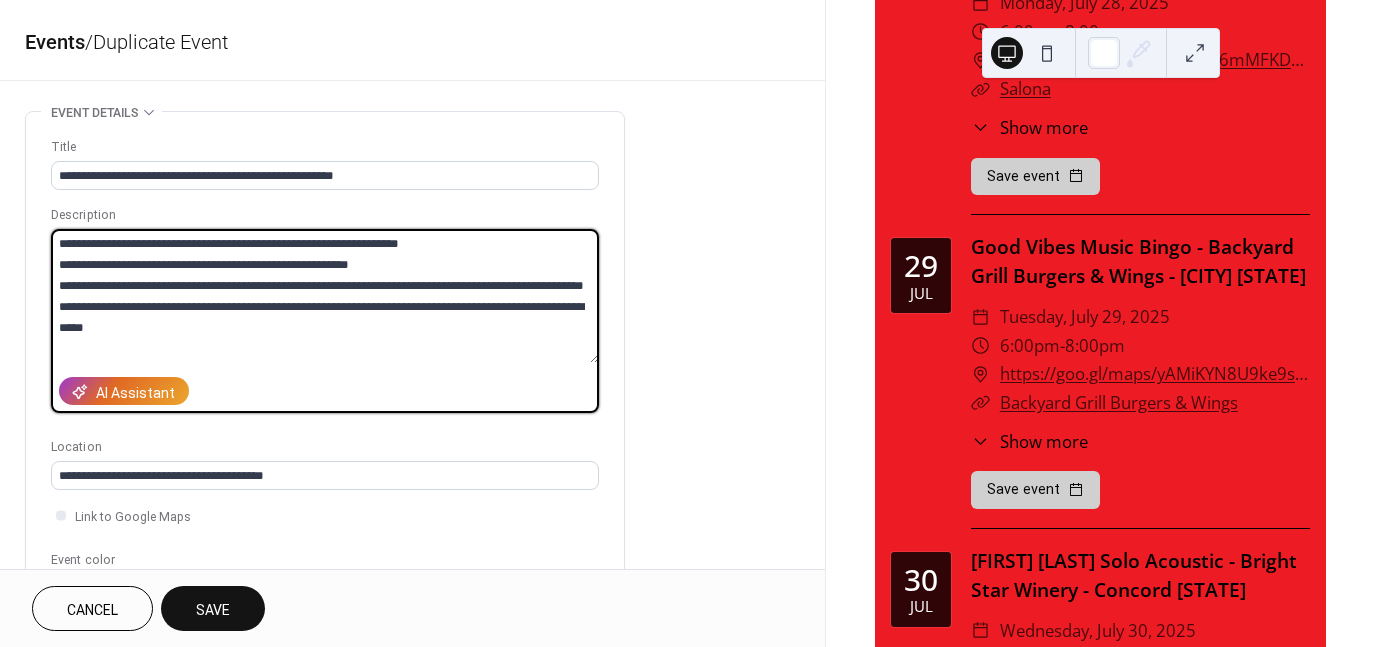 scroll, scrollTop: 20, scrollLeft: 0, axis: vertical 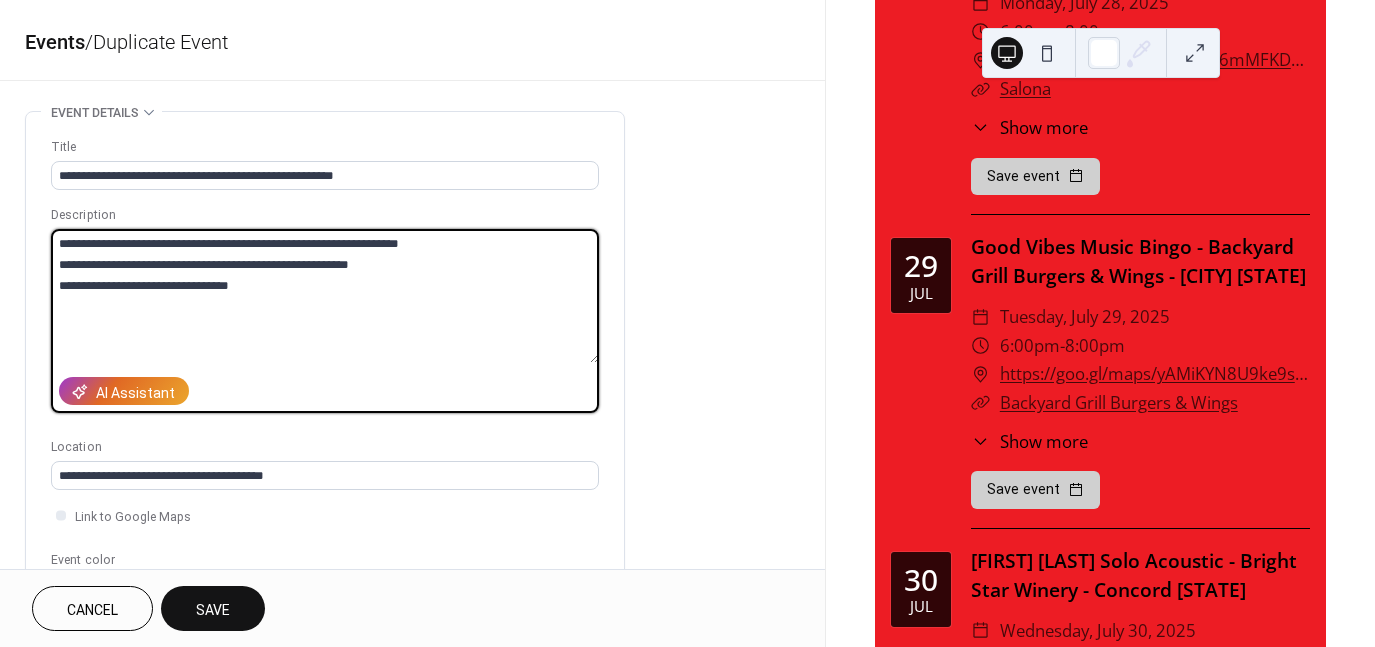 drag, startPoint x: 395, startPoint y: 267, endPoint x: 39, endPoint y: 250, distance: 356.40567 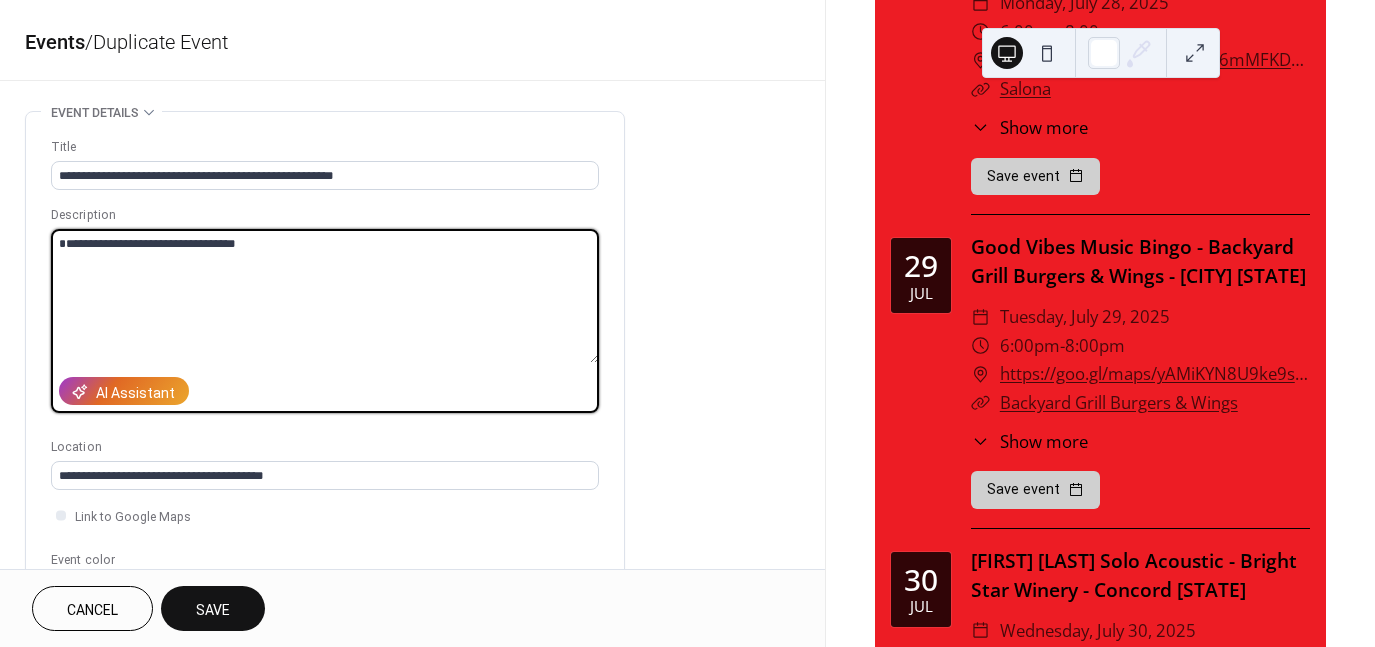 click on "**********" at bounding box center [325, 296] 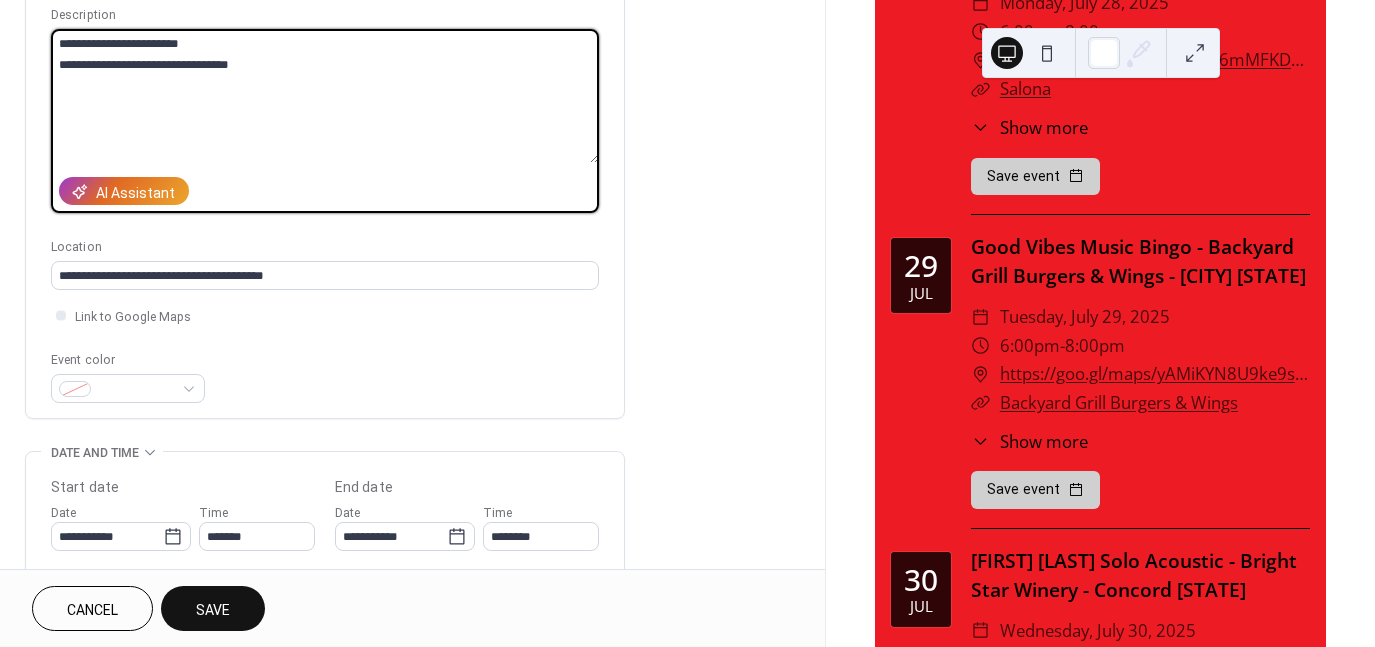 scroll, scrollTop: 0, scrollLeft: 0, axis: both 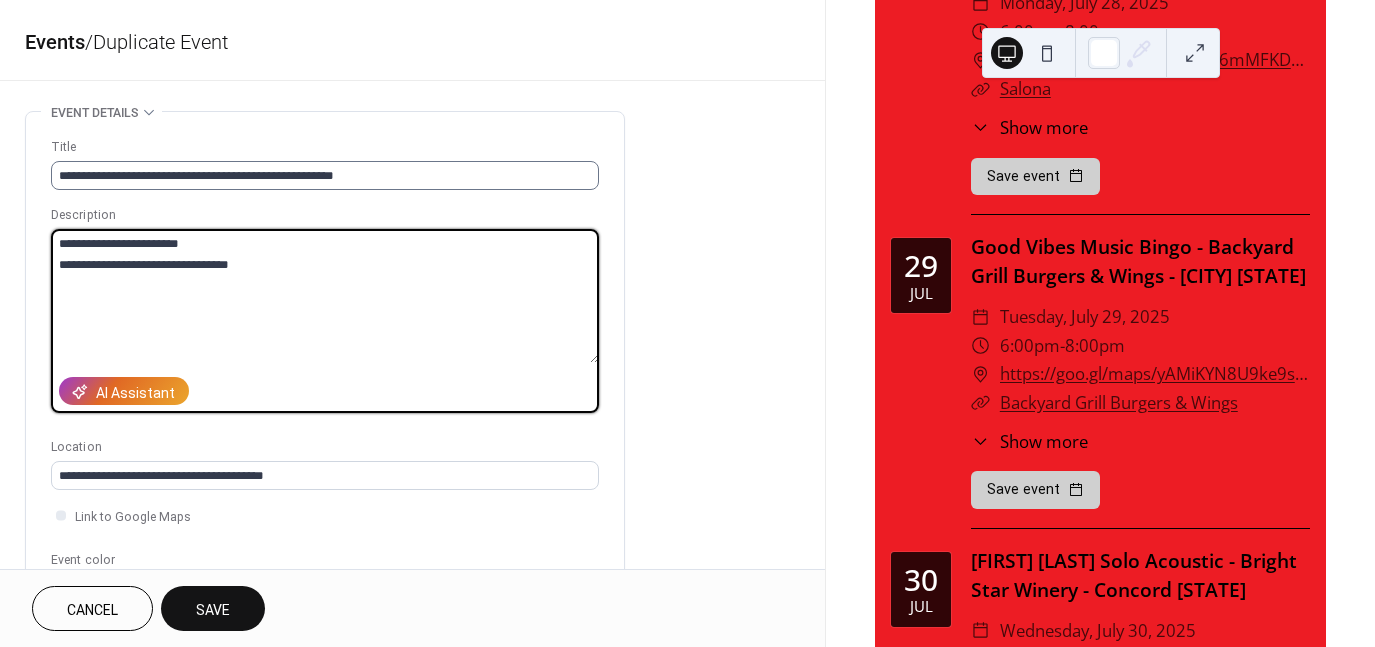 type on "**********" 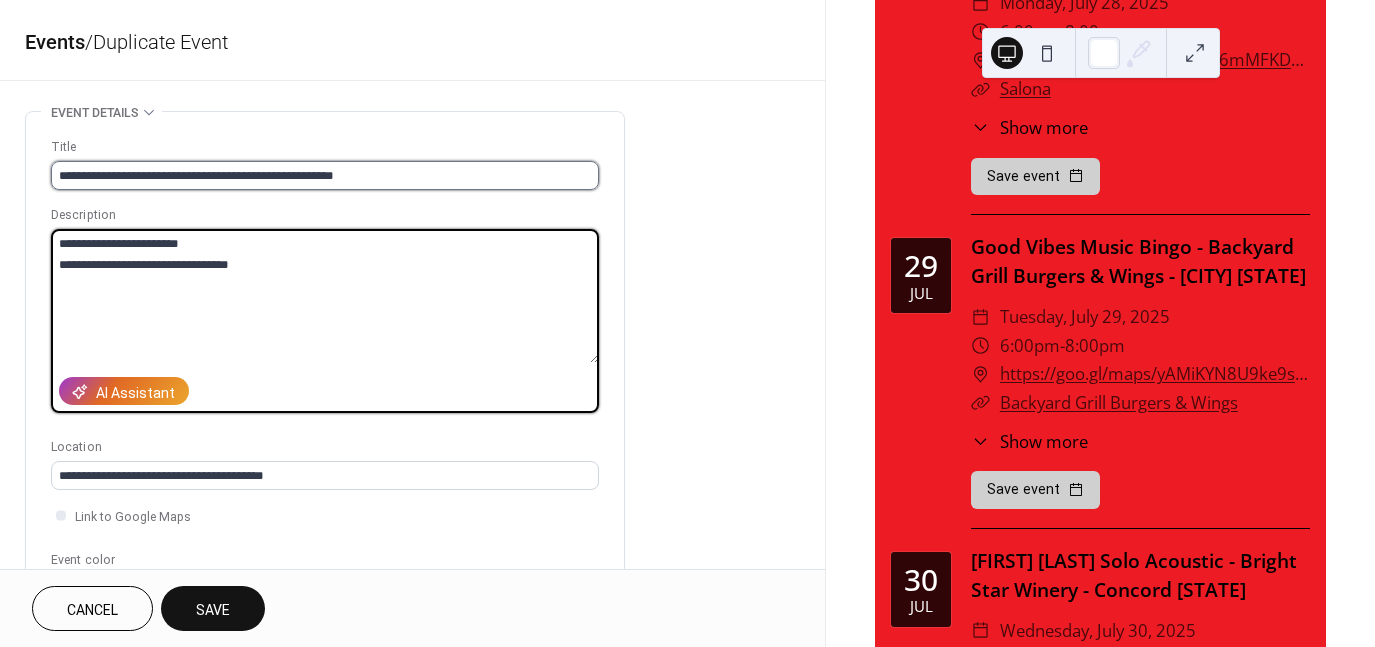 click on "**********" at bounding box center [325, 175] 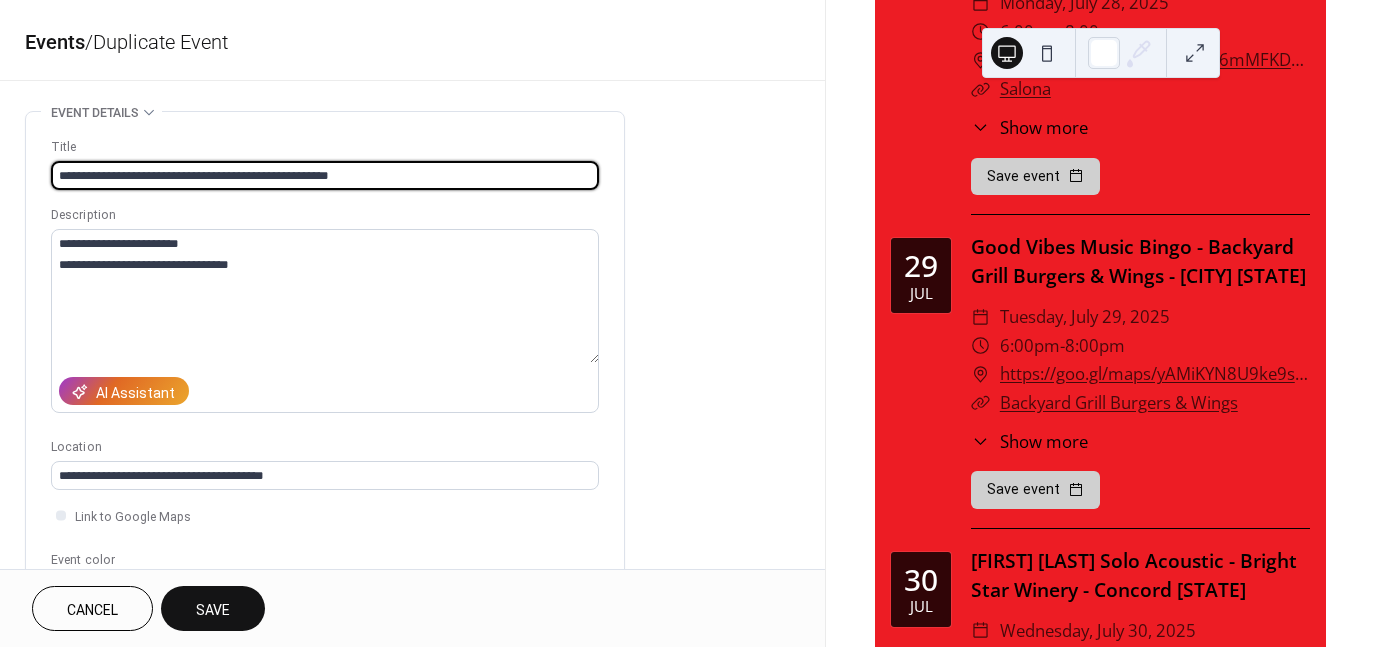 click on "**********" at bounding box center (325, 175) 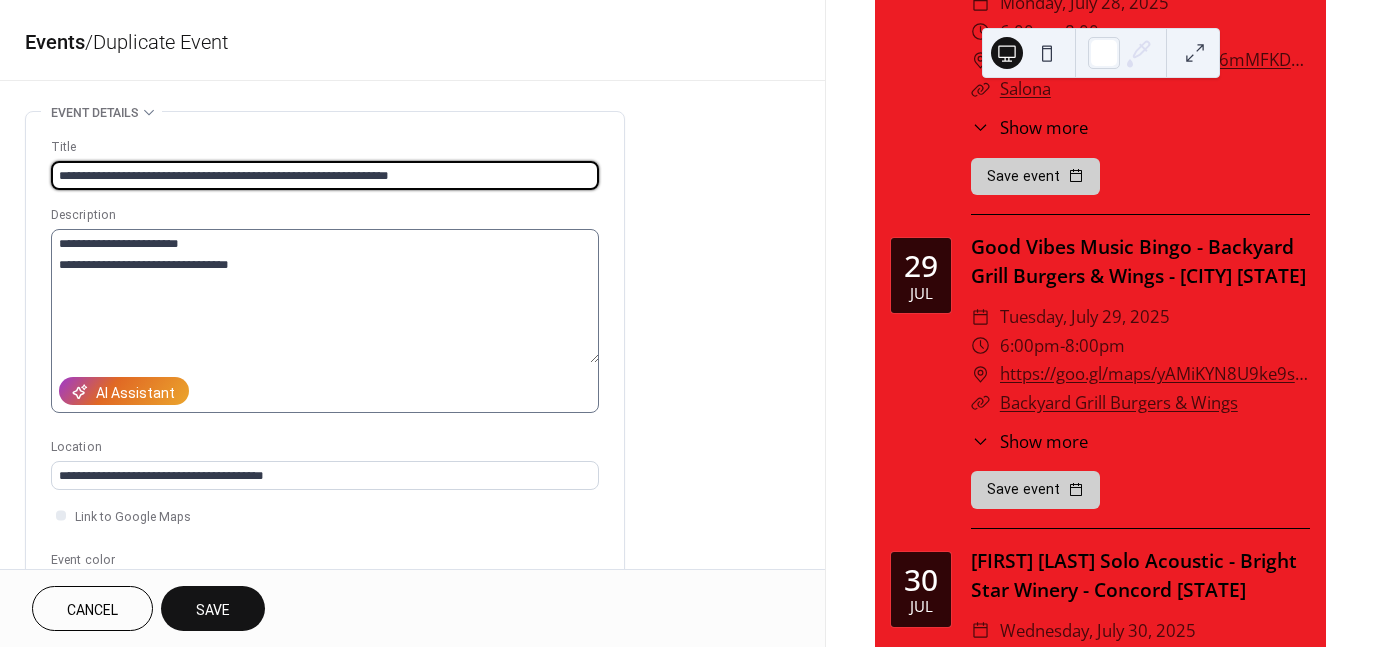 type on "**********" 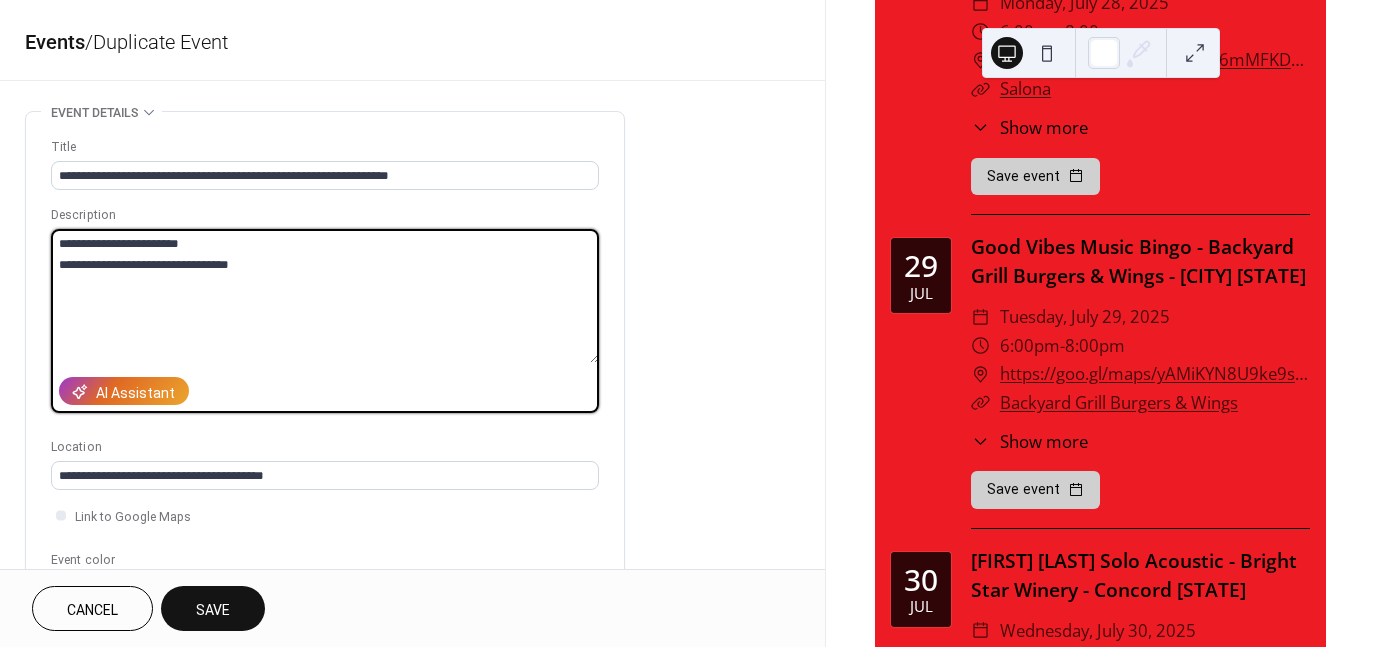 drag, startPoint x: 268, startPoint y: 273, endPoint x: 26, endPoint y: 280, distance: 242.10121 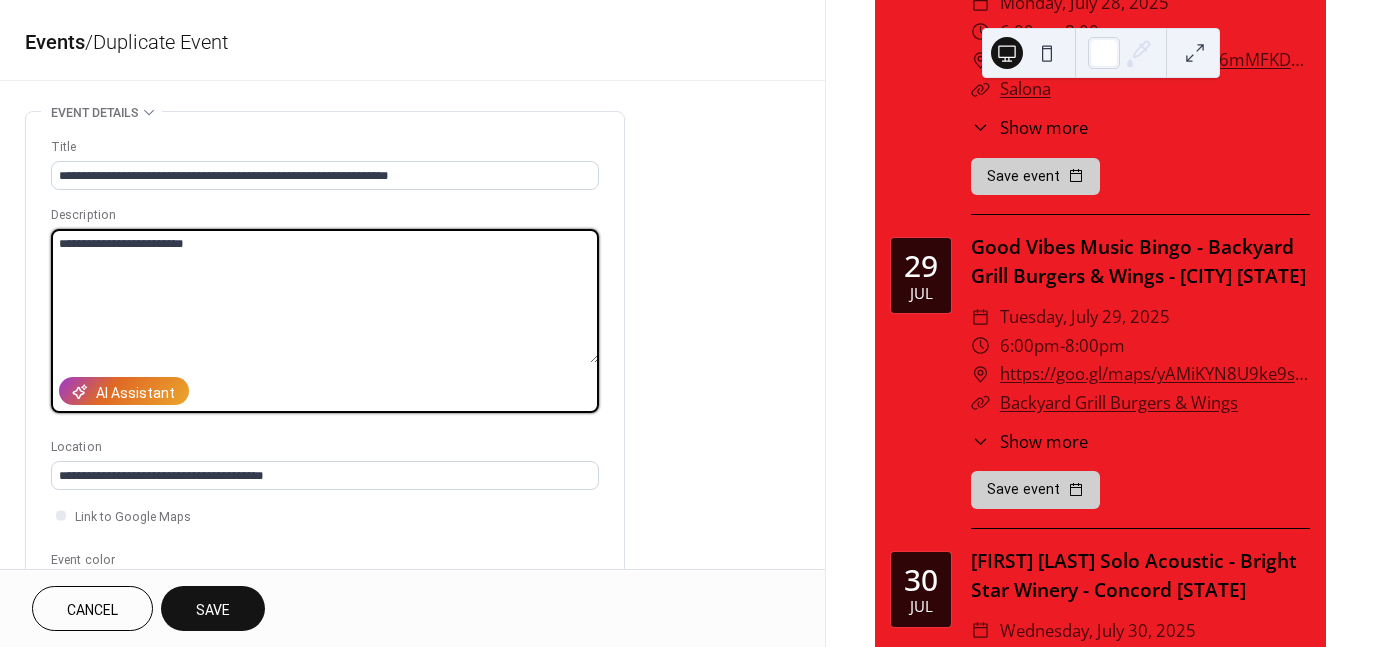 scroll, scrollTop: 500, scrollLeft: 0, axis: vertical 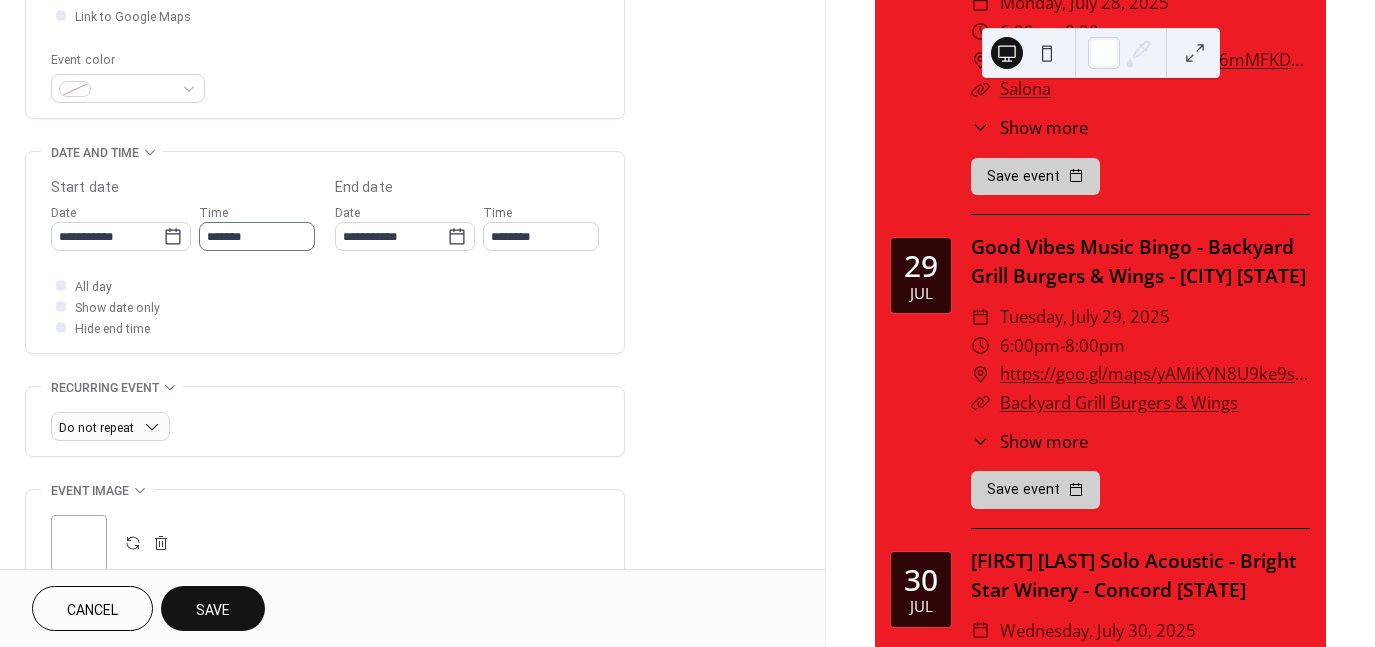 type on "**********" 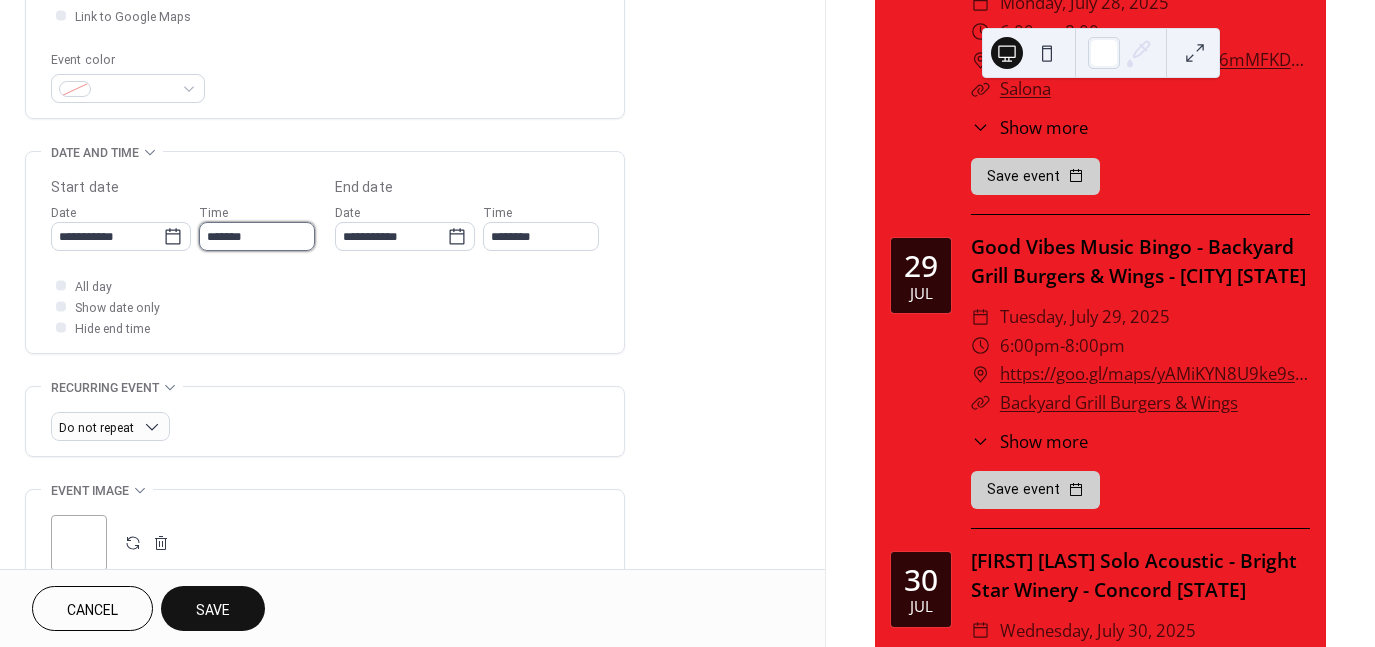 click on "*******" at bounding box center (257, 236) 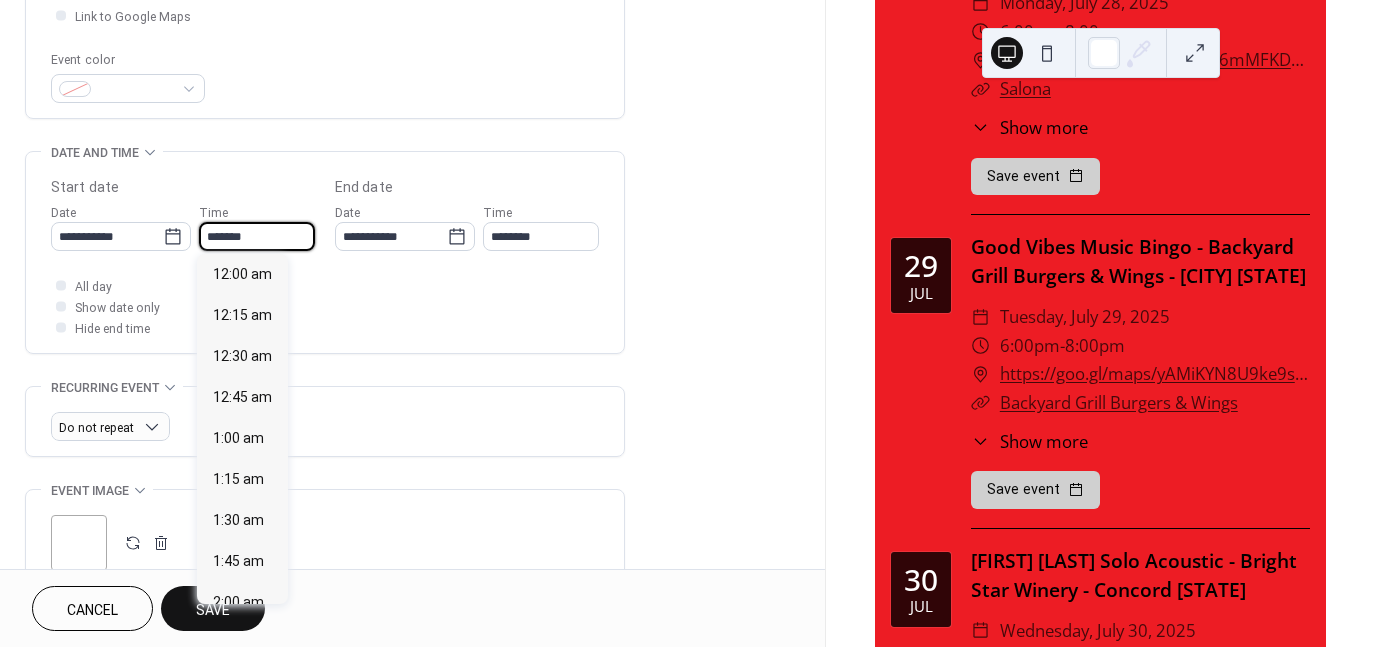 scroll, scrollTop: 2788, scrollLeft: 0, axis: vertical 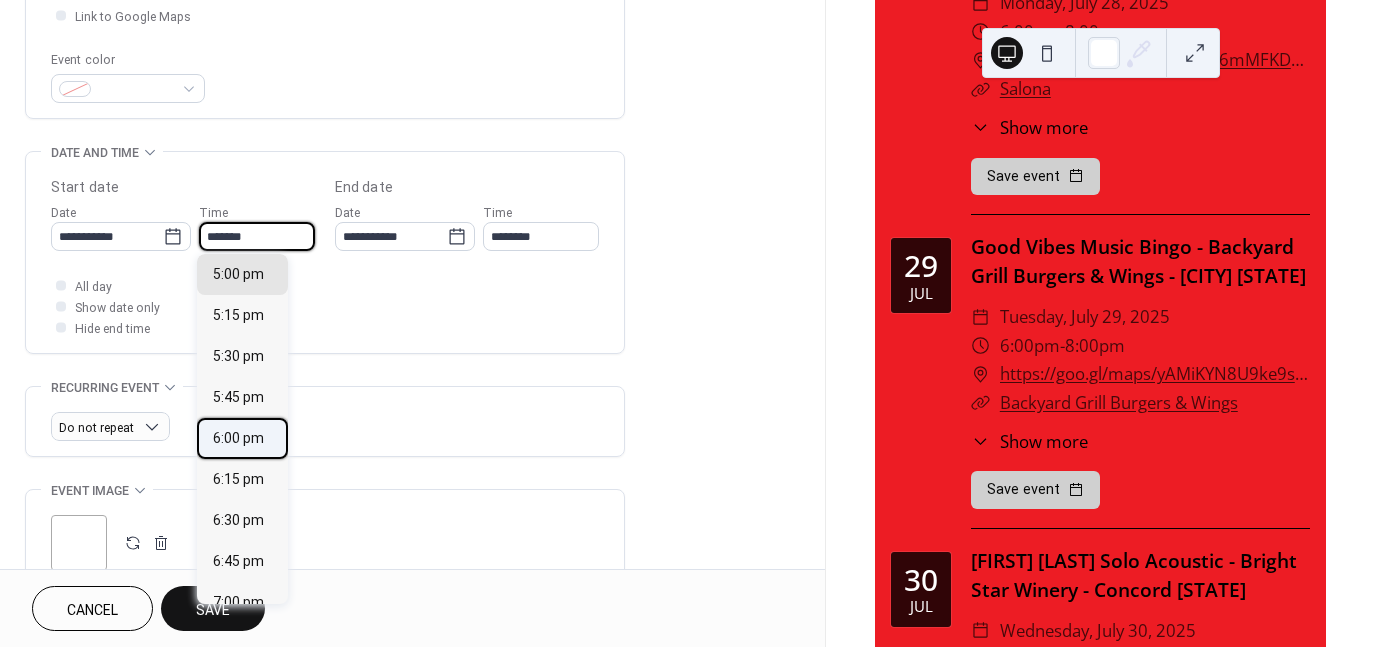 click on "6:00 pm" at bounding box center [238, 438] 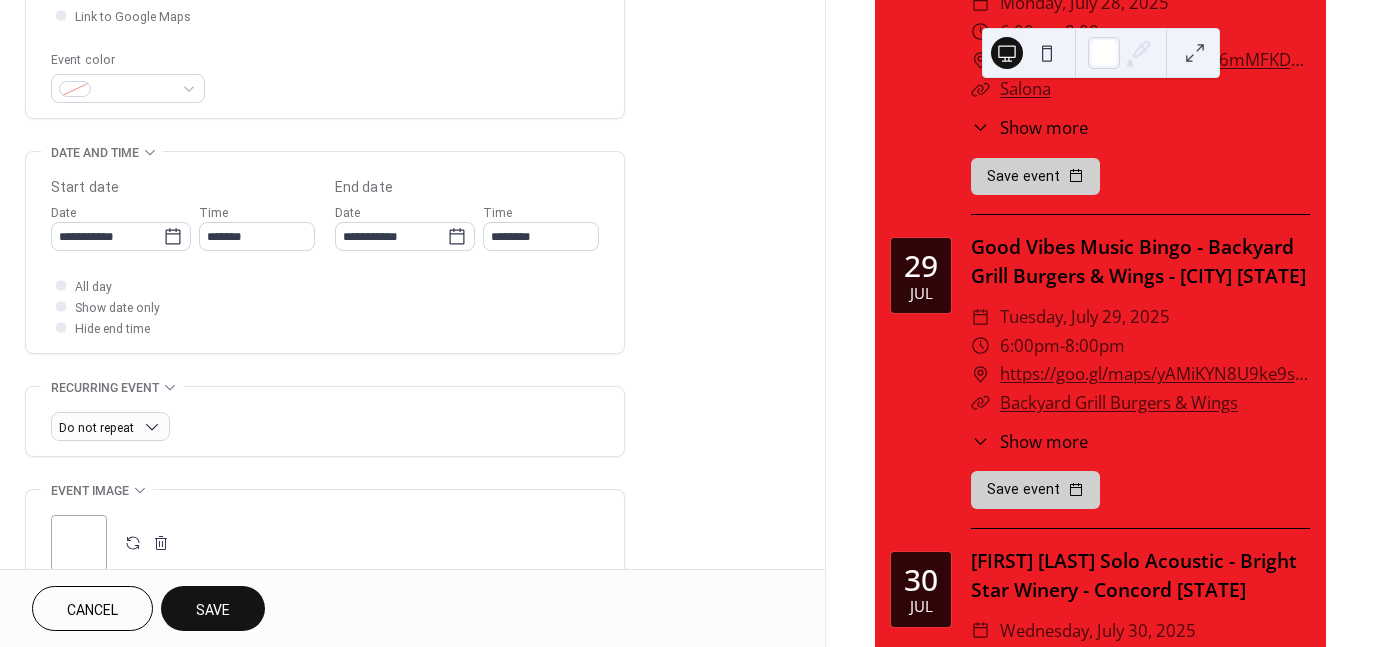 type on "*******" 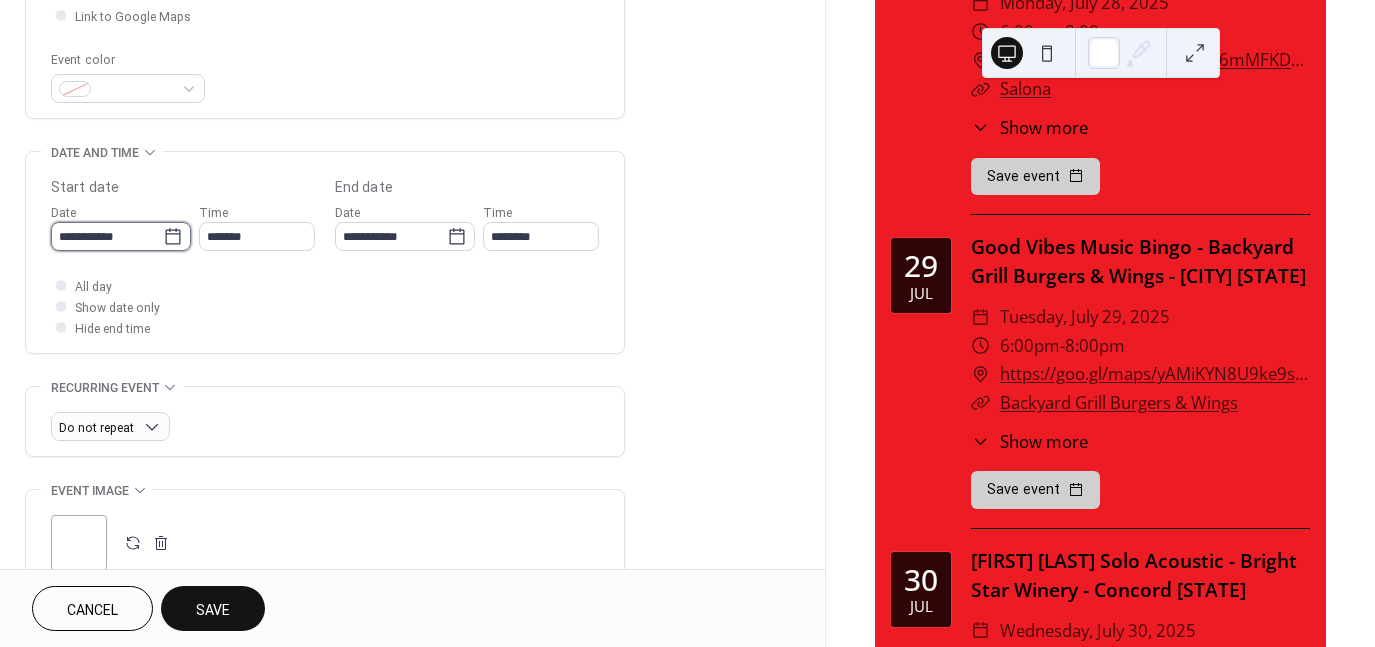 click on "**********" at bounding box center [107, 236] 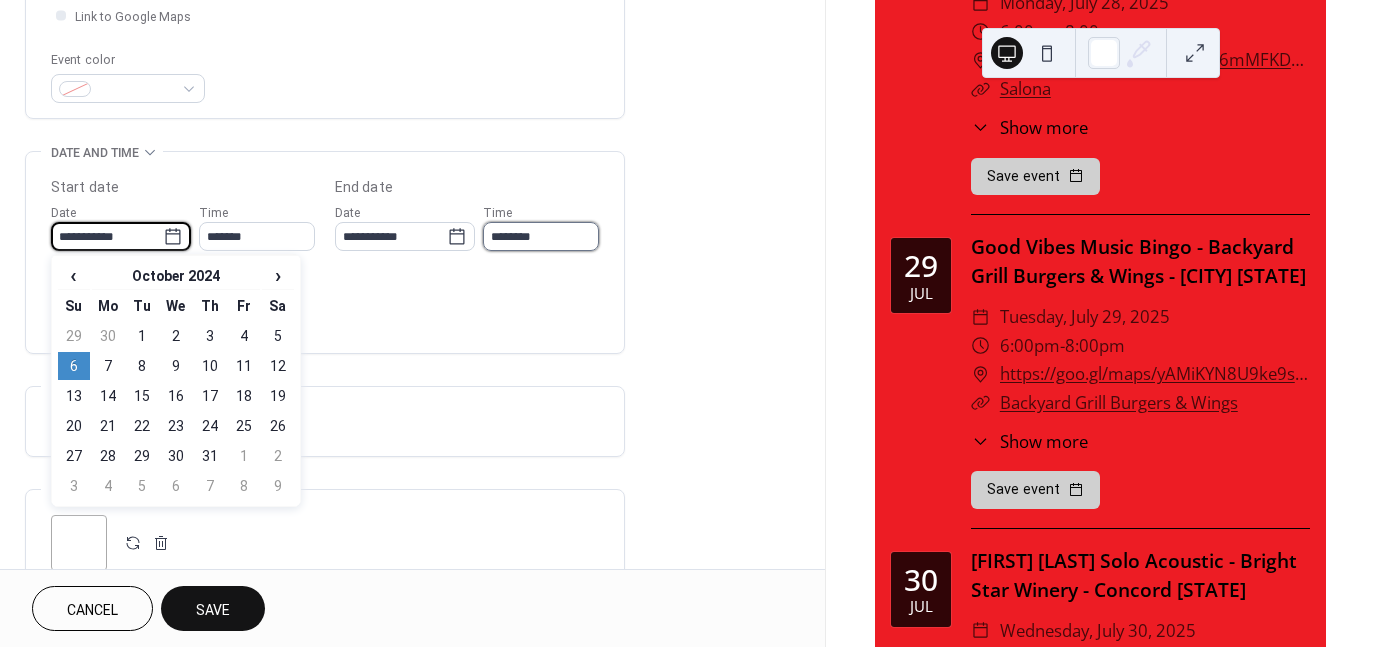 click on "********" at bounding box center (541, 236) 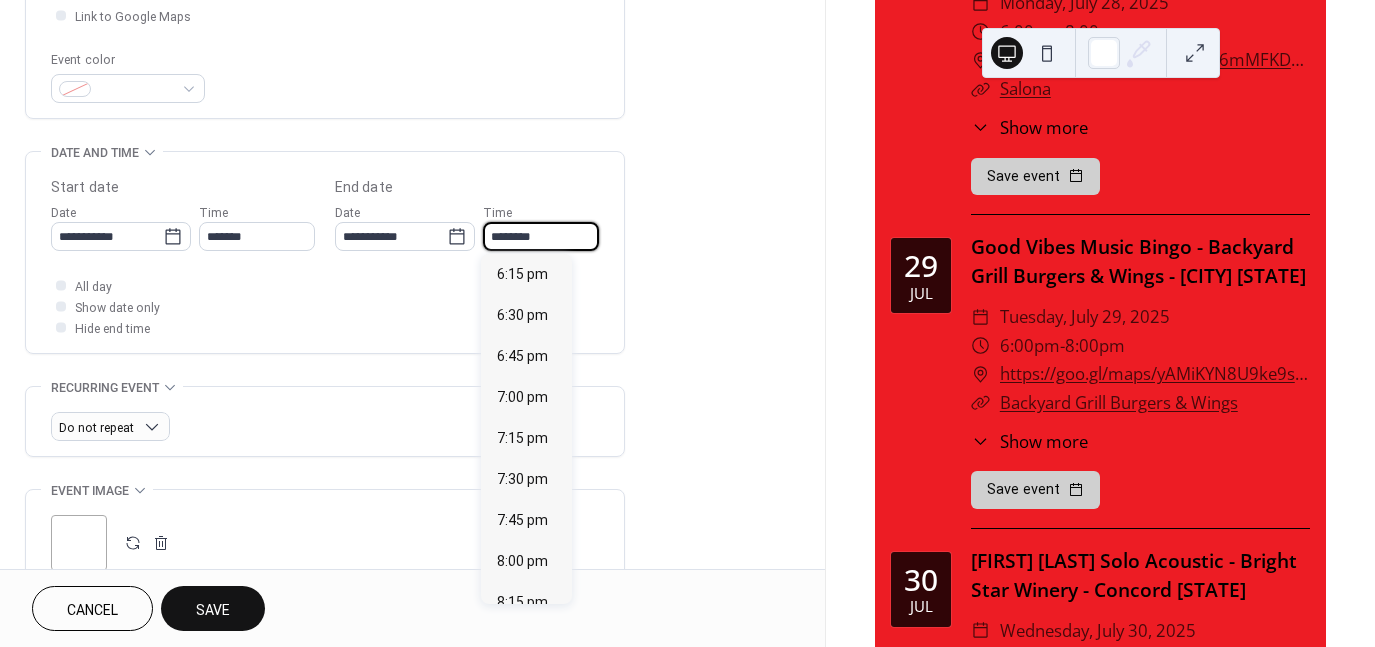 scroll, scrollTop: 592, scrollLeft: 0, axis: vertical 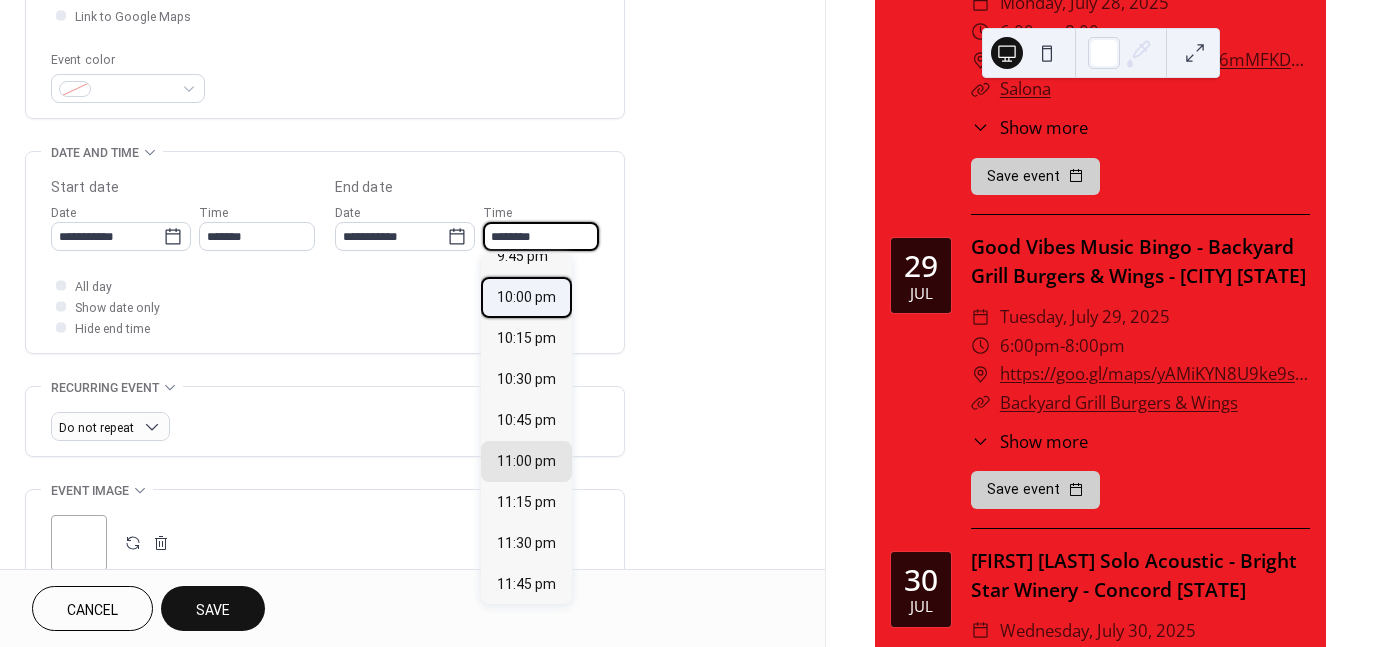 click on "10:00 pm" at bounding box center (526, 297) 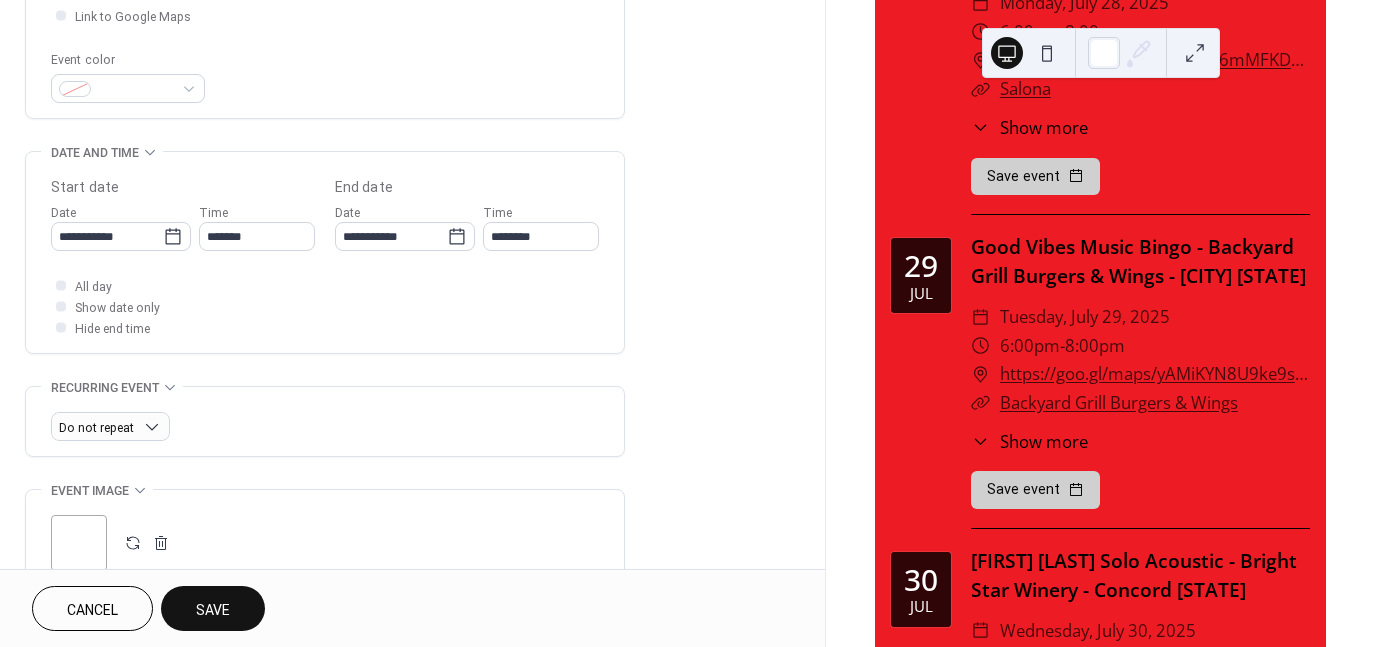 type on "********" 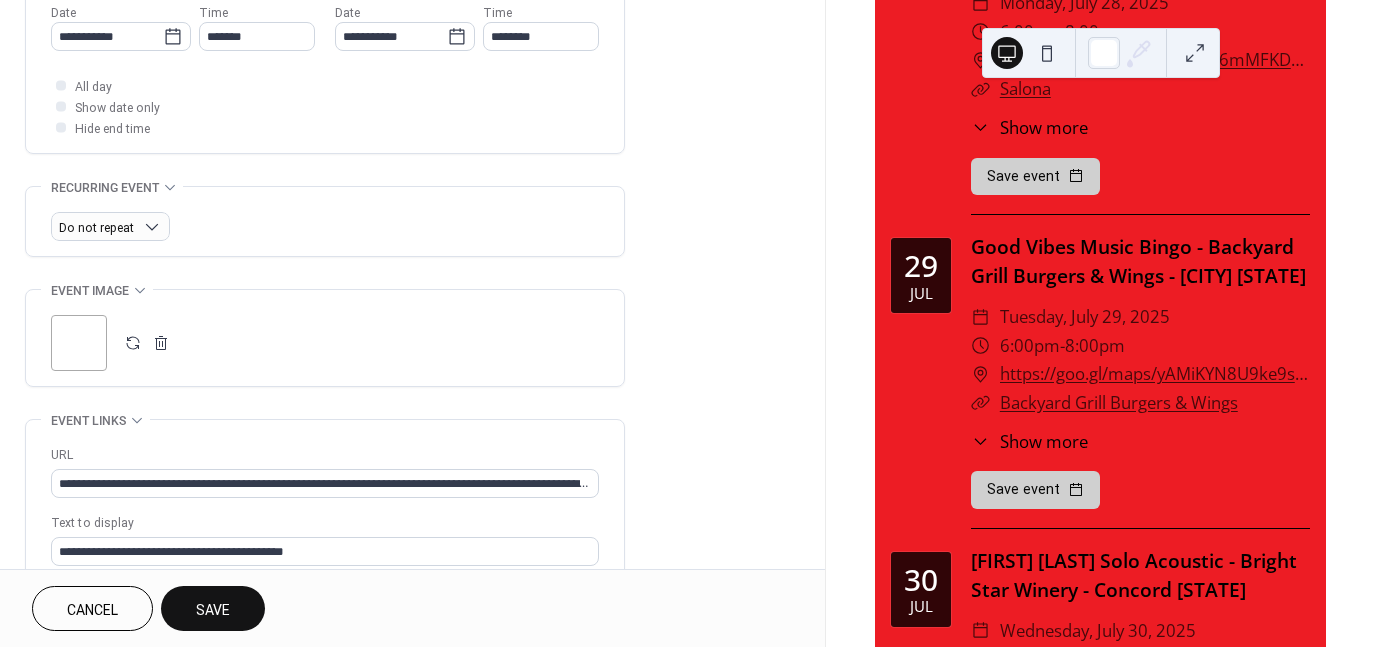click at bounding box center [133, 343] 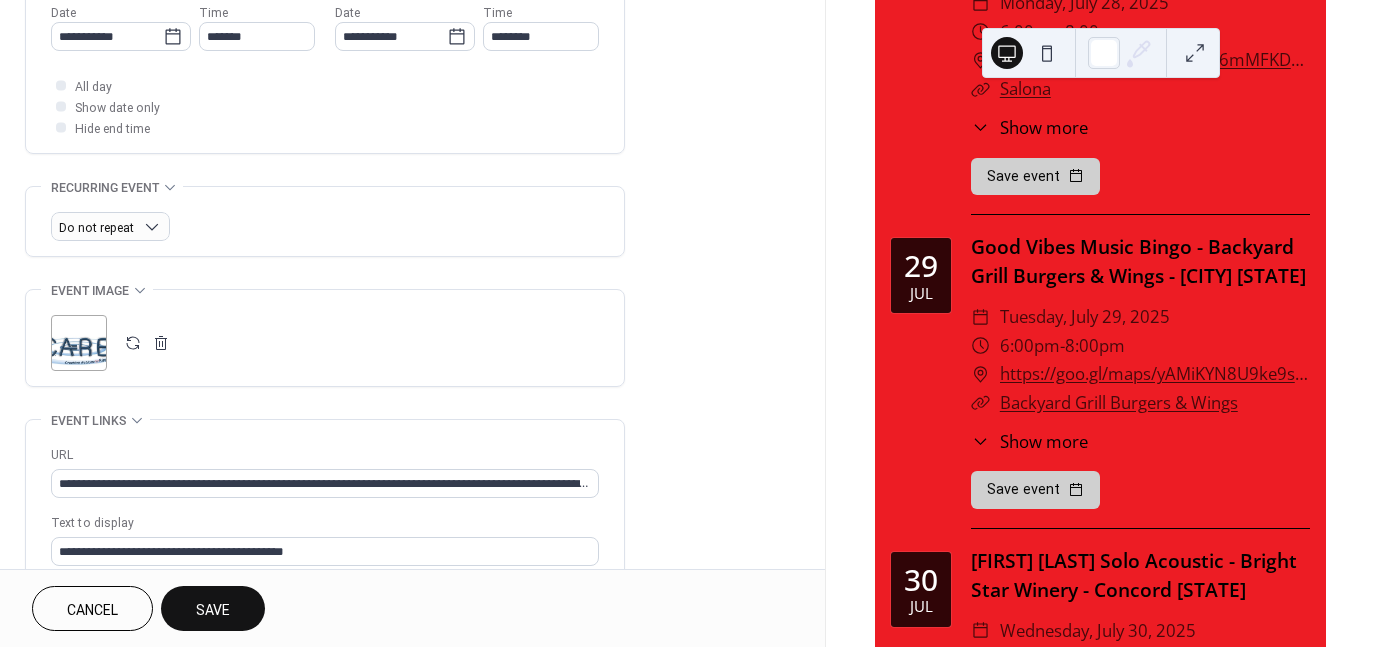 scroll, scrollTop: 900, scrollLeft: 0, axis: vertical 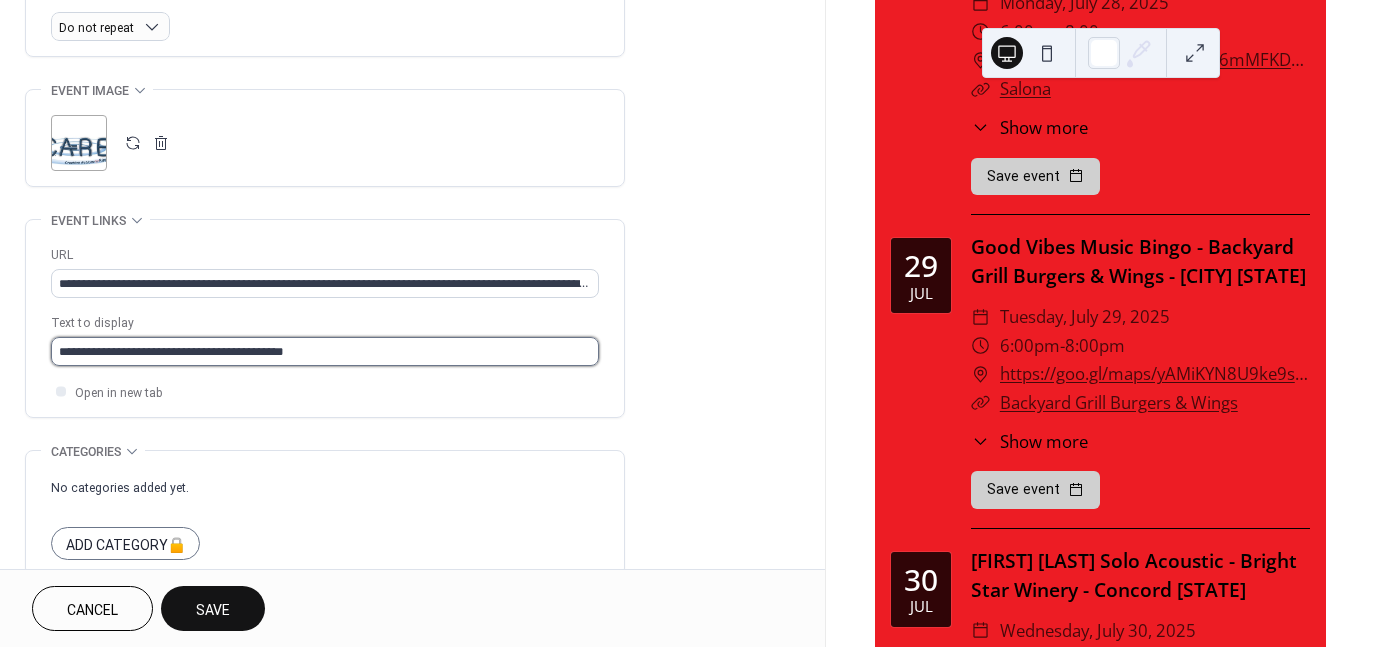 click on "**********" at bounding box center (325, 351) 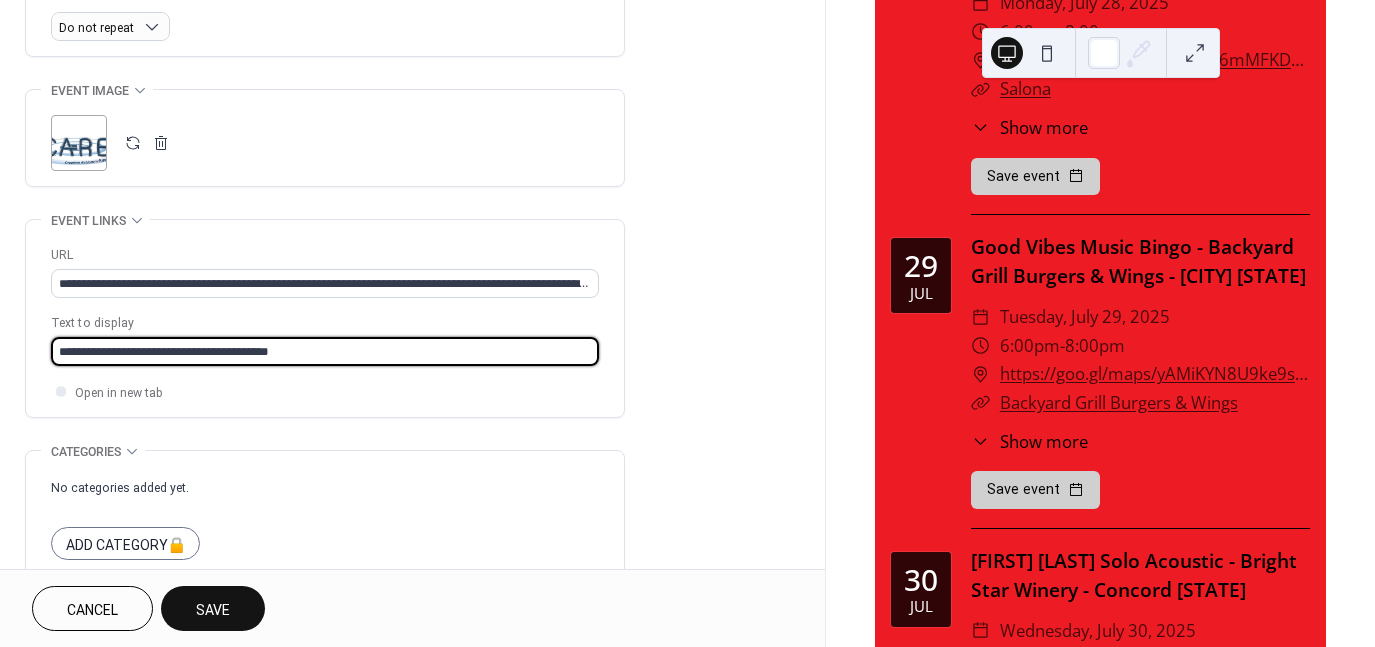 click on "**********" at bounding box center (325, 351) 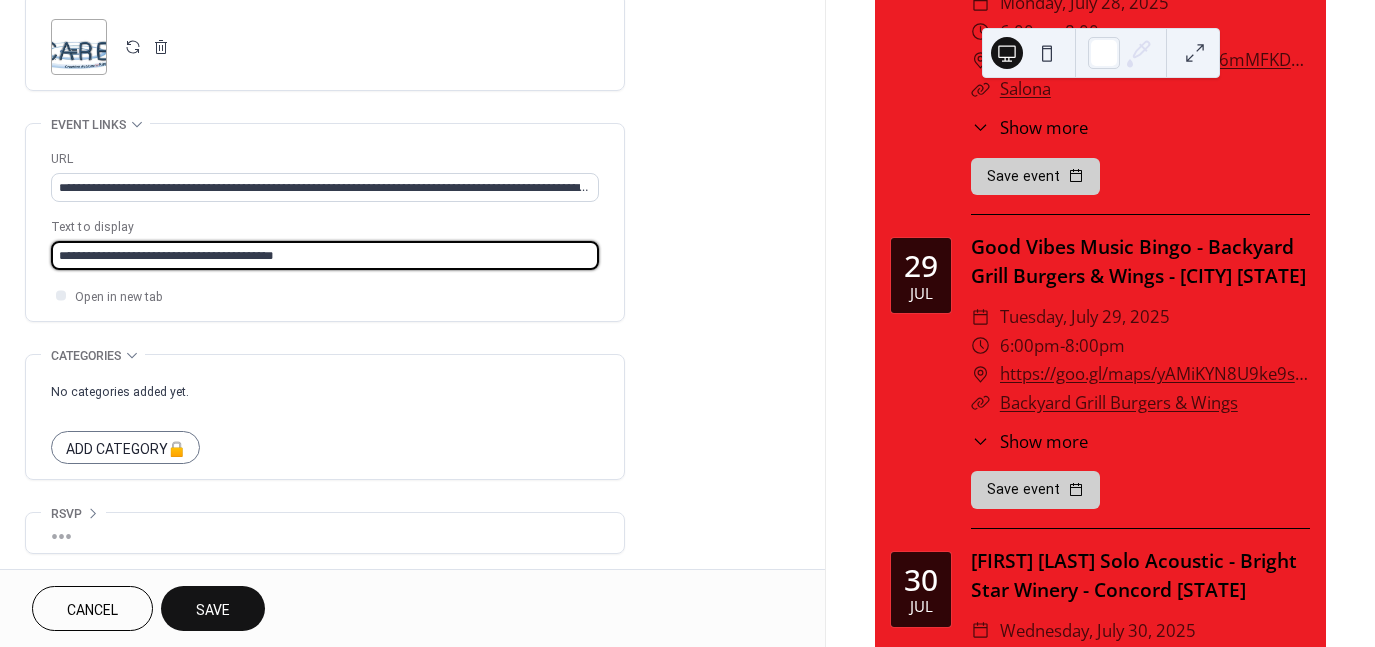 scroll, scrollTop: 396, scrollLeft: 0, axis: vertical 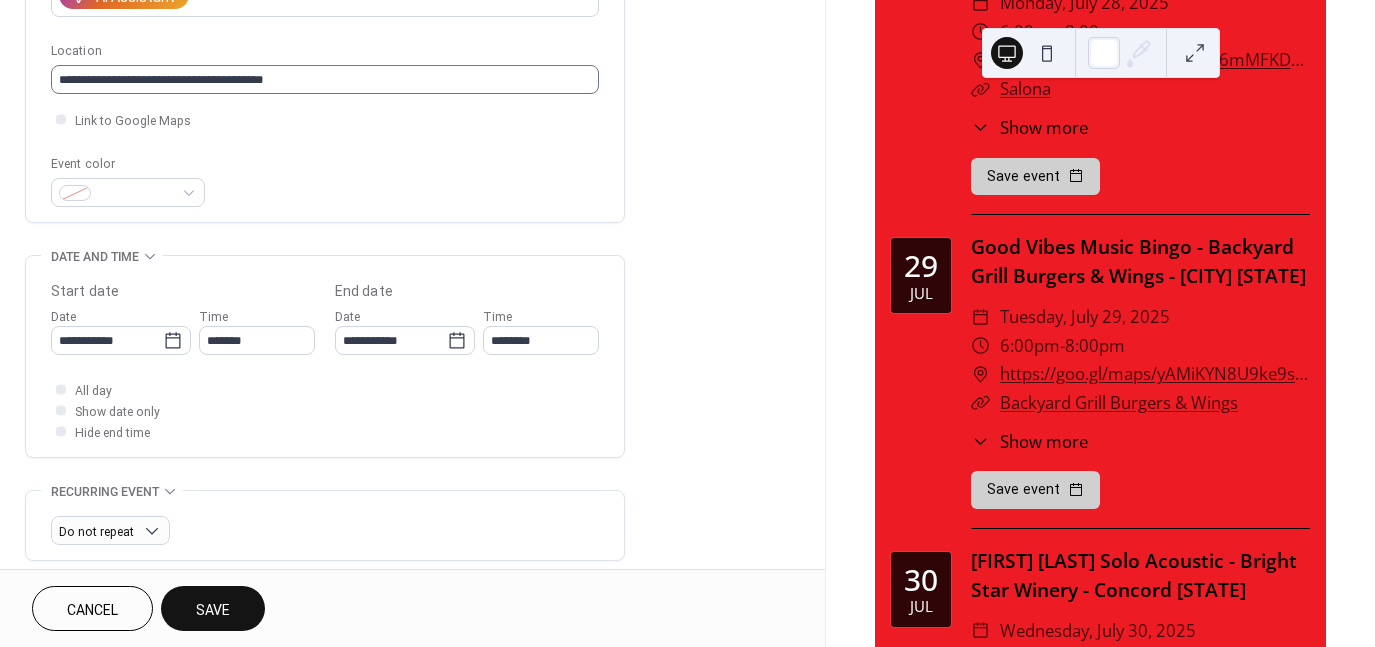 type on "**********" 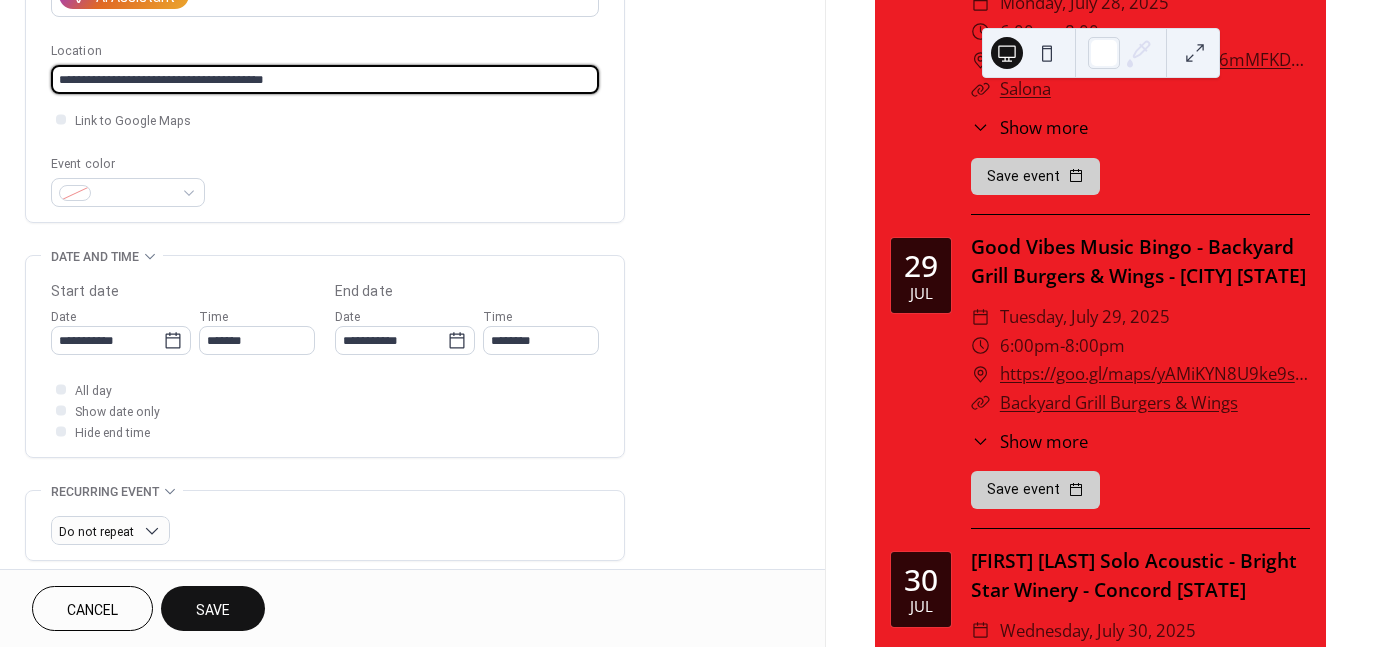 click on "**********" at bounding box center (325, 79) 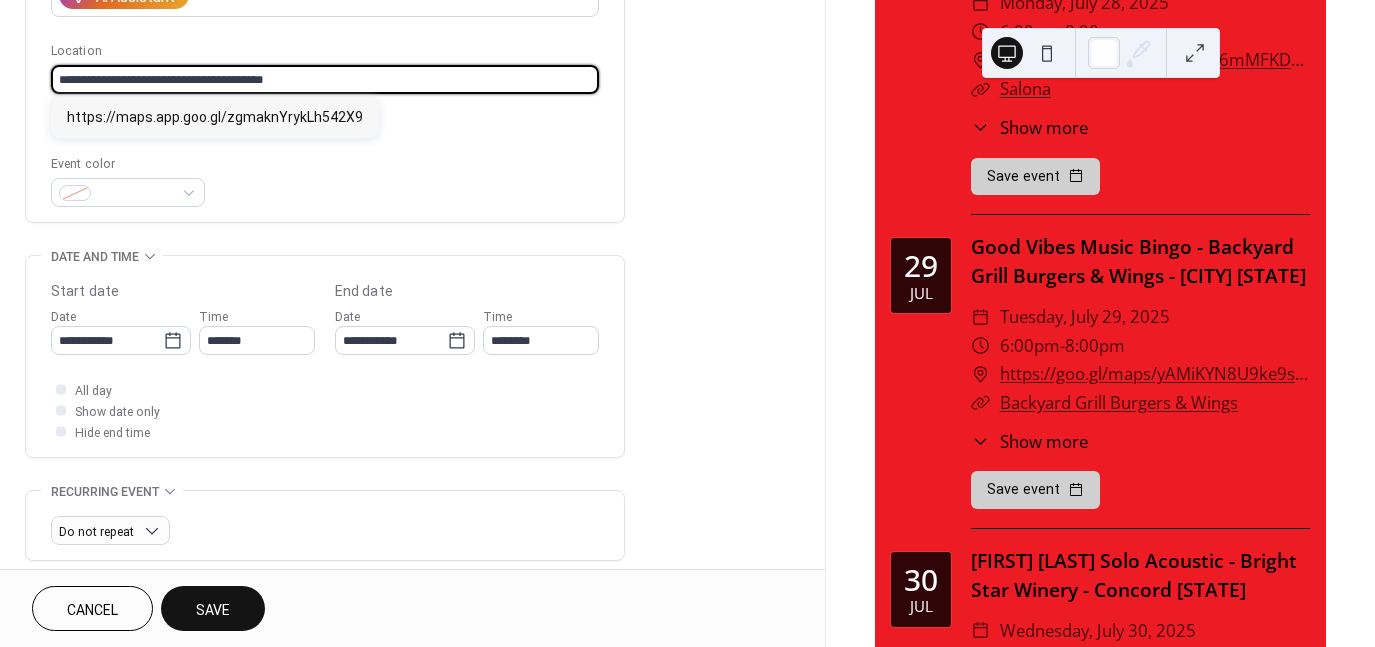 click on "**********" at bounding box center (325, 79) 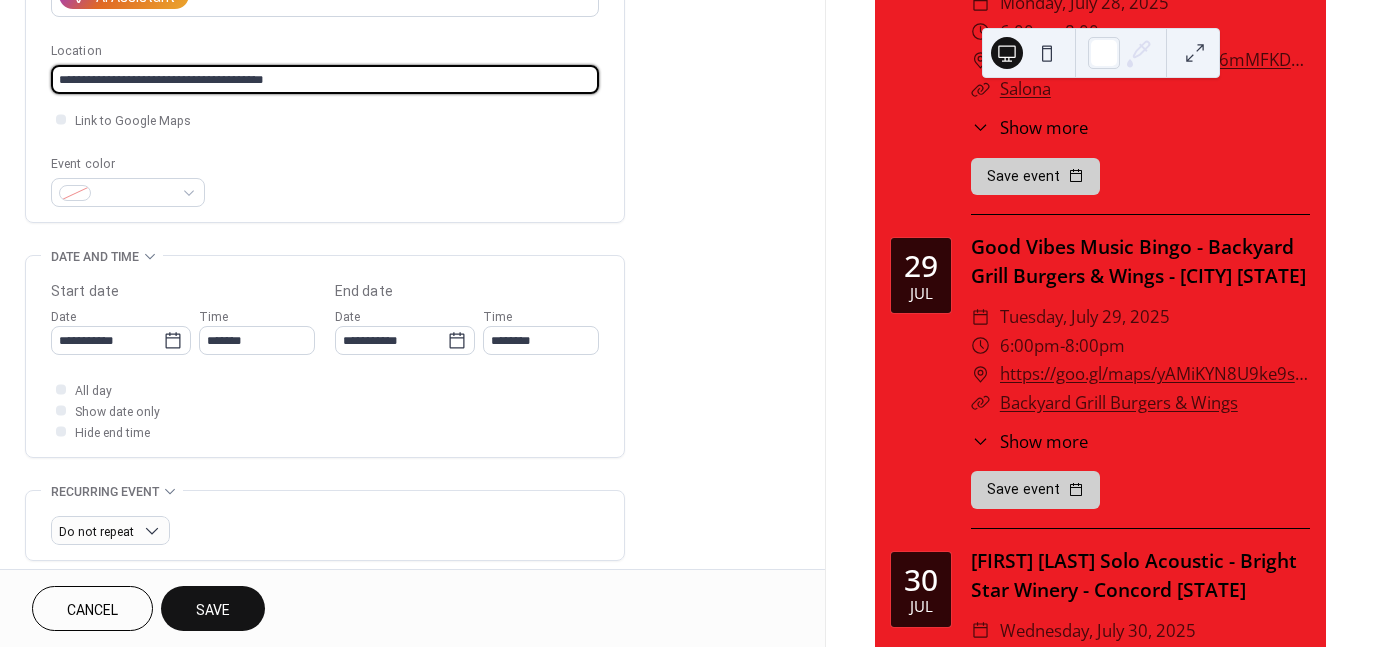 type on "**********" 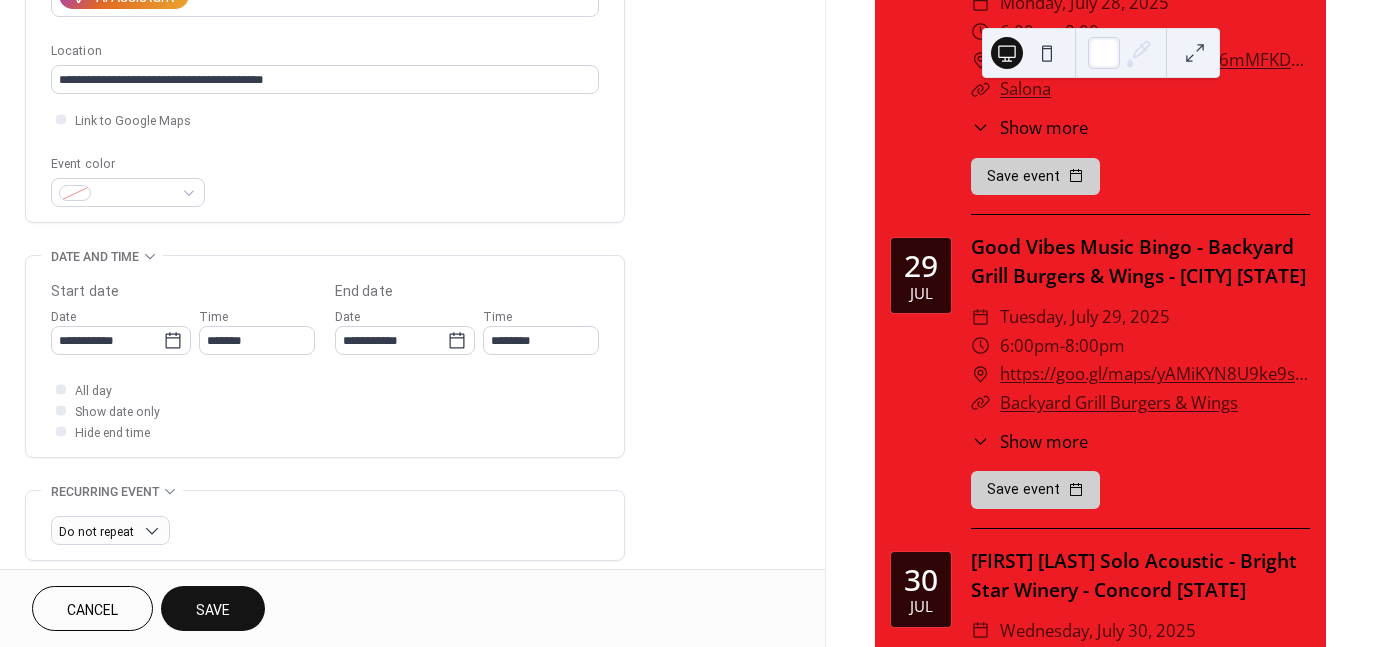 scroll, scrollTop: 896, scrollLeft: 0, axis: vertical 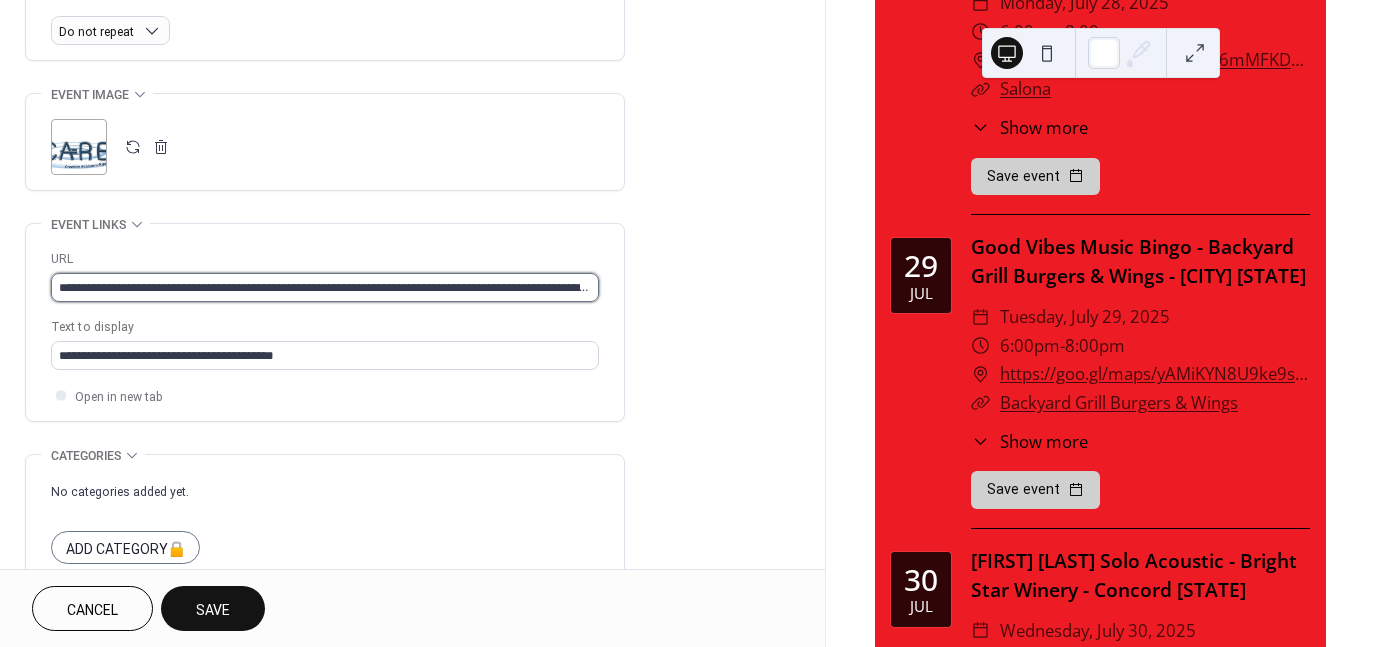 click on "**********" at bounding box center (325, 287) 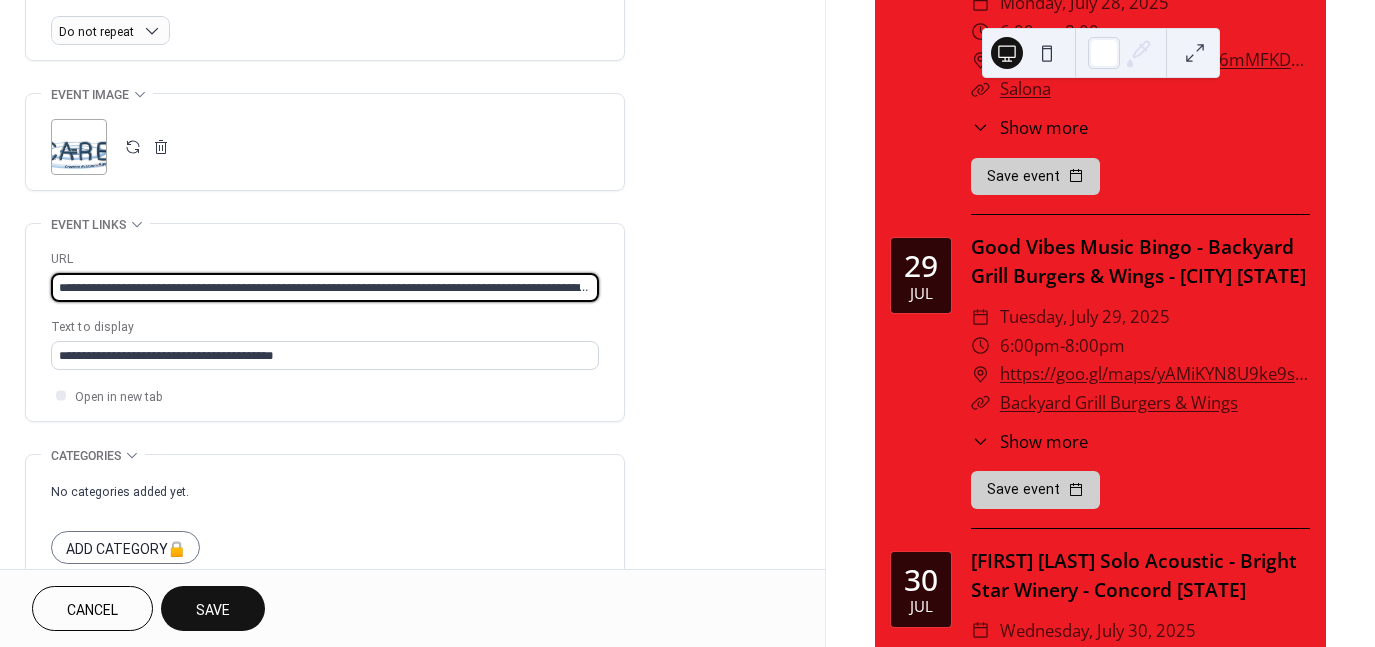 click on "**********" at bounding box center [325, 287] 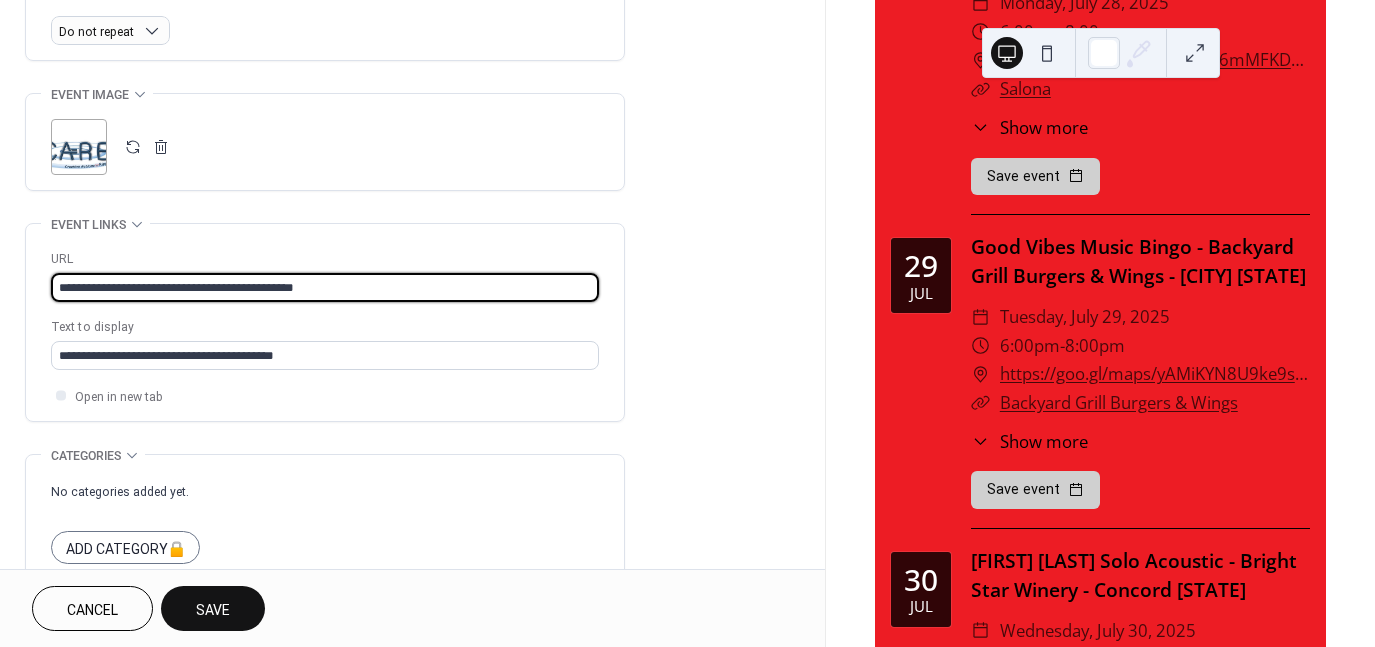 type on "**********" 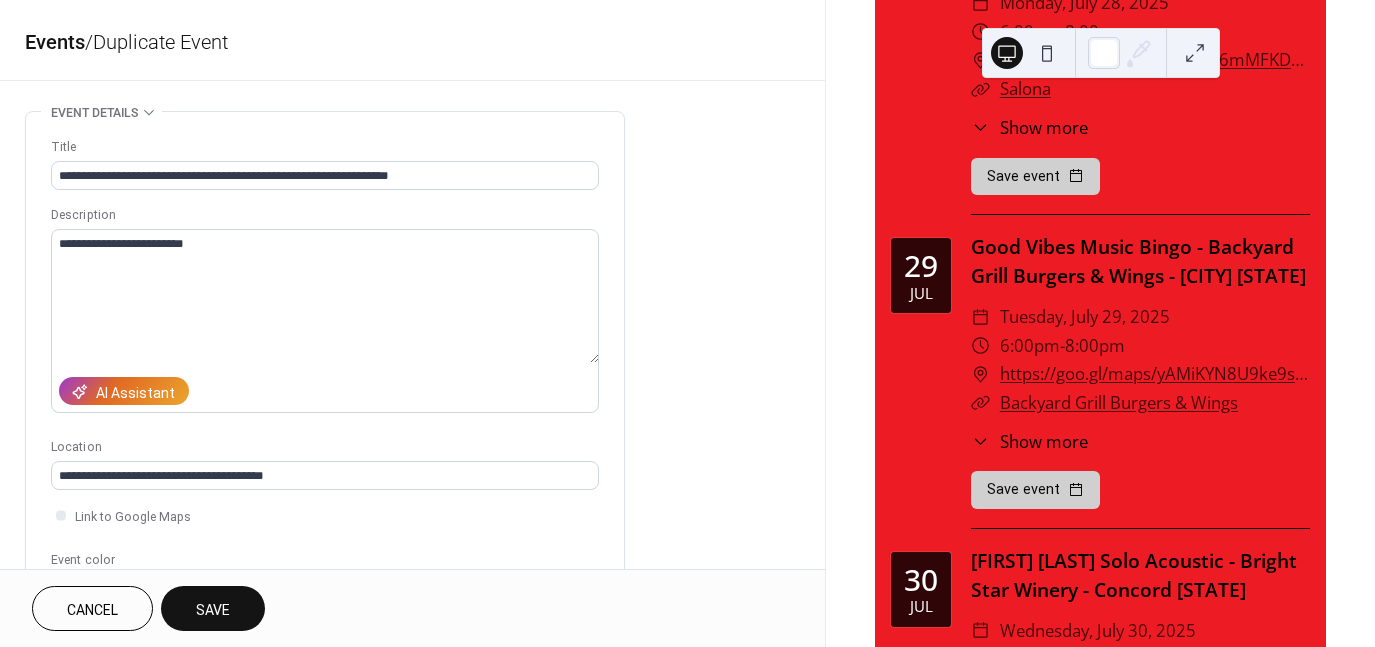 scroll, scrollTop: 500, scrollLeft: 0, axis: vertical 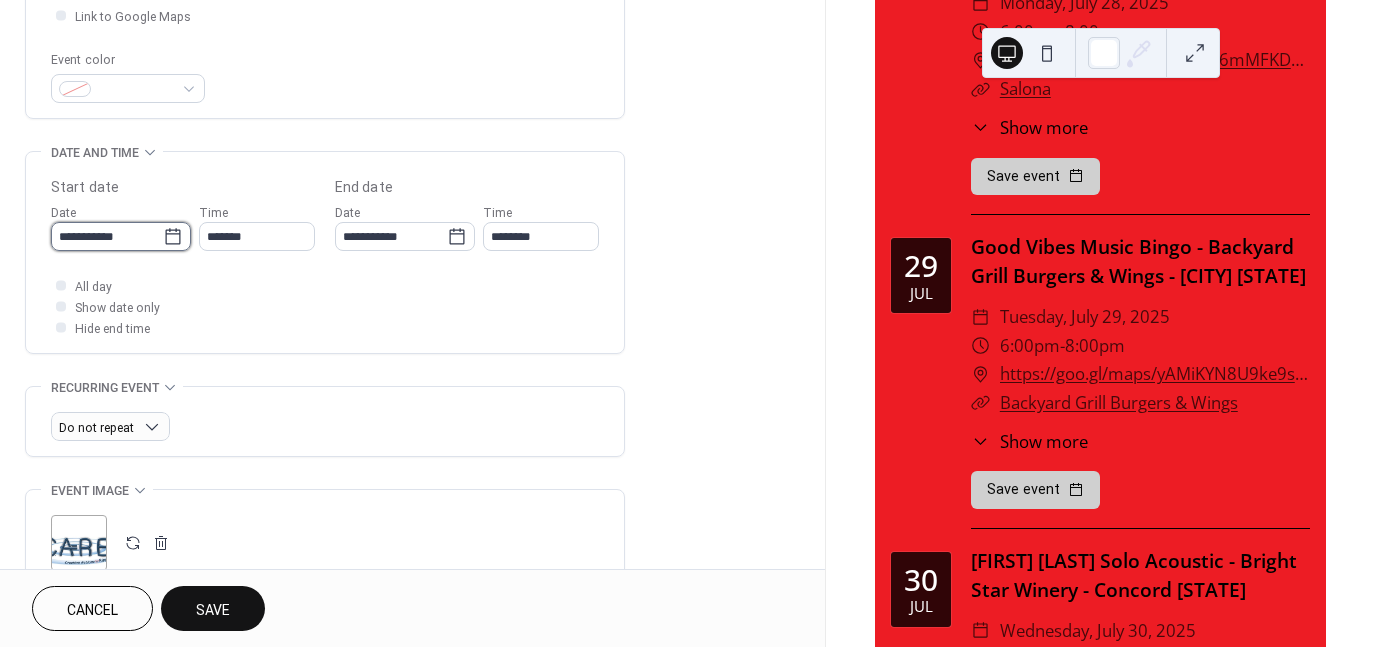 click on "**********" at bounding box center [107, 236] 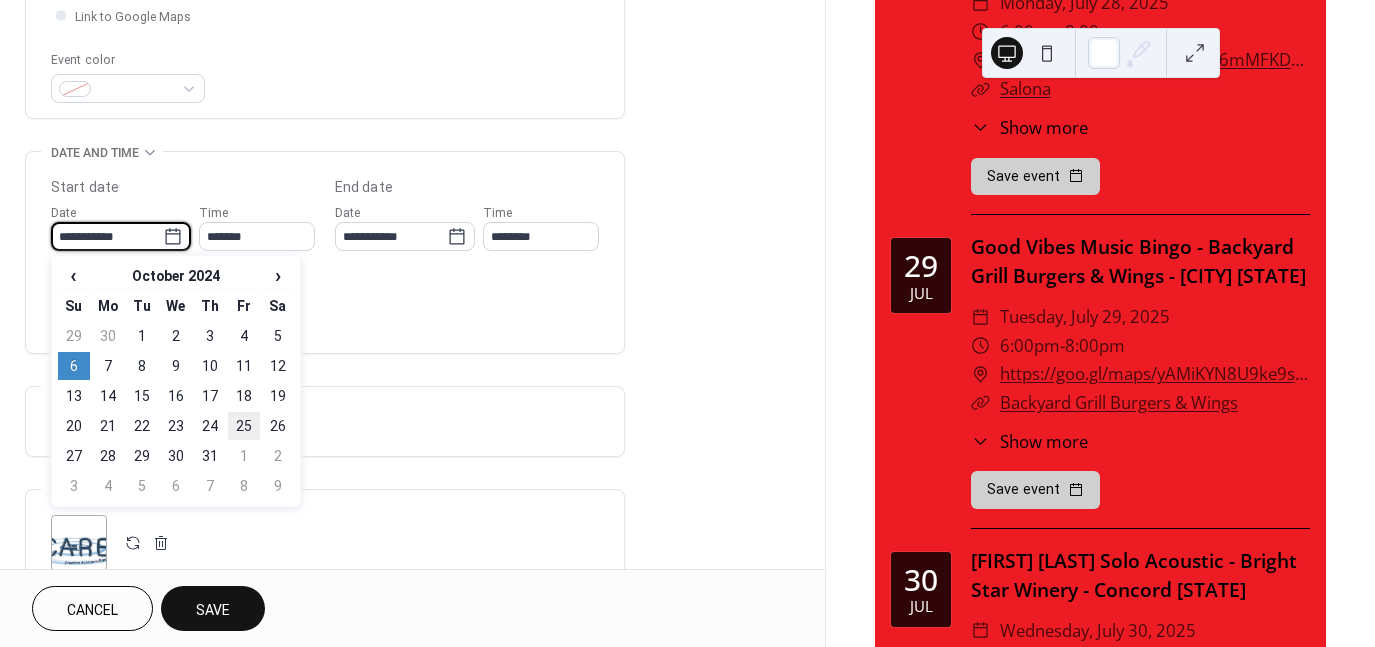 click on "25" at bounding box center (244, 426) 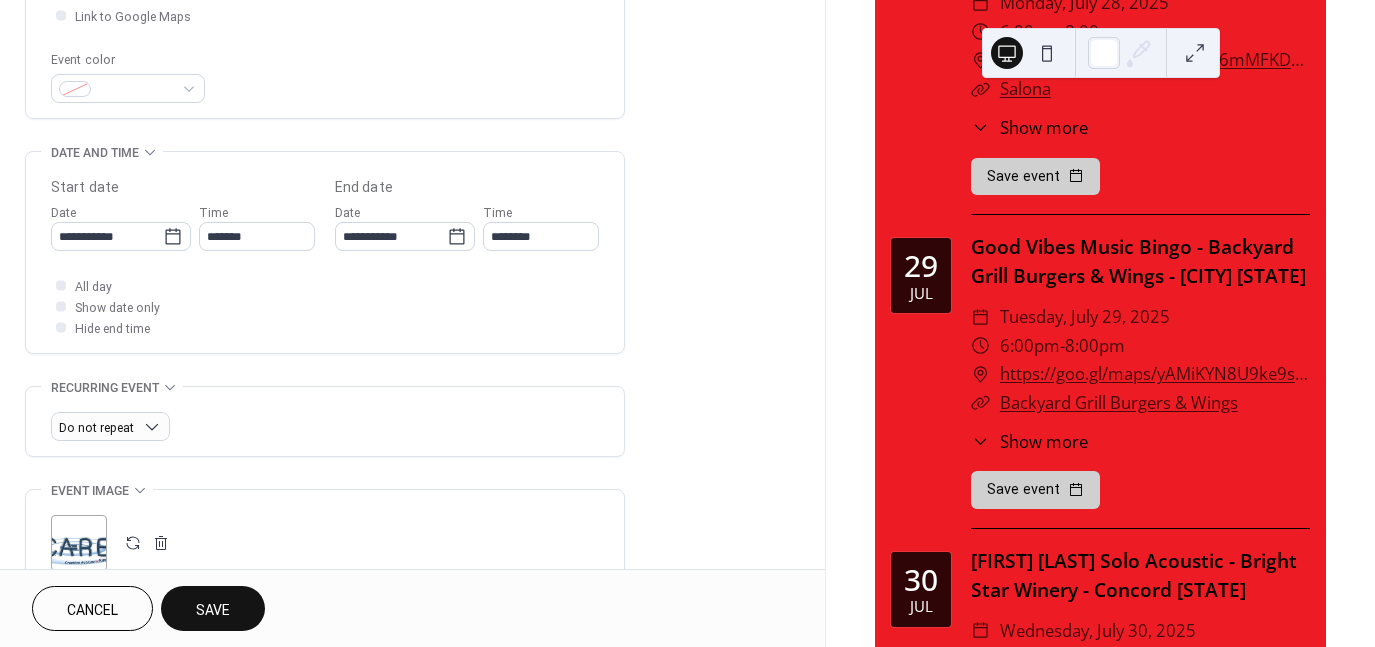 type on "**********" 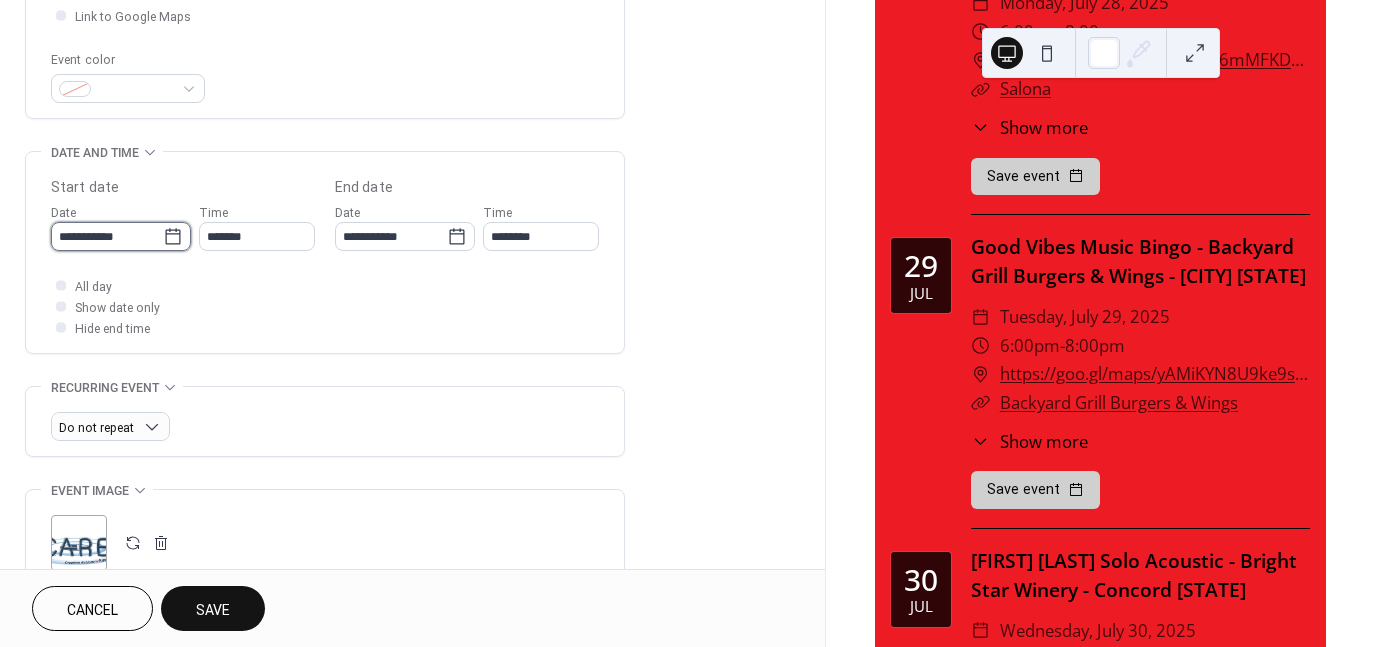 click on "**********" at bounding box center (107, 236) 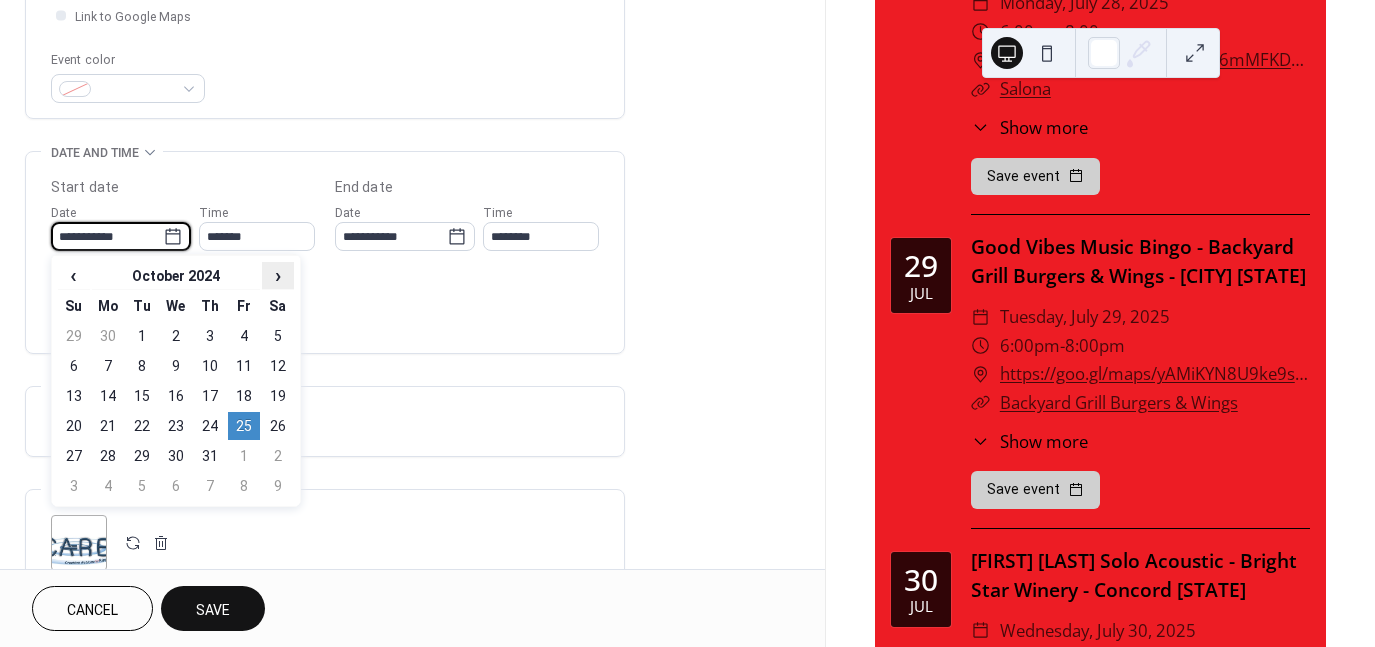 click on "›" at bounding box center (278, 275) 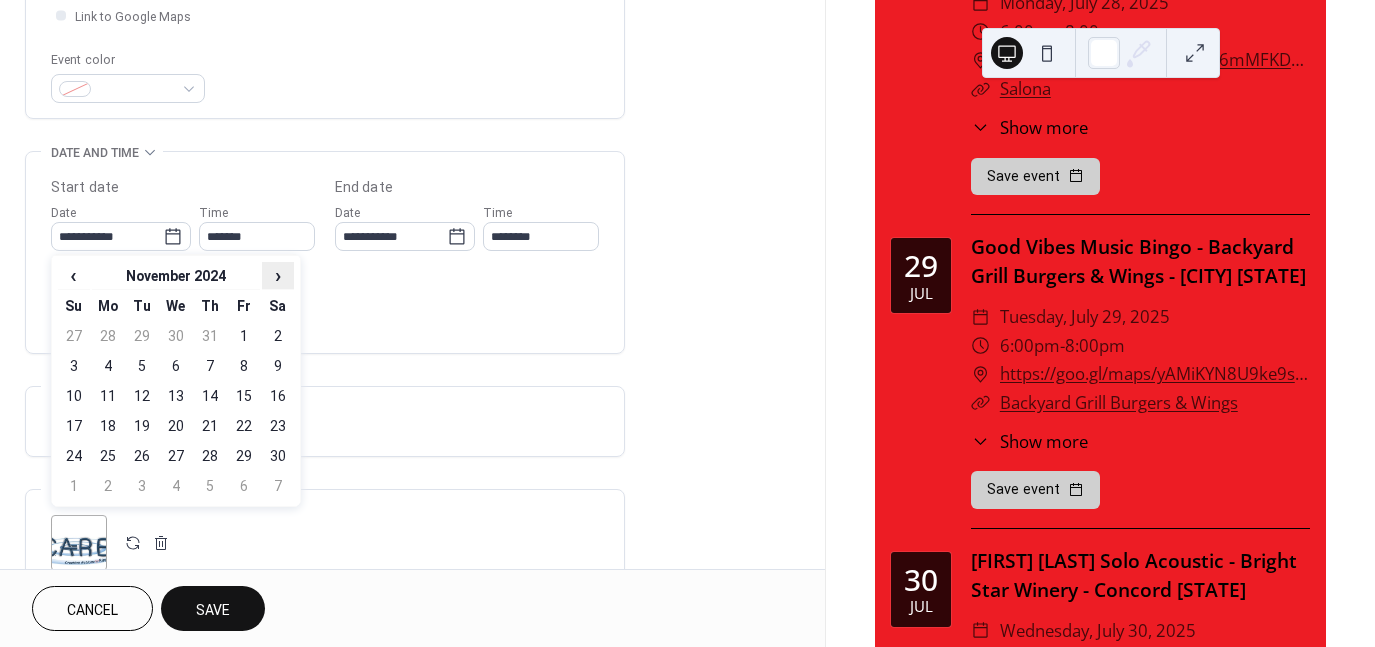 click on "›" at bounding box center [278, 275] 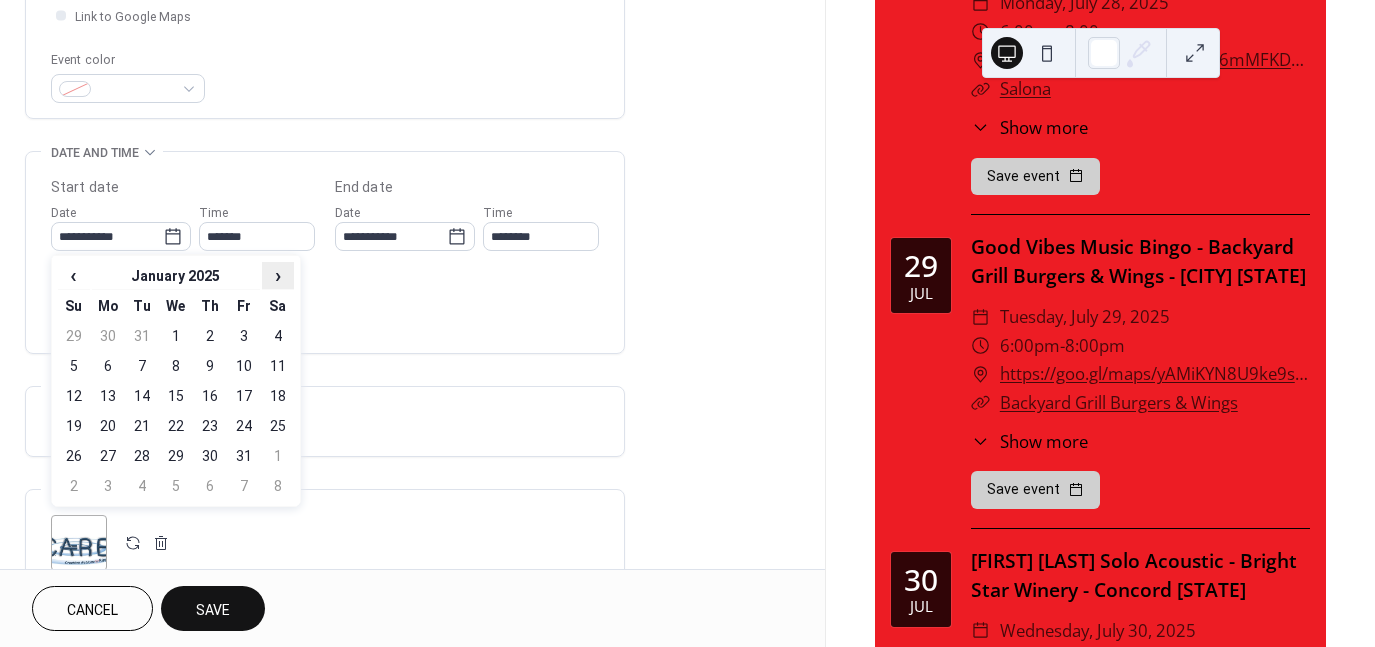 click on "›" at bounding box center (278, 275) 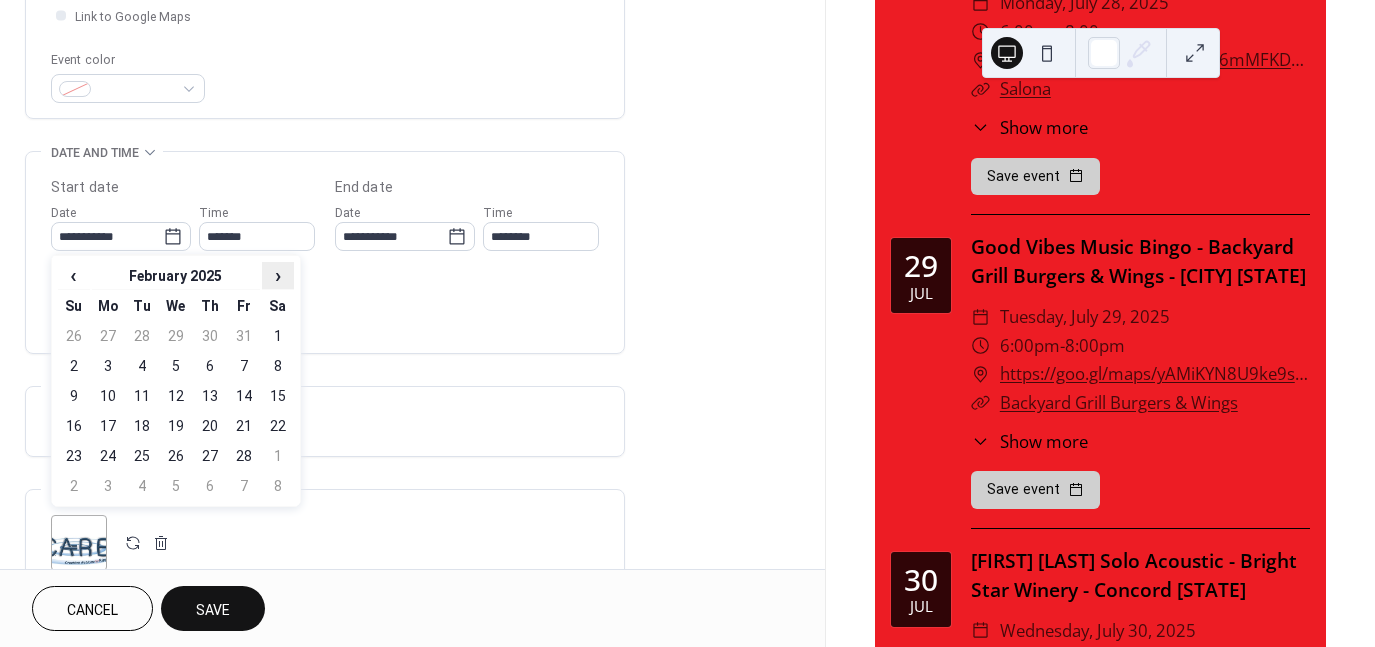 click on "›" at bounding box center [278, 275] 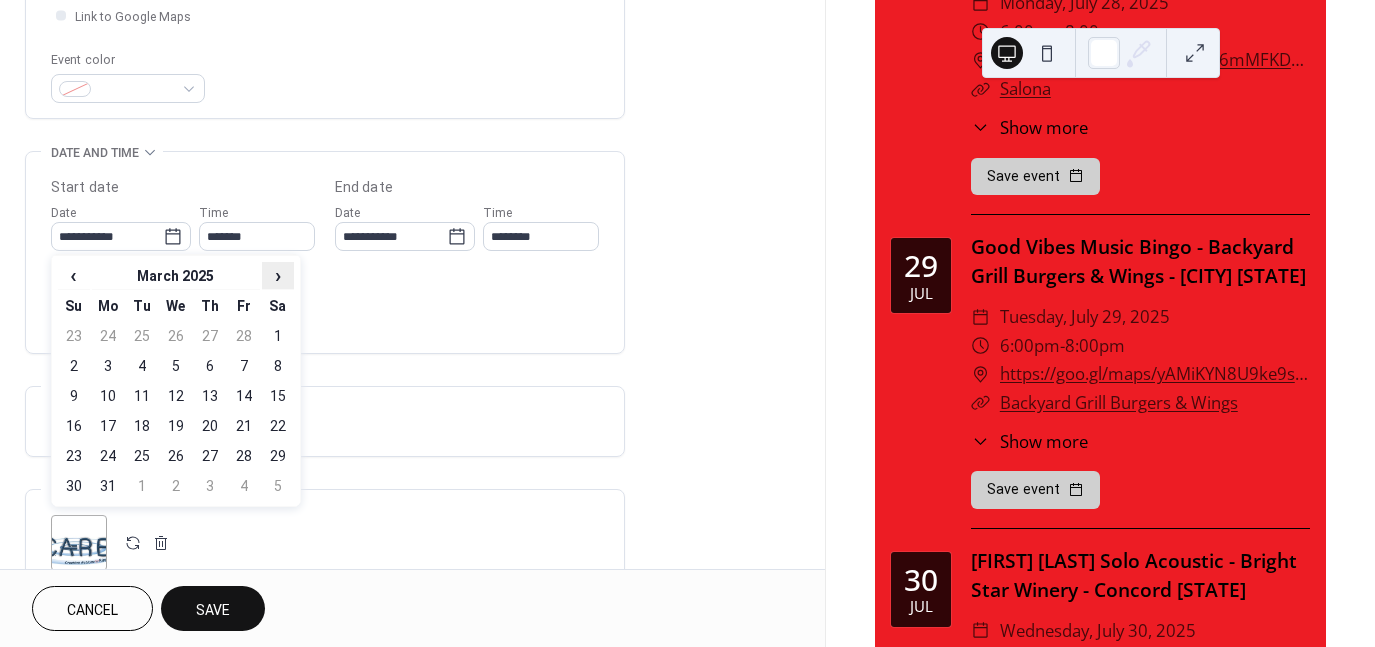 click on "›" at bounding box center [278, 275] 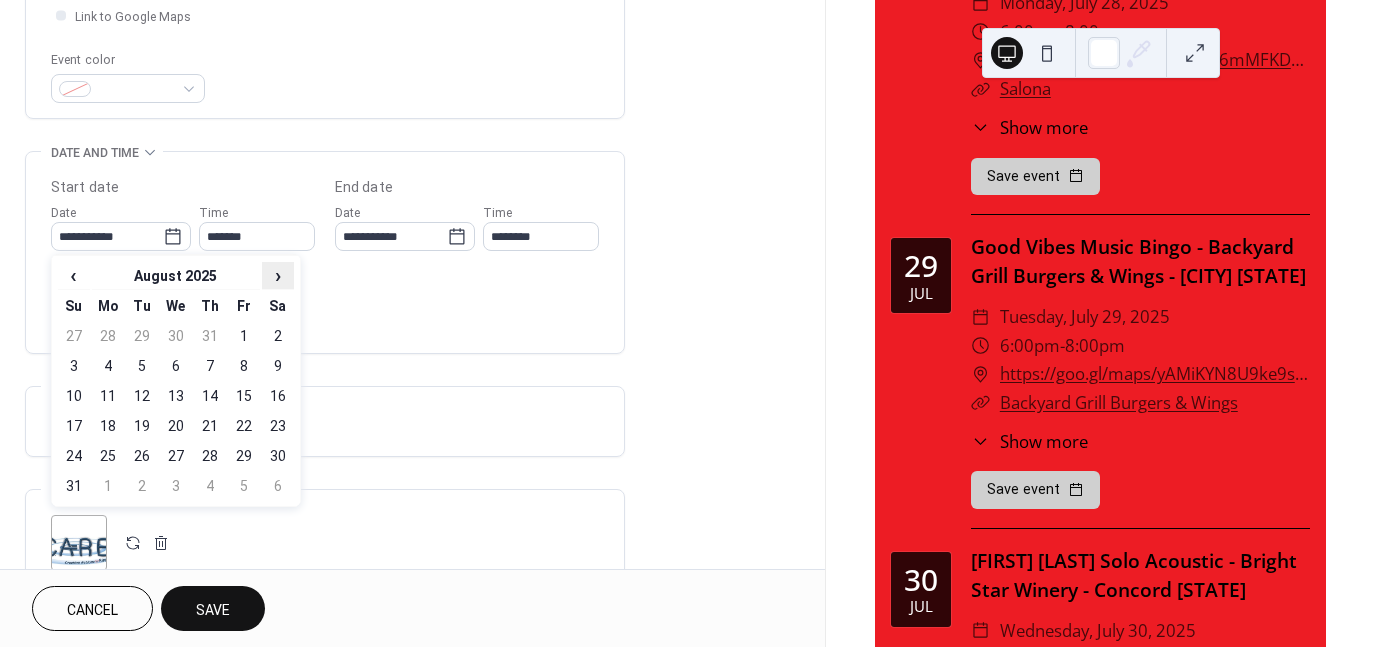 click on "›" at bounding box center [278, 275] 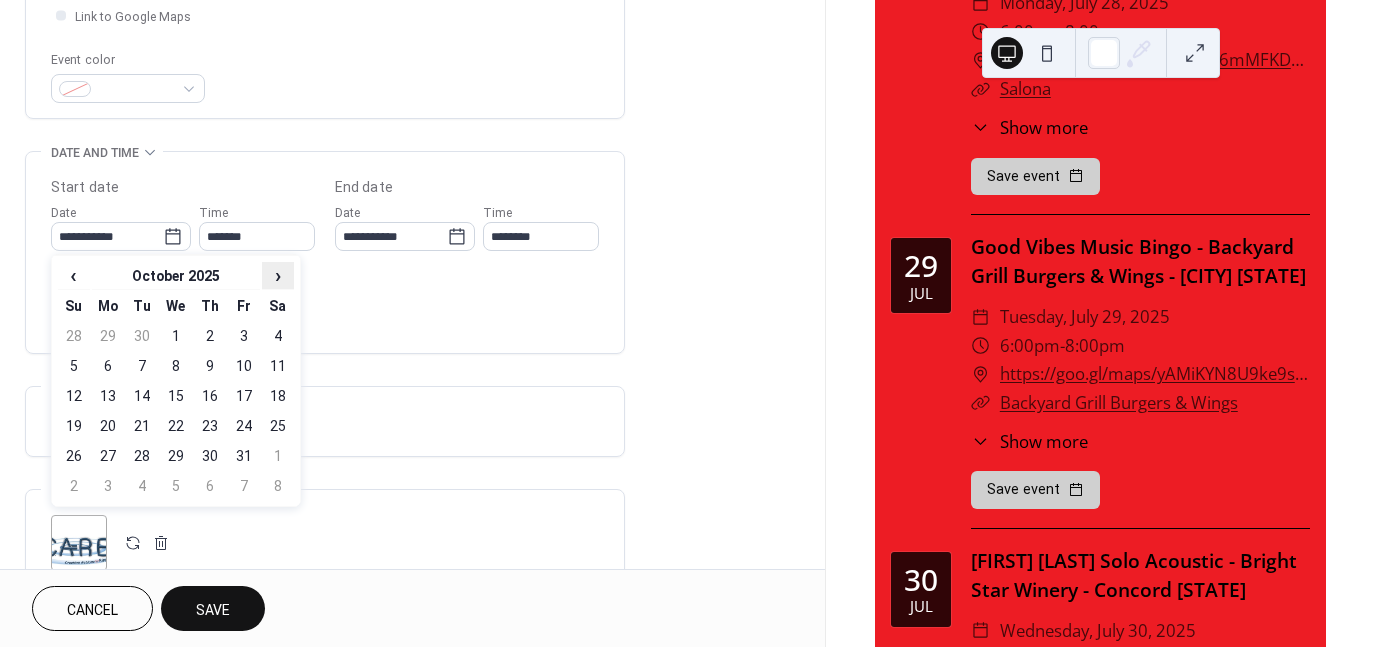 click on "›" at bounding box center [278, 275] 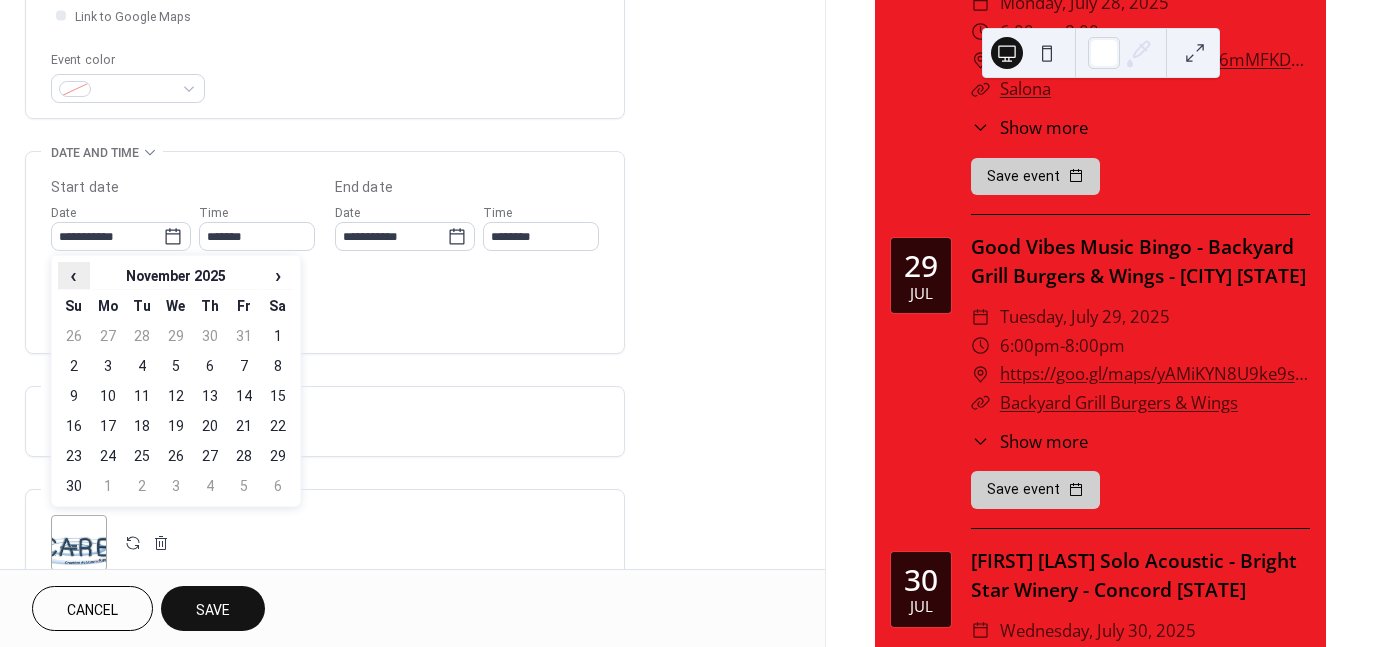 click on "‹" at bounding box center (74, 275) 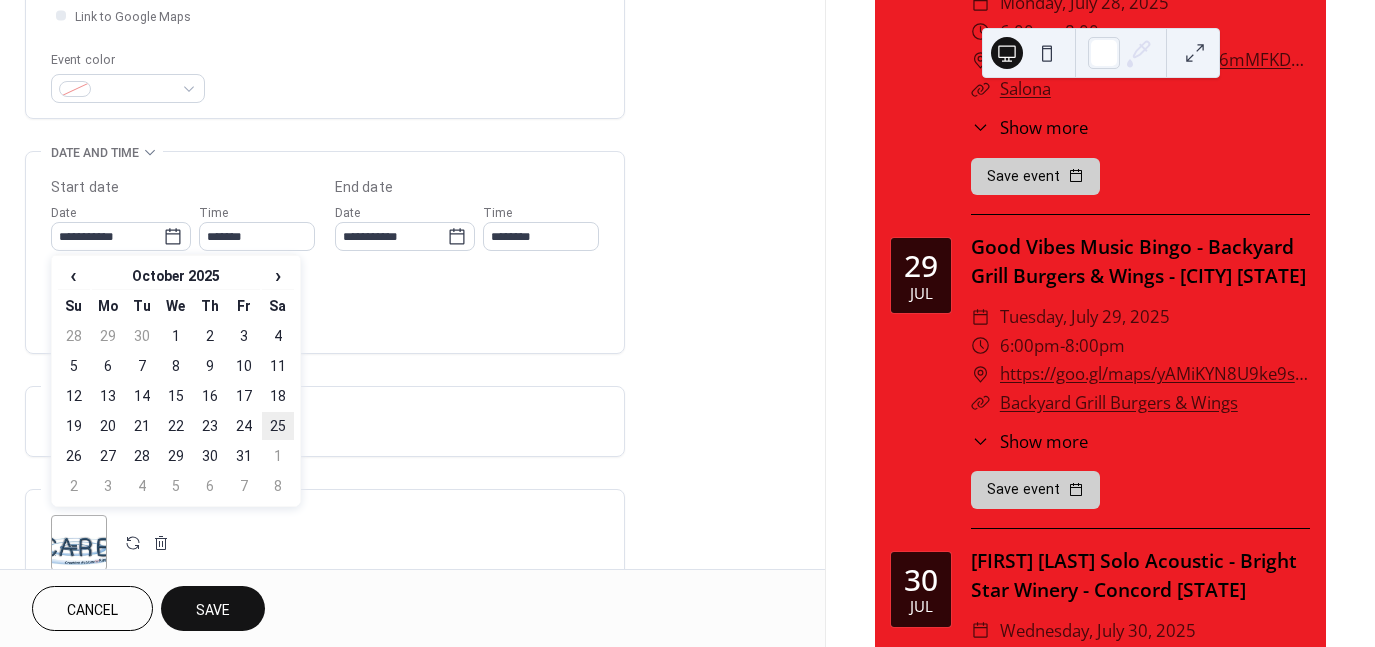 click on "25" at bounding box center [278, 426] 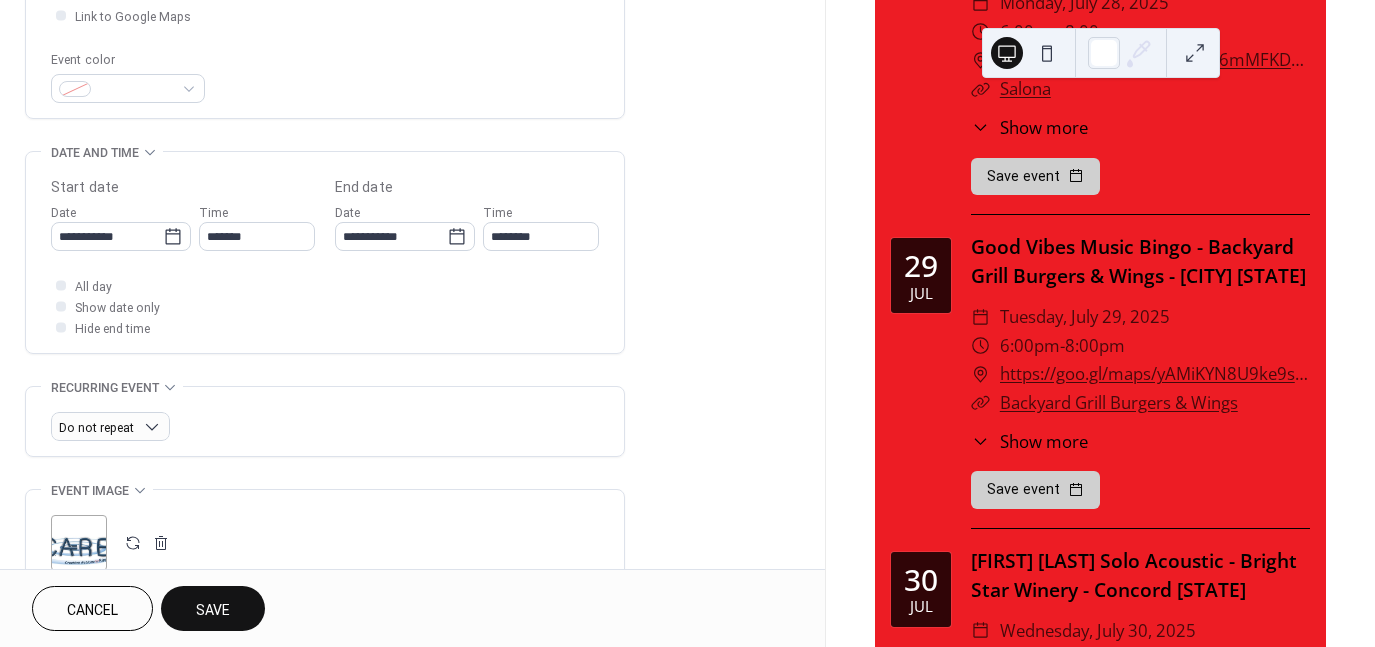 type on "**********" 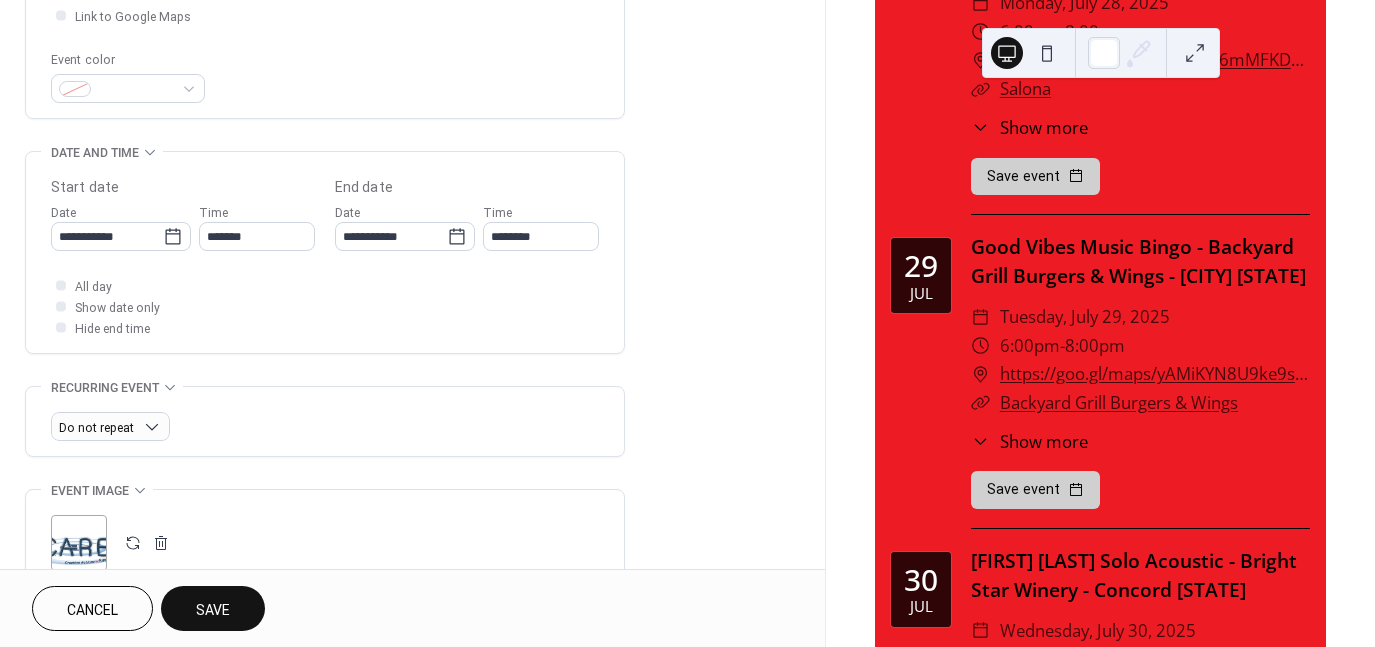 type on "**********" 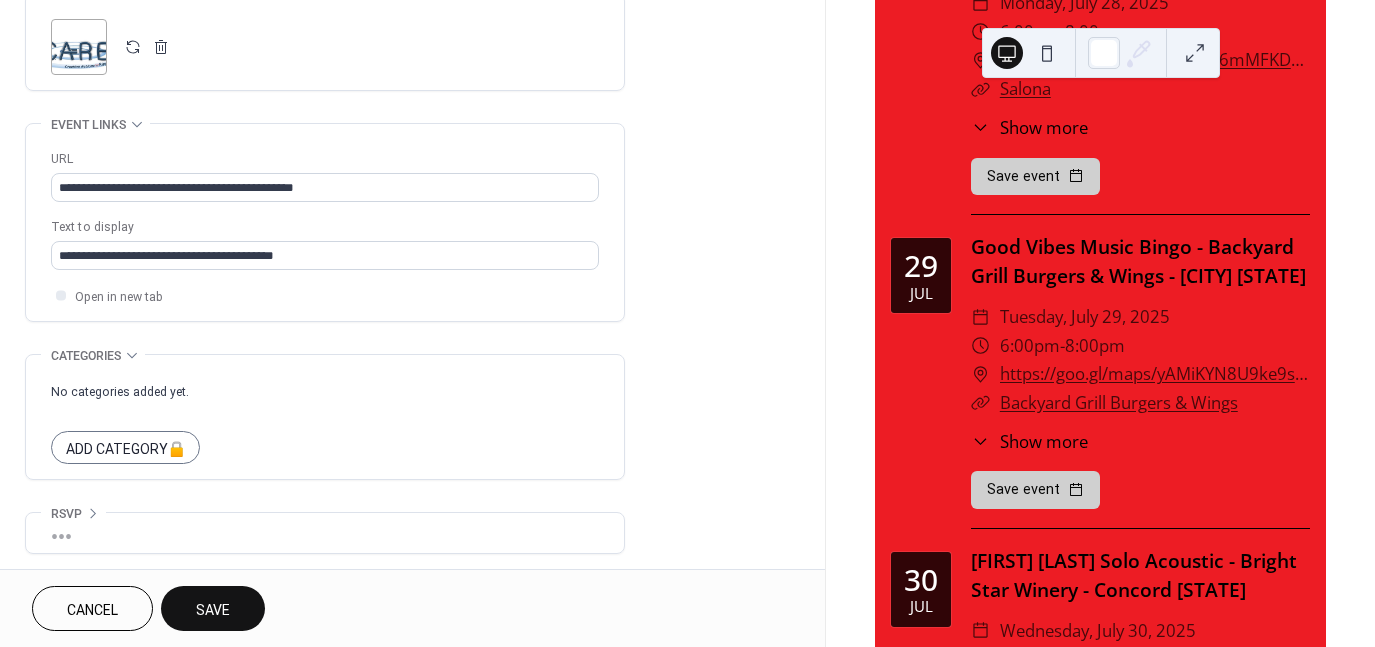 click on "Save" at bounding box center (213, 608) 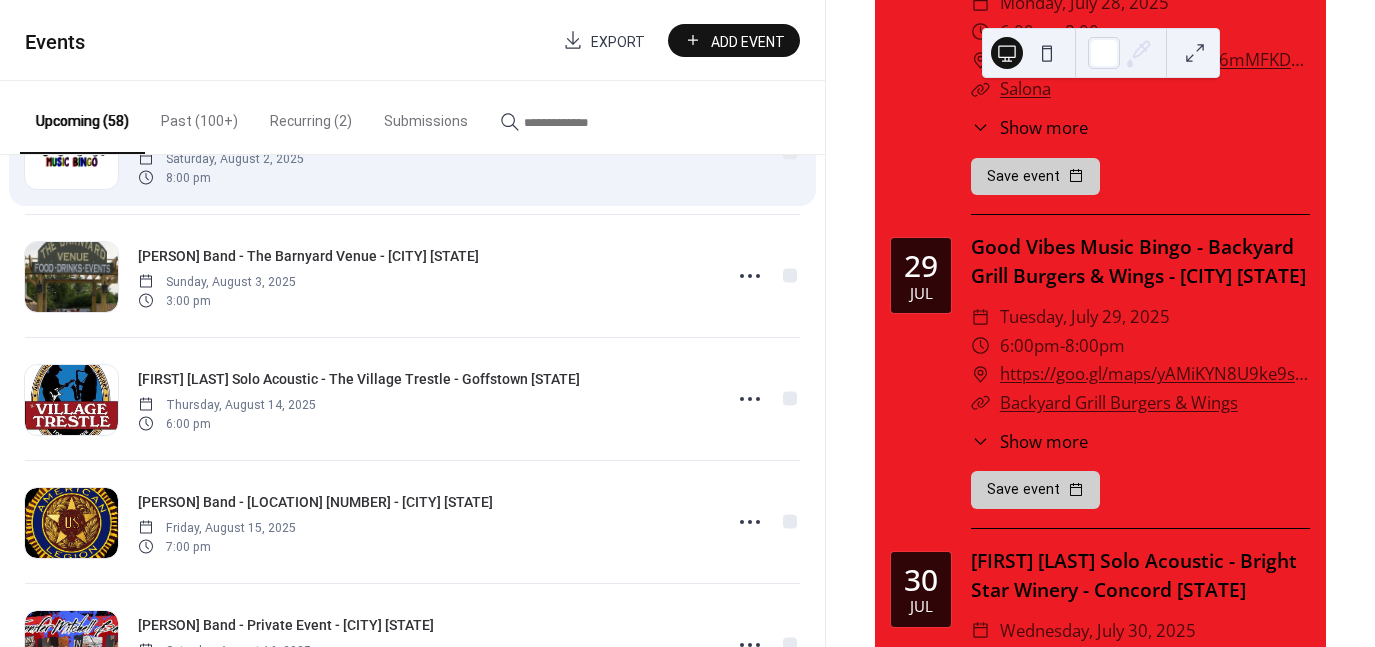 scroll, scrollTop: 1400, scrollLeft: 0, axis: vertical 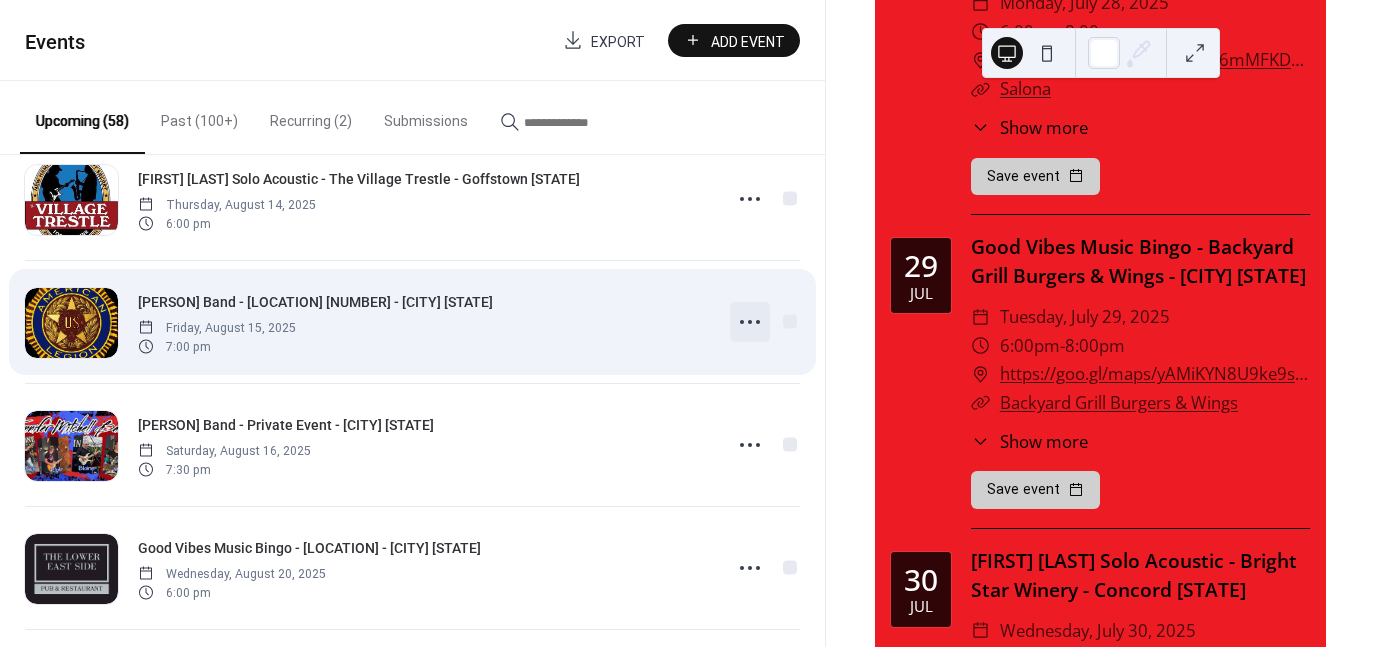 click 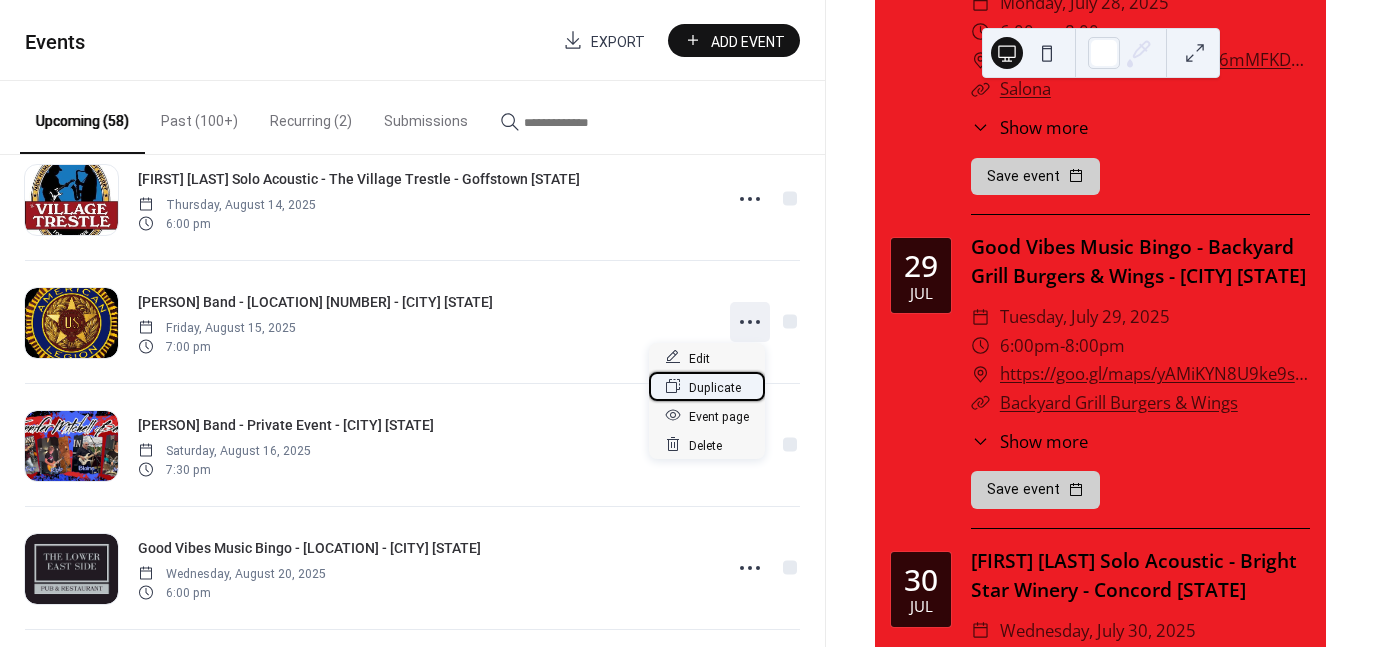 click on "Duplicate" at bounding box center (715, 387) 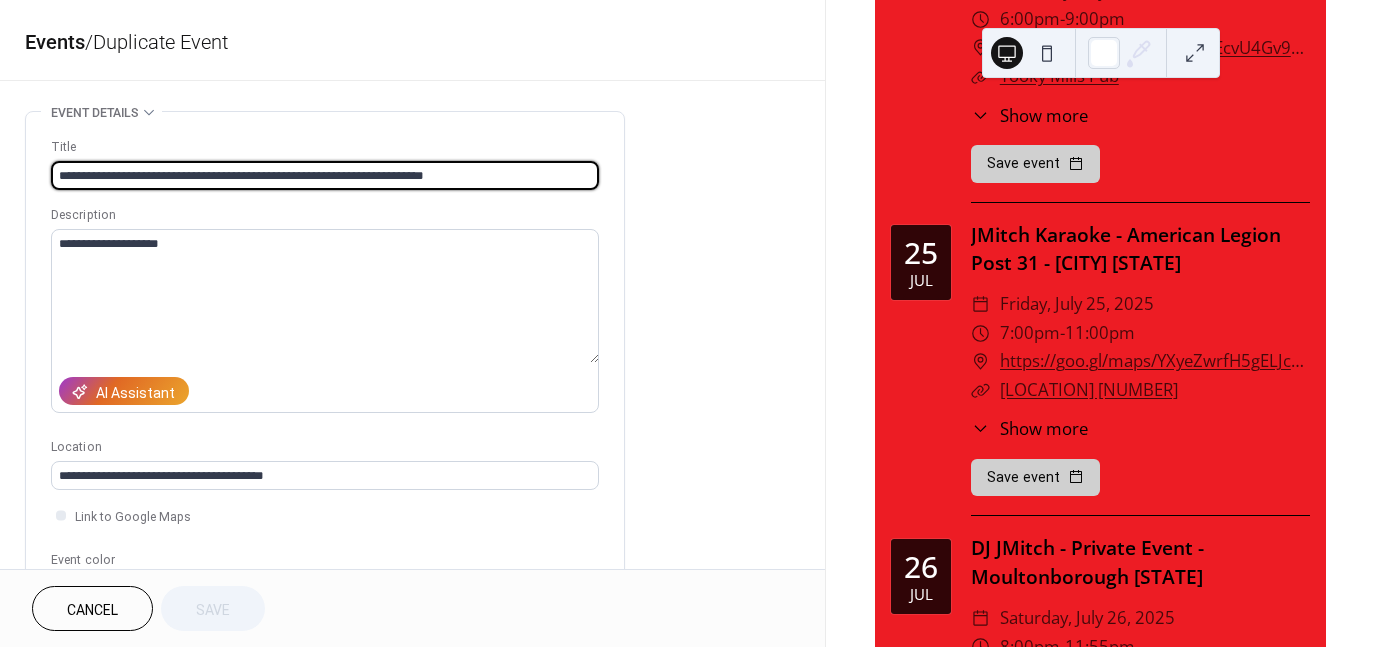 scroll, scrollTop: 2300, scrollLeft: 0, axis: vertical 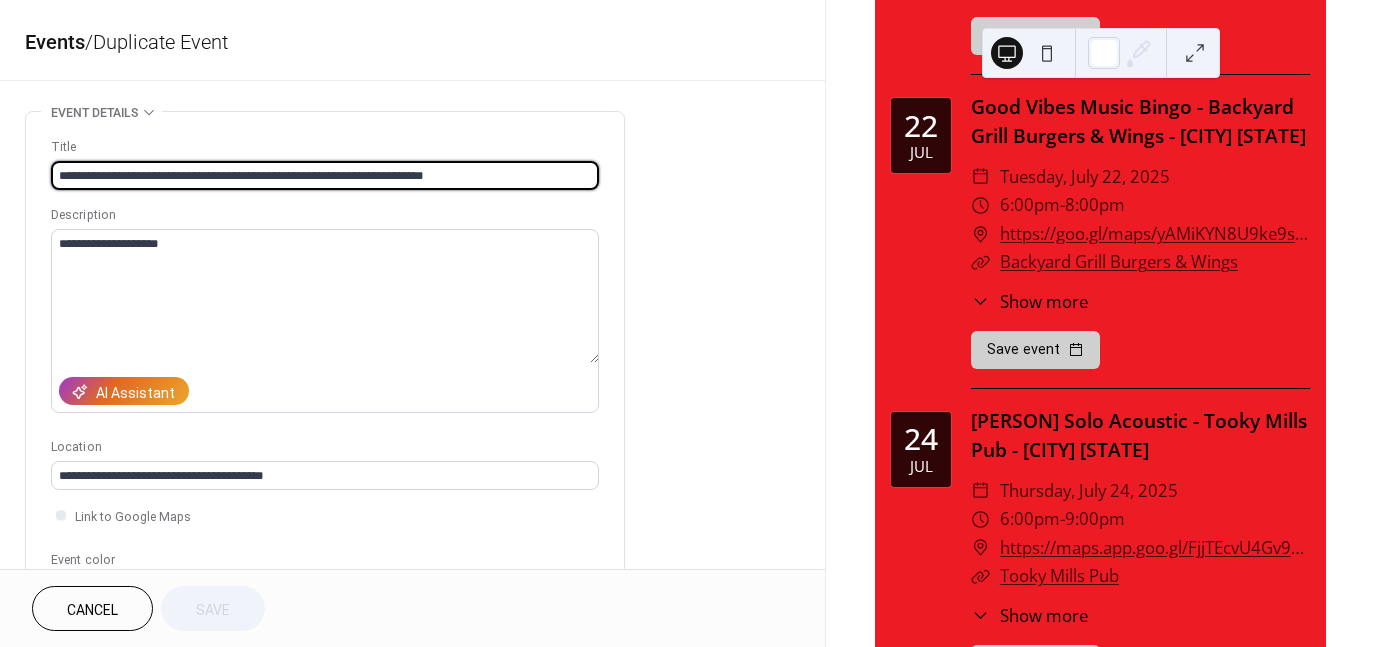 drag, startPoint x: 377, startPoint y: 177, endPoint x: 193, endPoint y: 174, distance: 184.02446 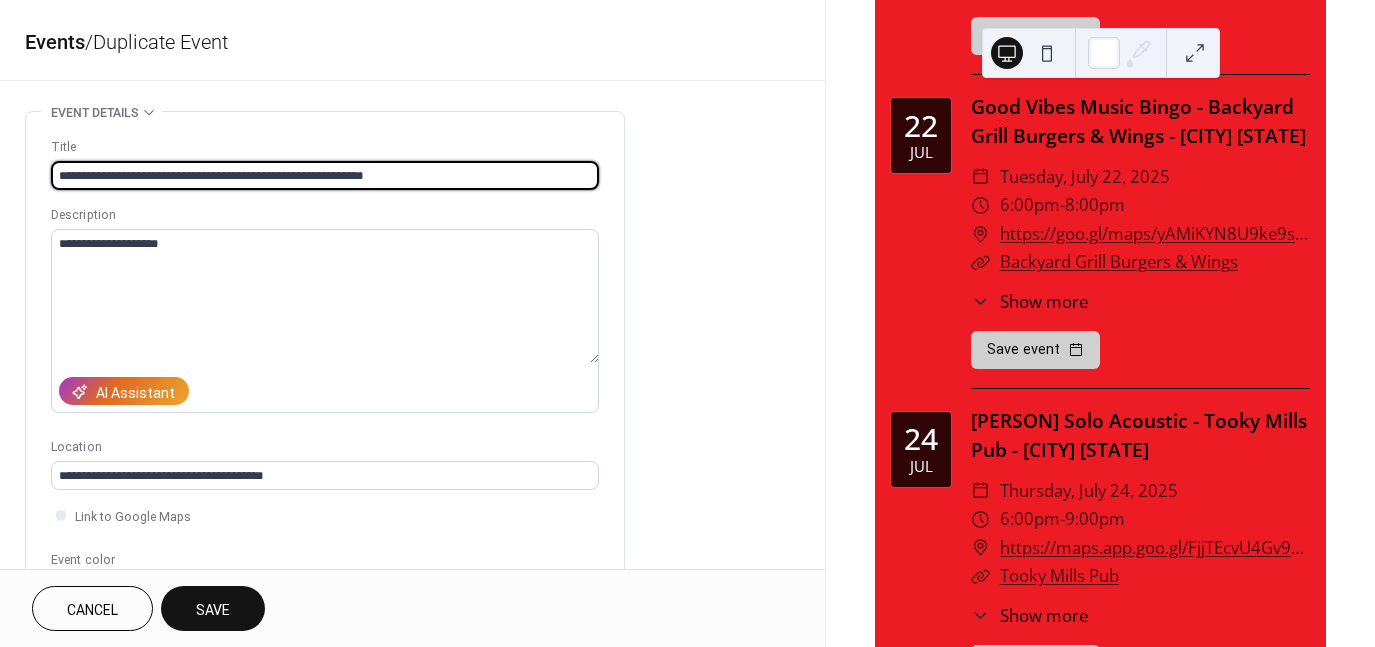 drag, startPoint x: 370, startPoint y: 172, endPoint x: 317, endPoint y: 167, distance: 53.235325 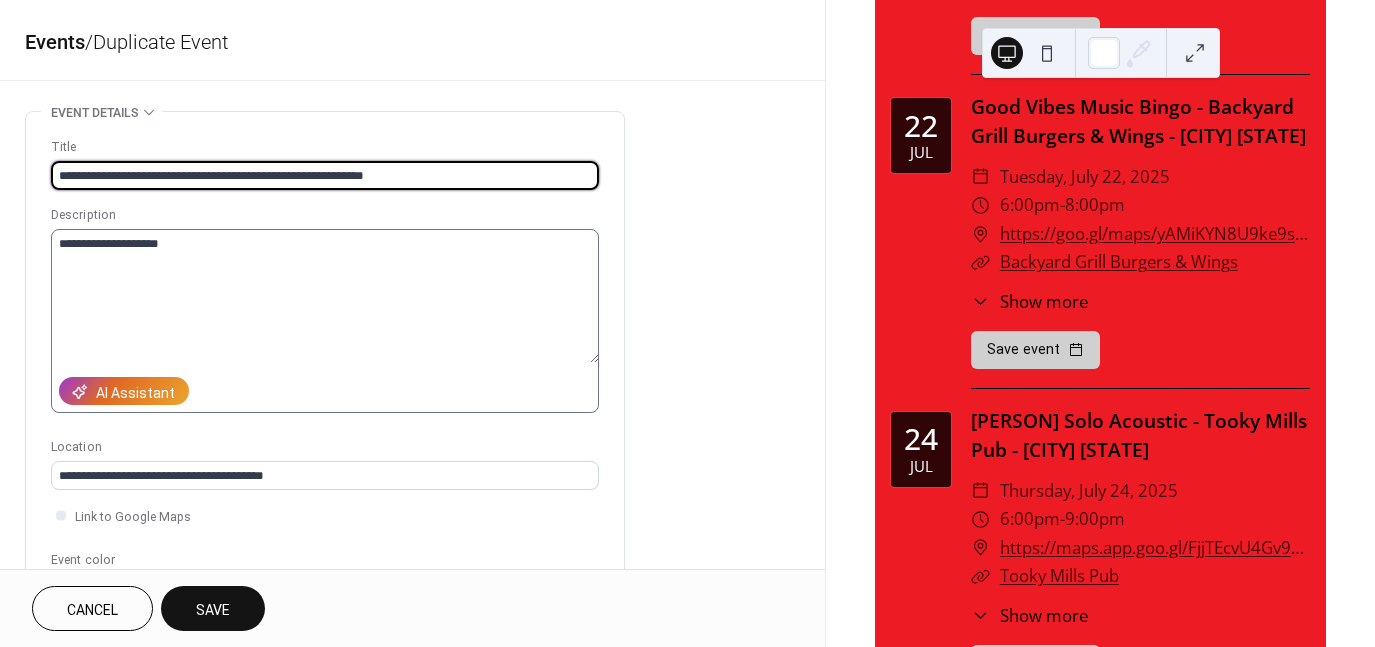 type on "**********" 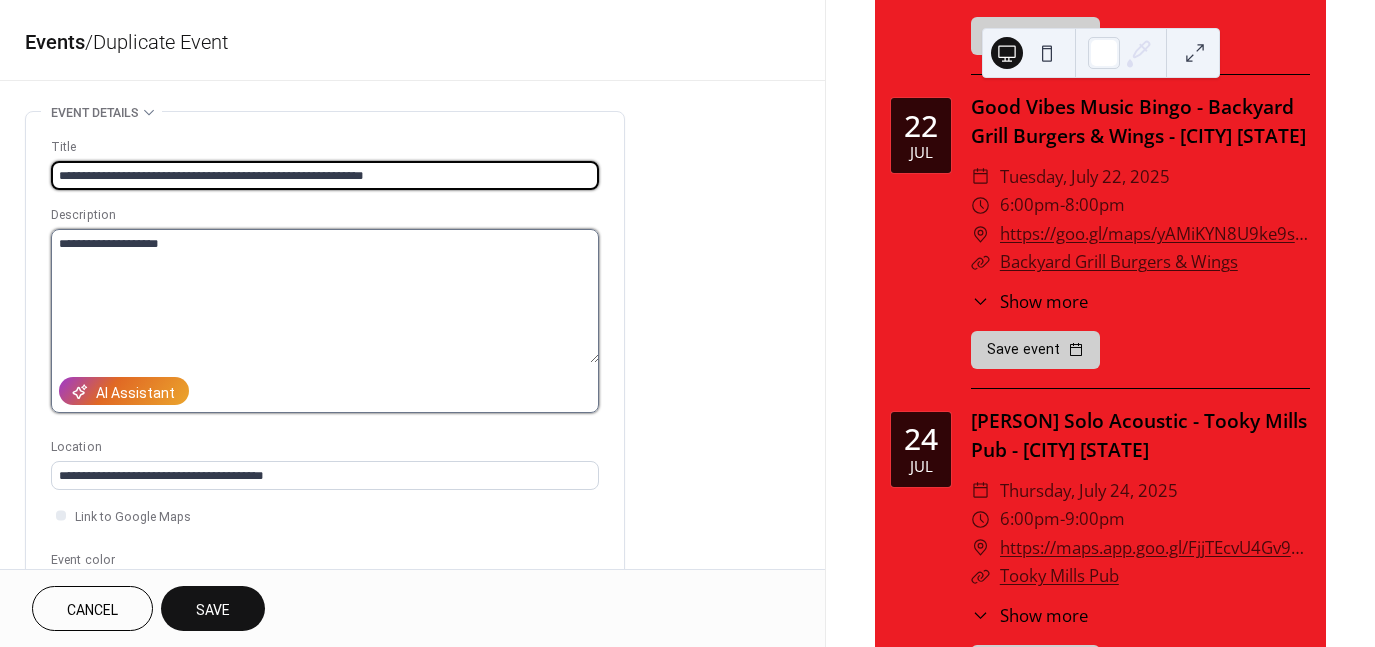 click on "**********" at bounding box center [325, 296] 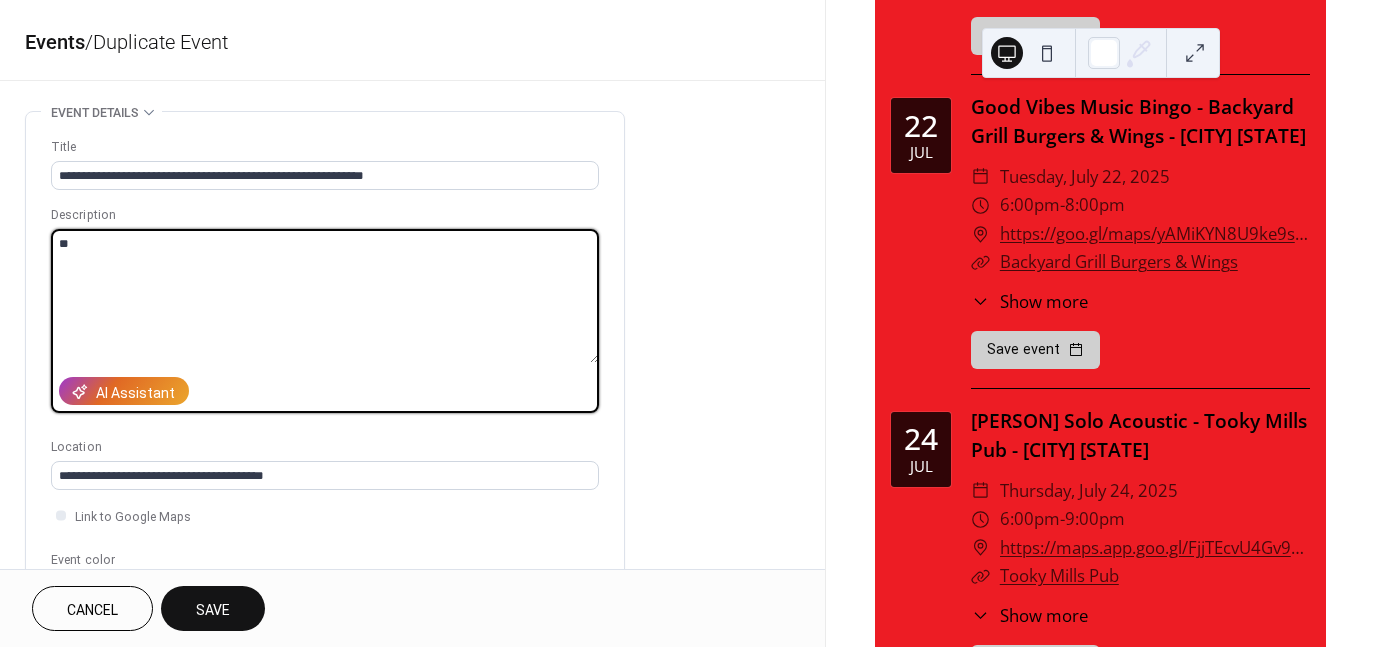 type on "*" 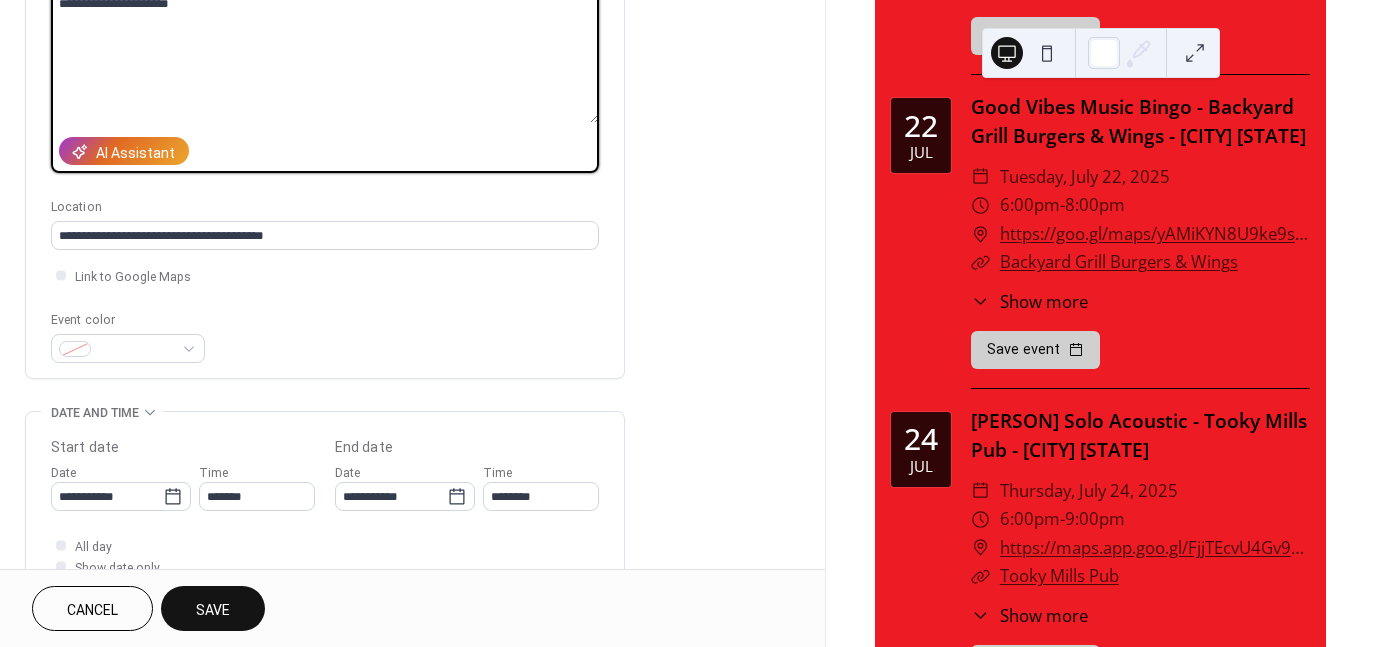 scroll, scrollTop: 300, scrollLeft: 0, axis: vertical 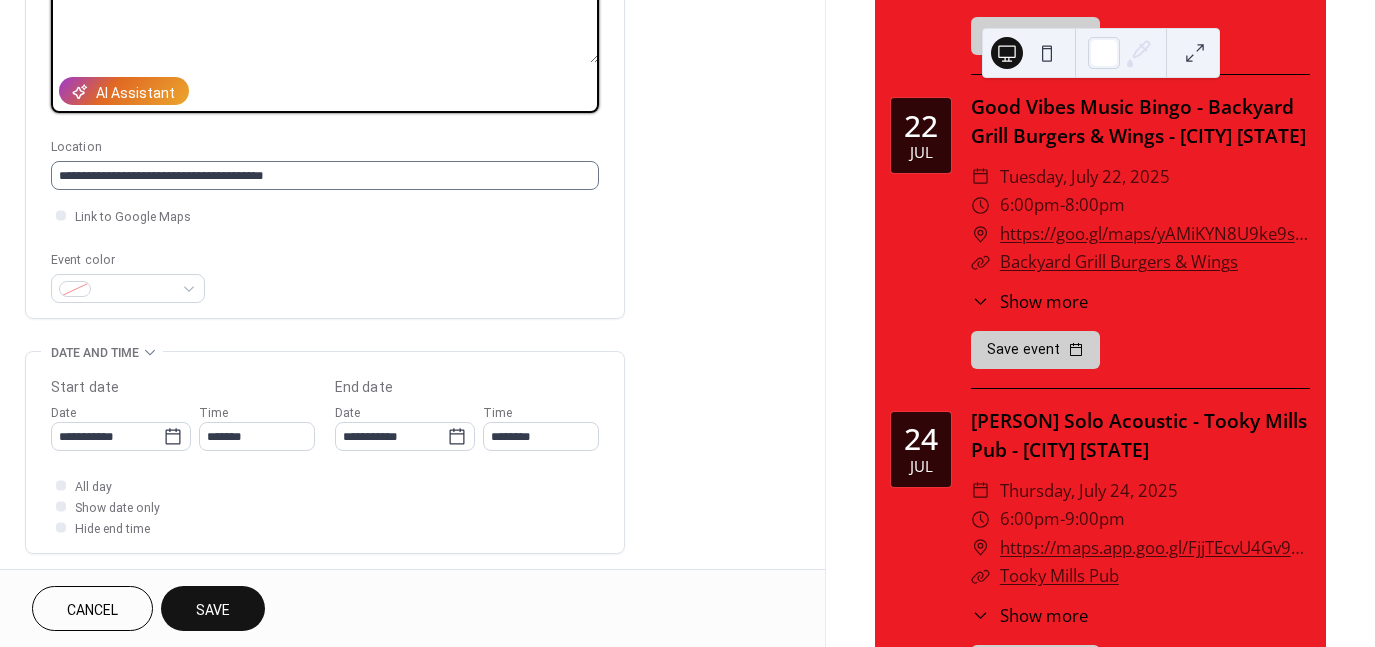 type on "**********" 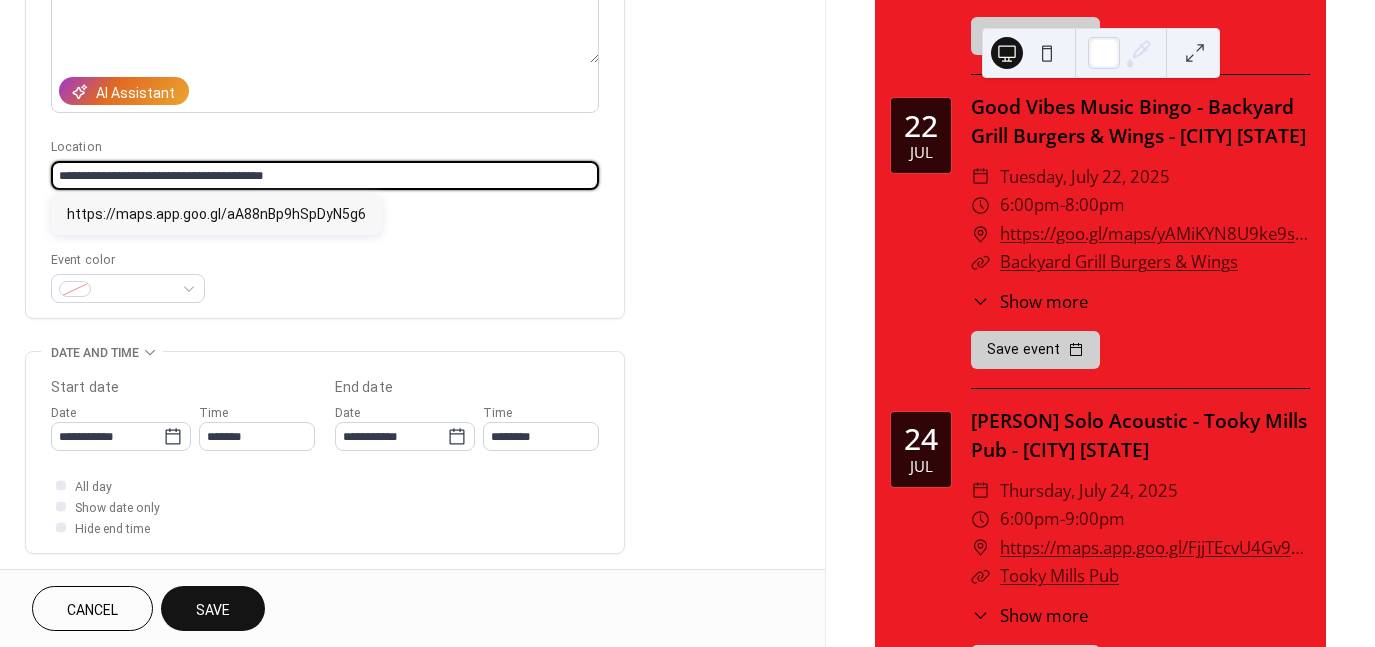 drag, startPoint x: 142, startPoint y: 175, endPoint x: -44, endPoint y: 163, distance: 186.38669 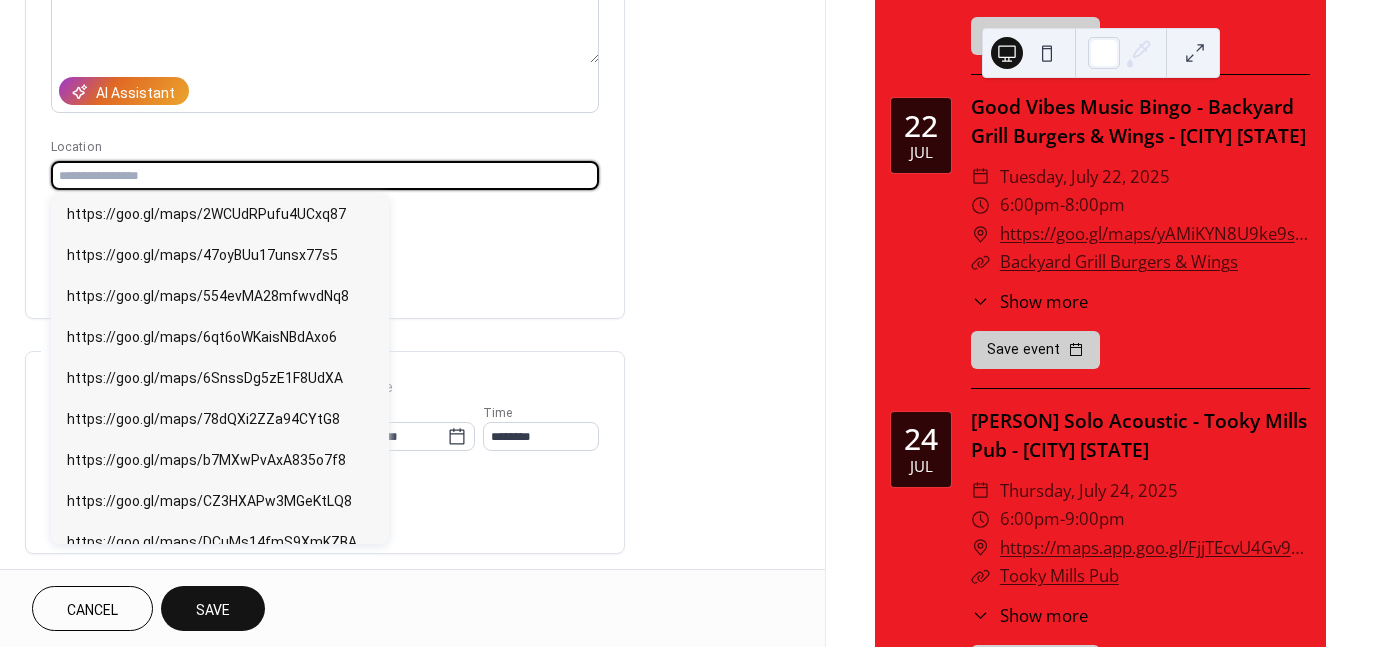 click at bounding box center (325, 175) 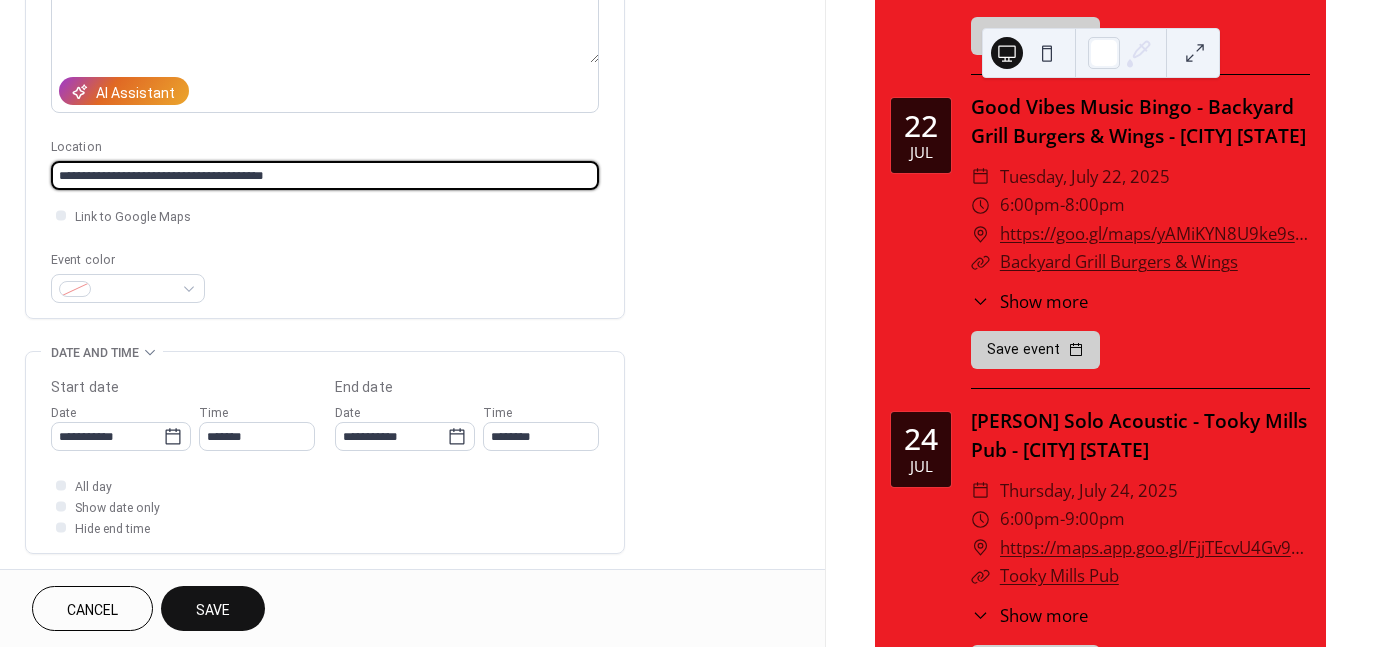 scroll, scrollTop: 500, scrollLeft: 0, axis: vertical 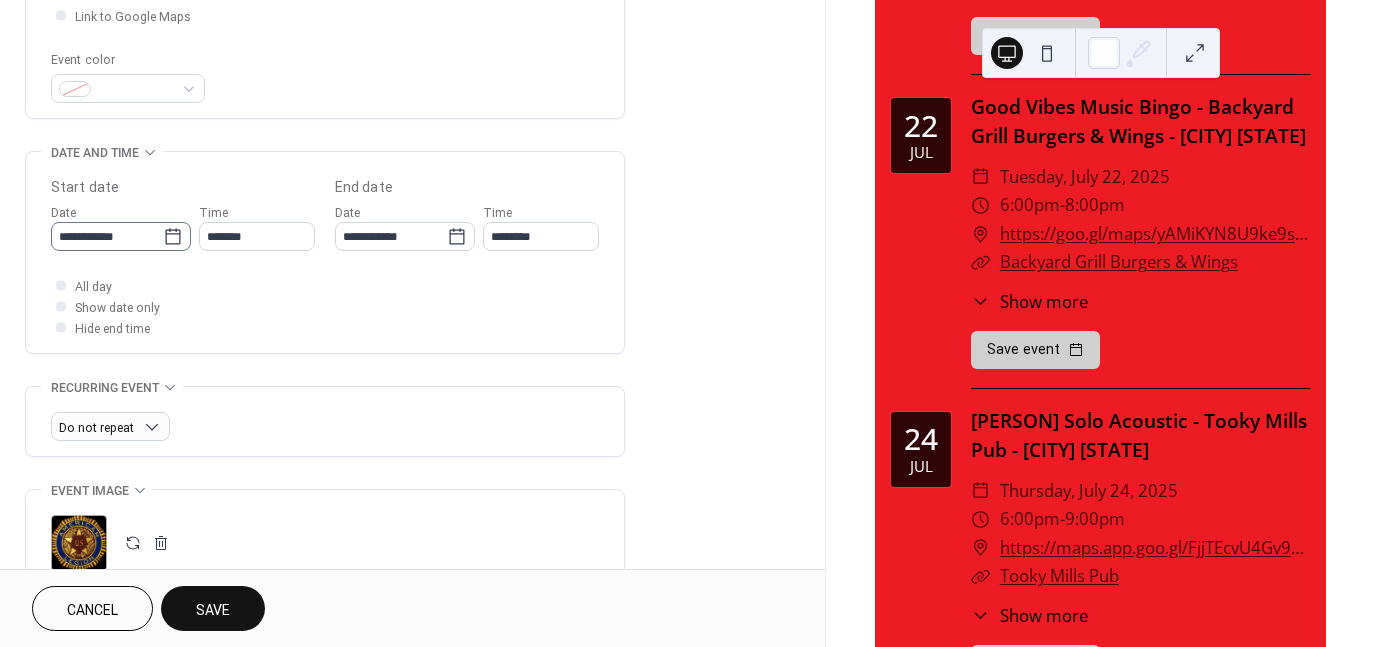 type on "**********" 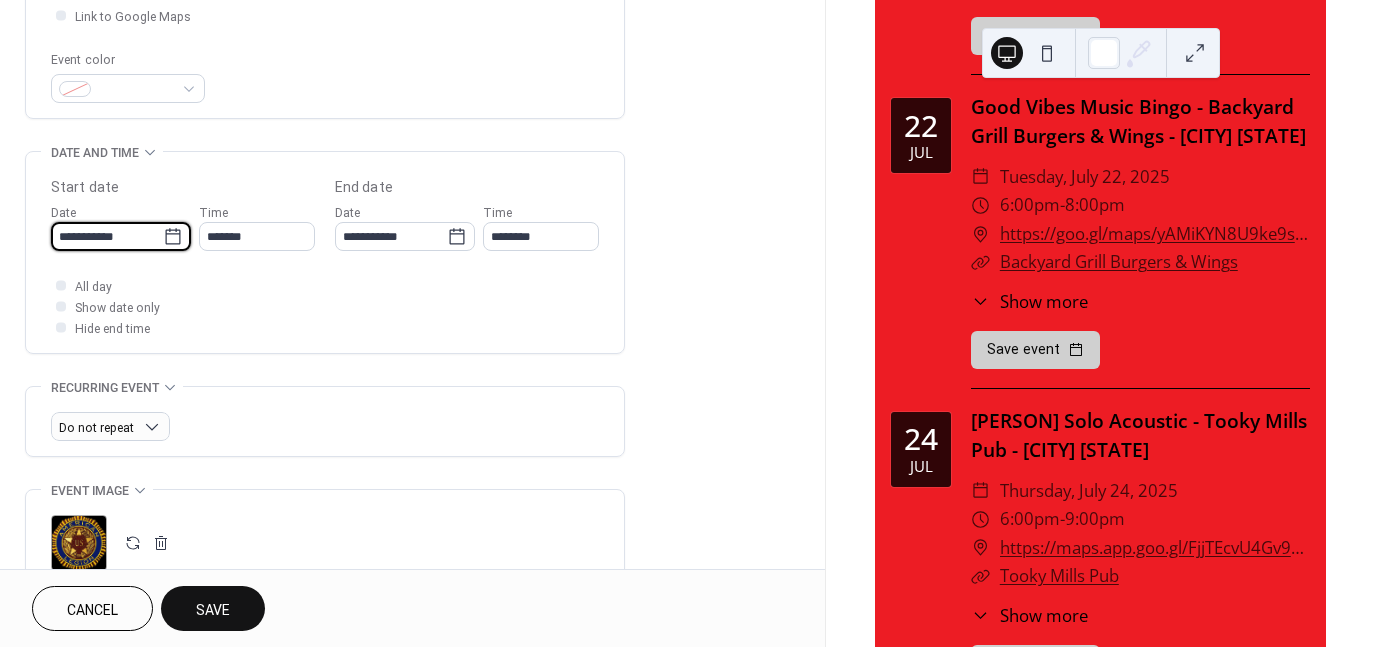 click on "**********" at bounding box center (107, 236) 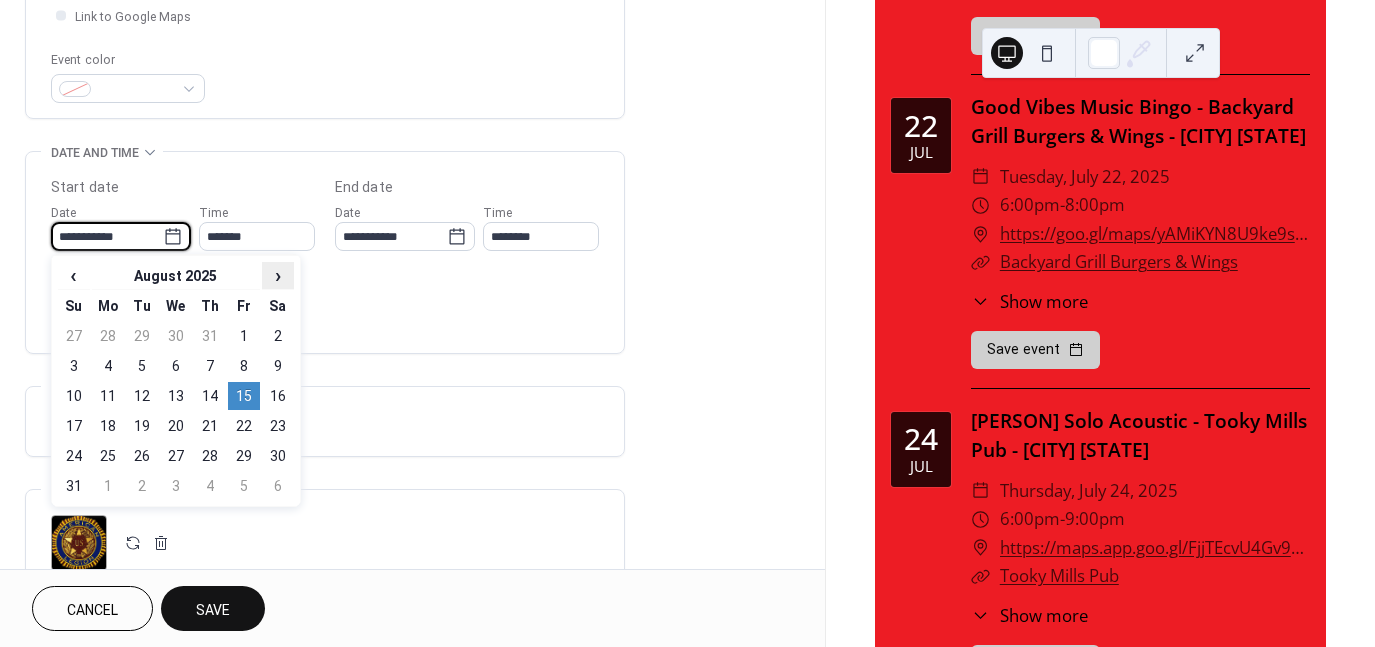 click on "›" at bounding box center [278, 275] 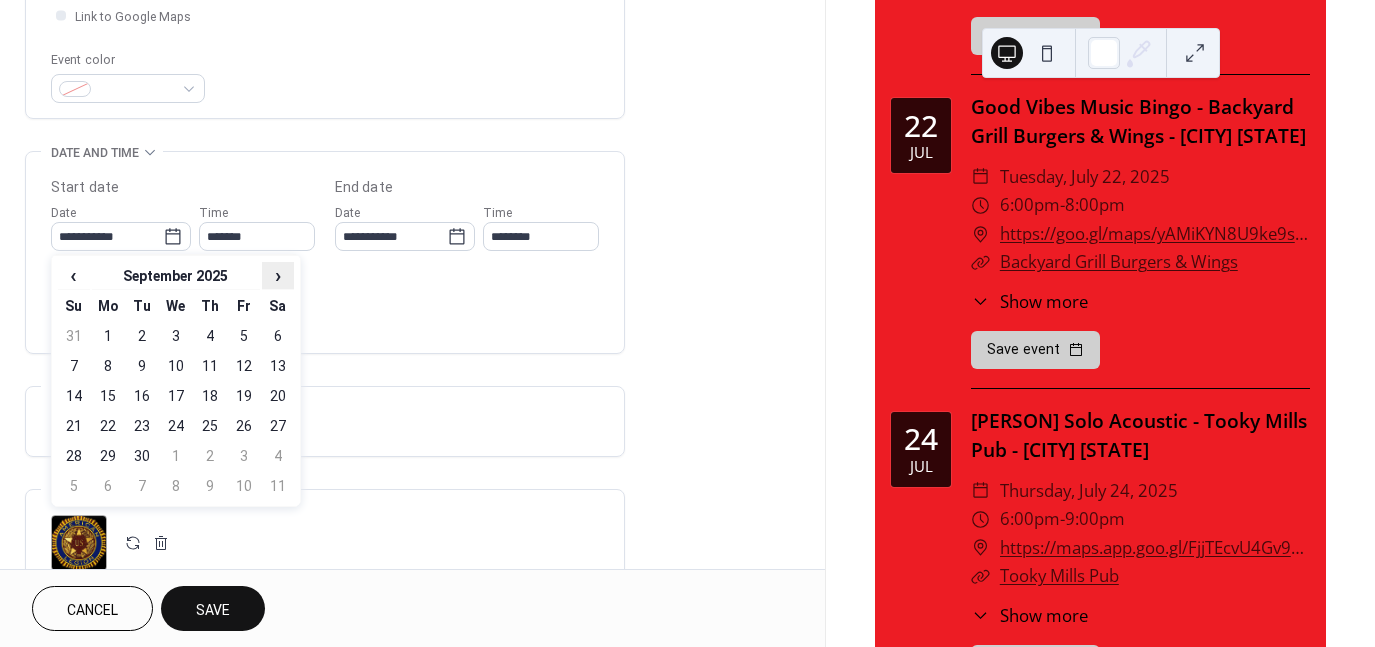click on "›" at bounding box center (278, 275) 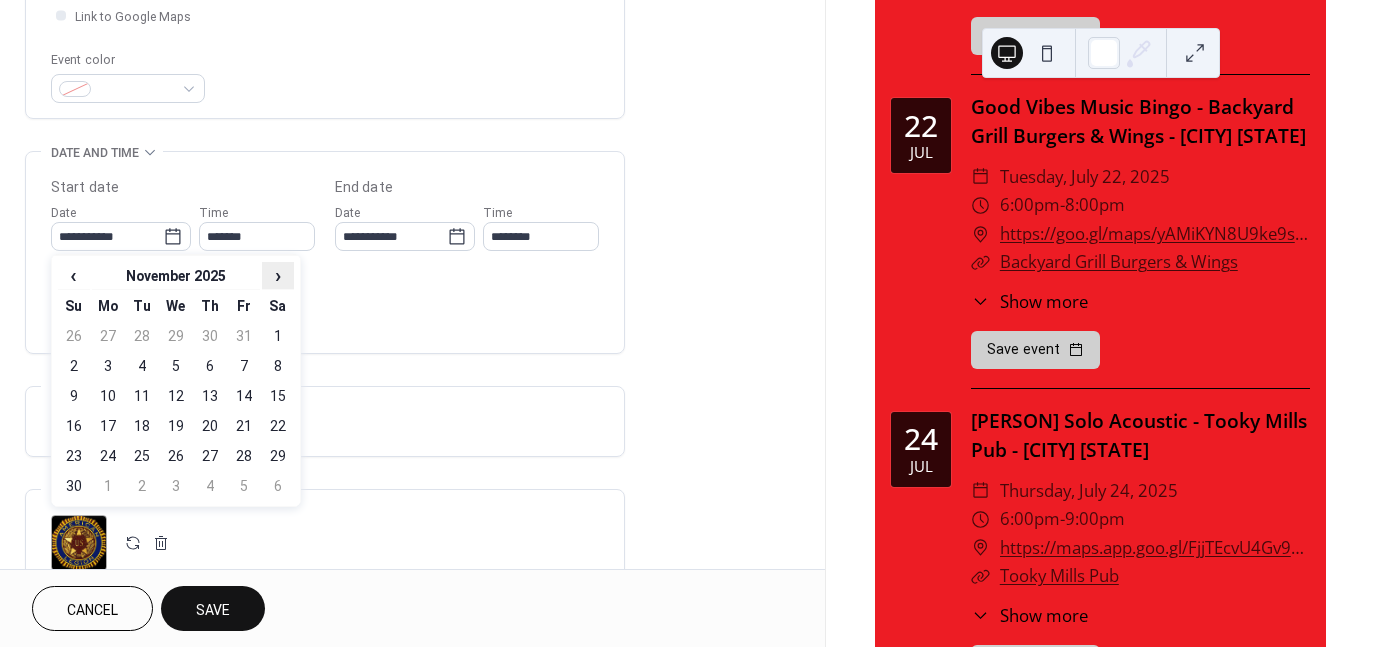 click on "›" at bounding box center [278, 275] 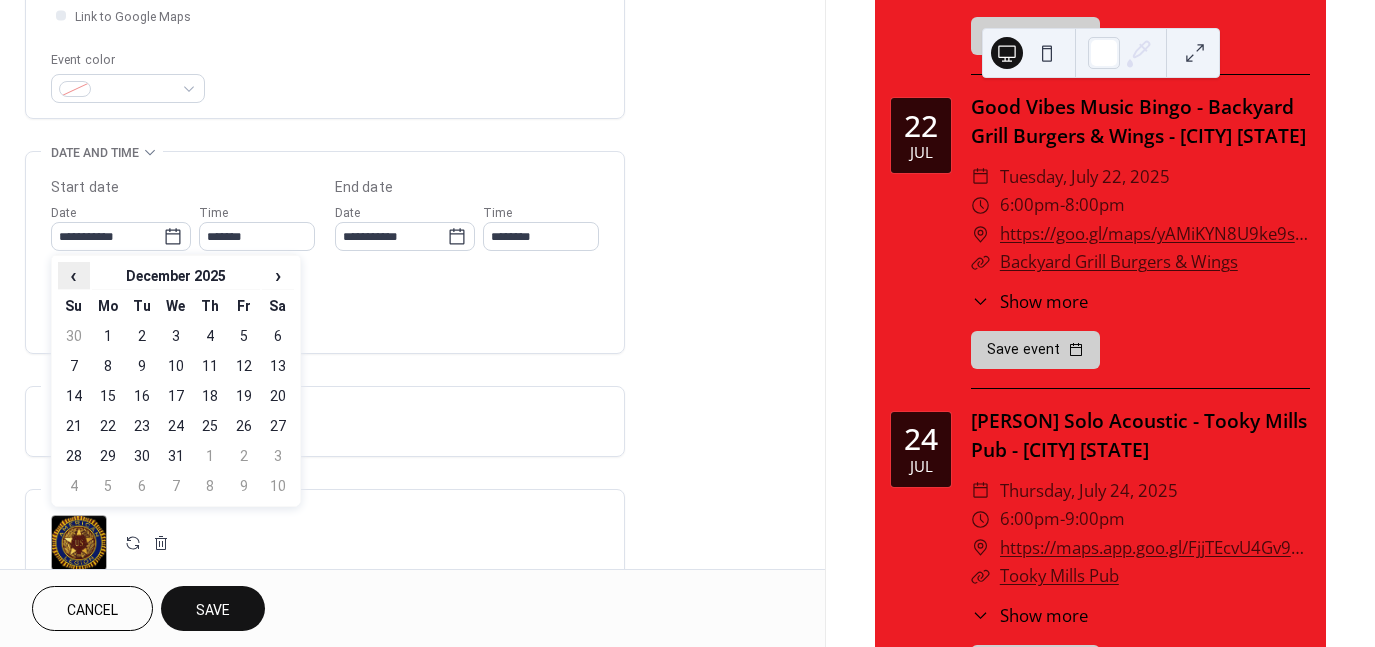 click on "‹" at bounding box center (74, 275) 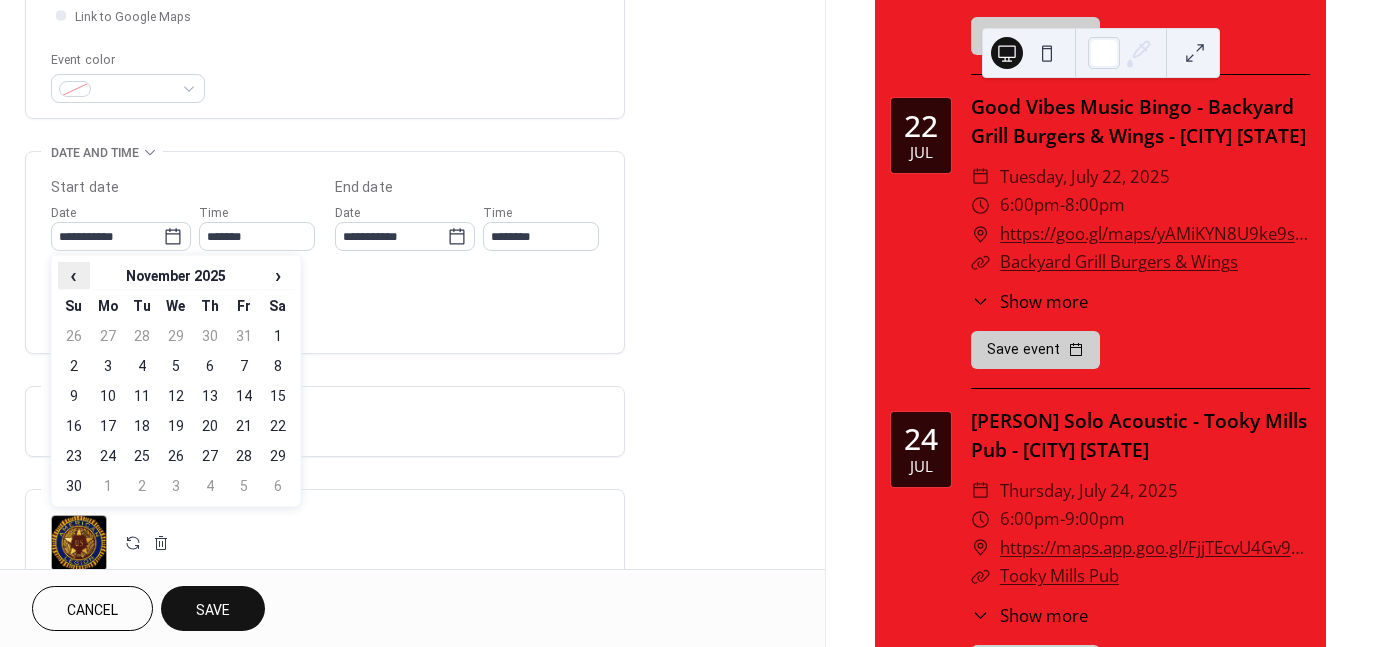 click on "‹" at bounding box center (74, 275) 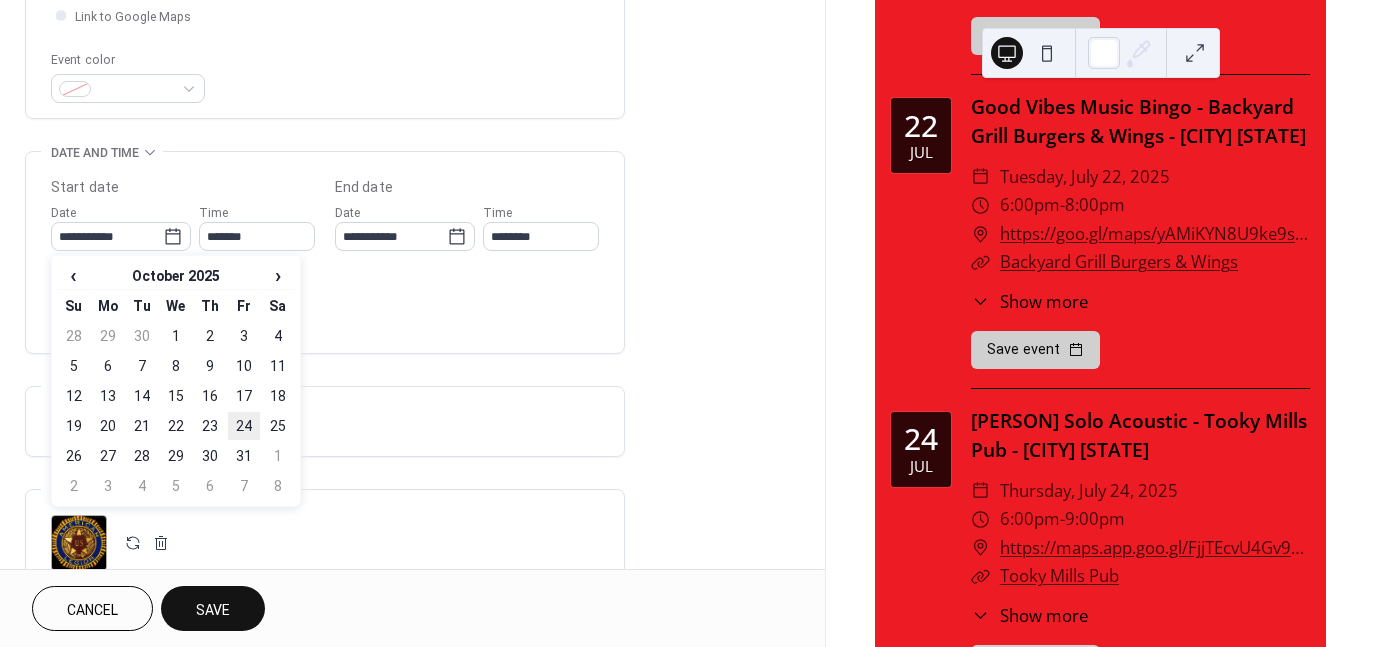 click on "24" at bounding box center (244, 426) 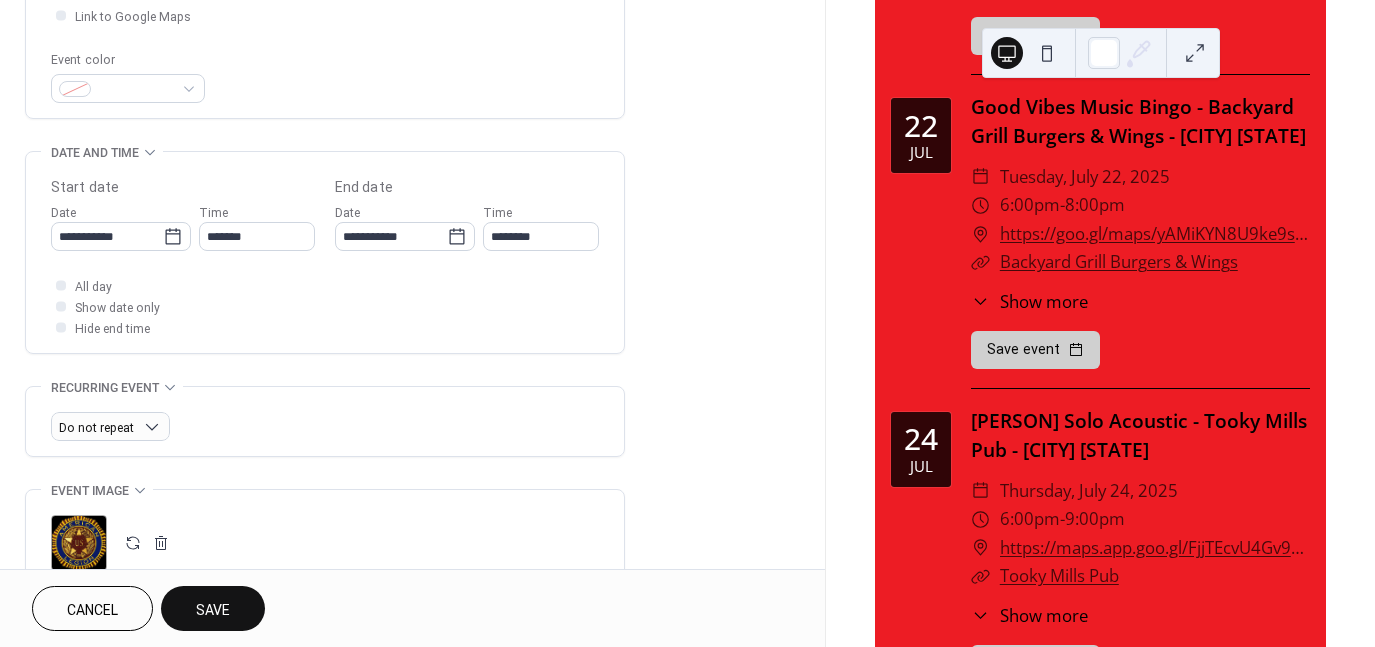 type on "**********" 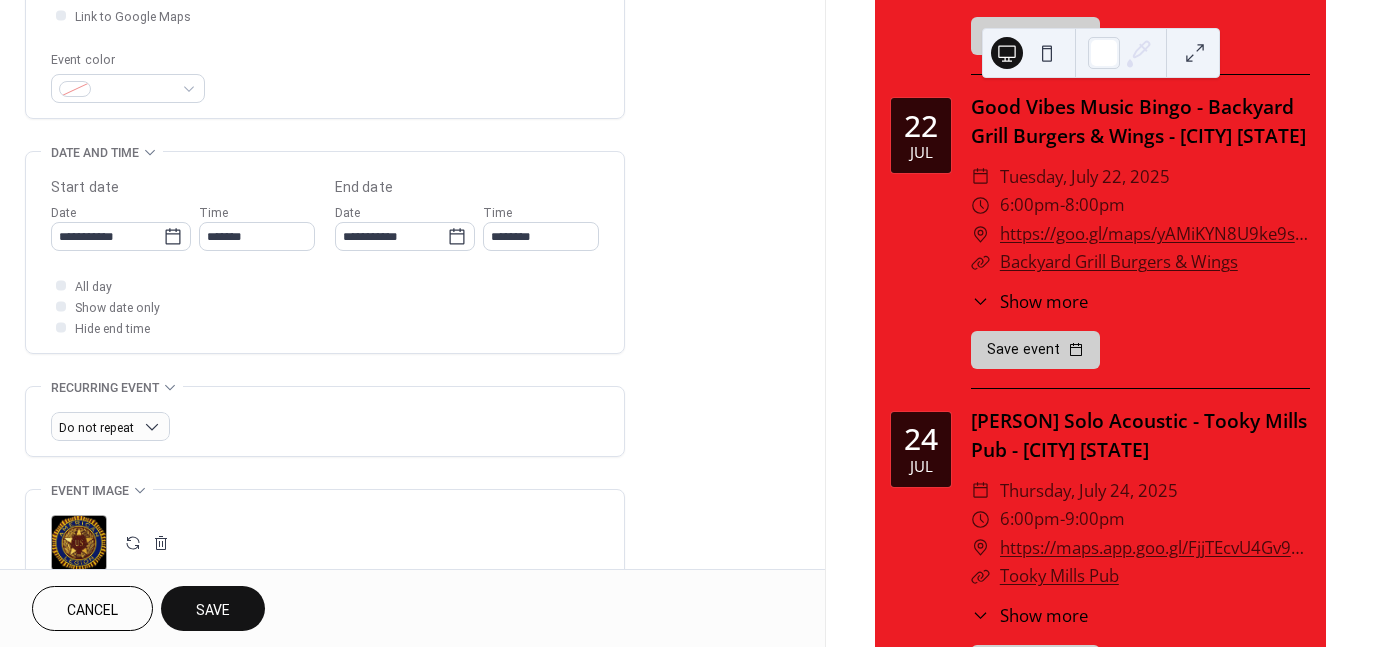 type on "**********" 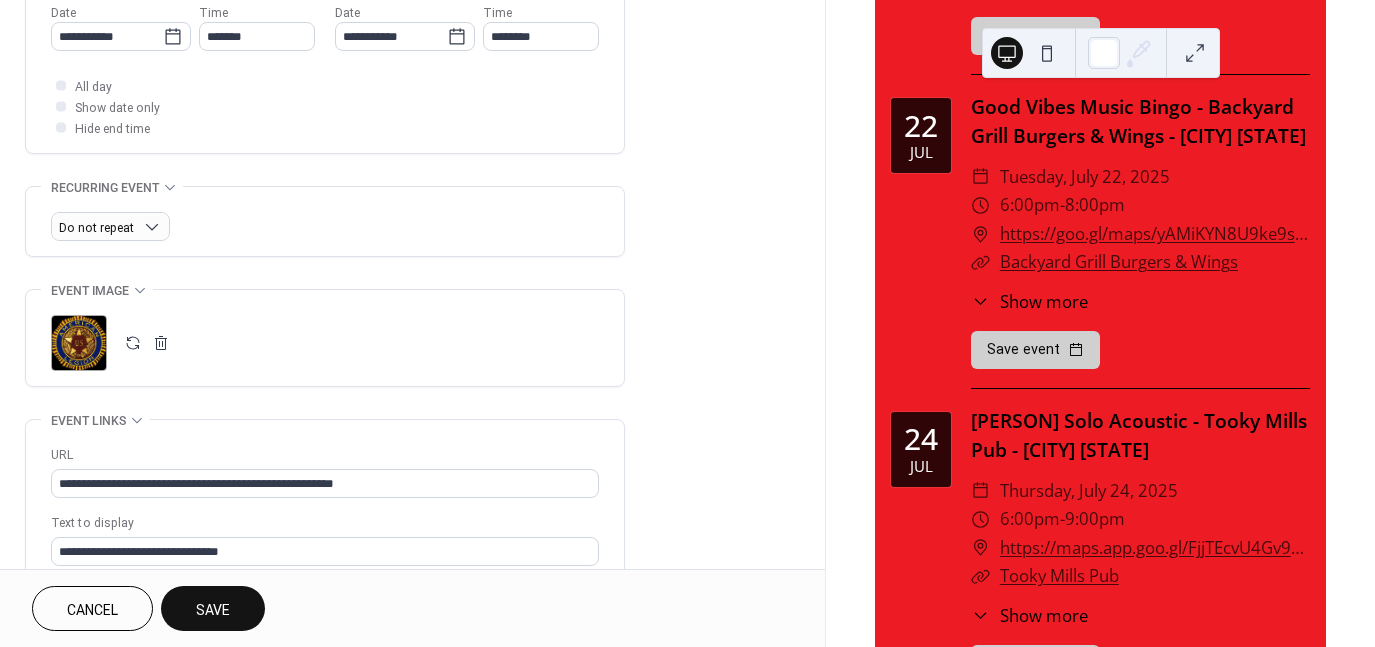 scroll, scrollTop: 800, scrollLeft: 0, axis: vertical 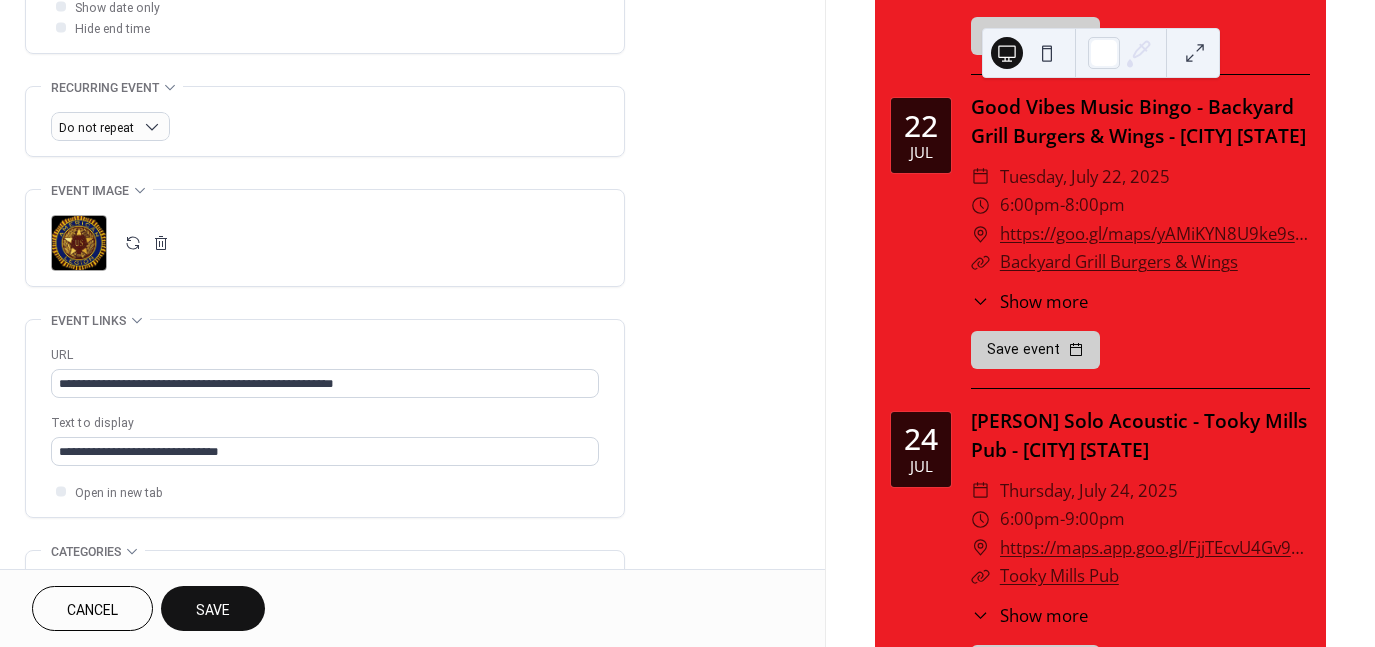 click at bounding box center [133, 243] 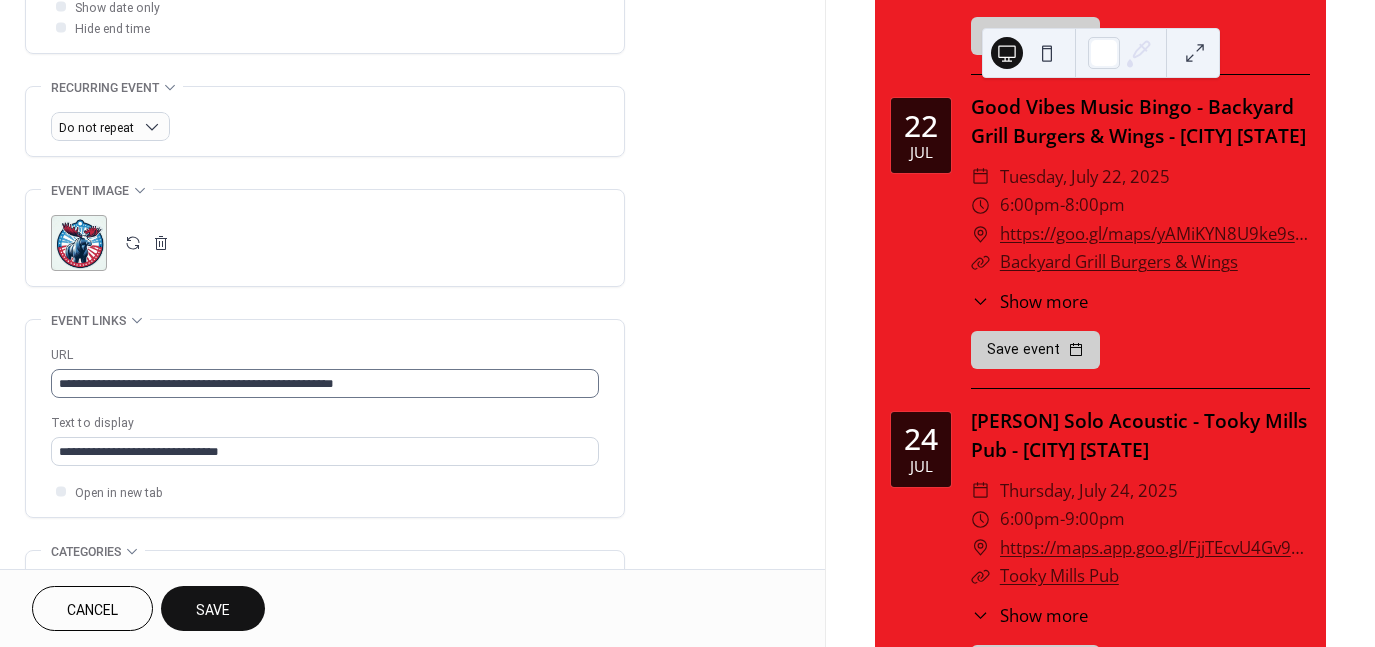 scroll, scrollTop: 900, scrollLeft: 0, axis: vertical 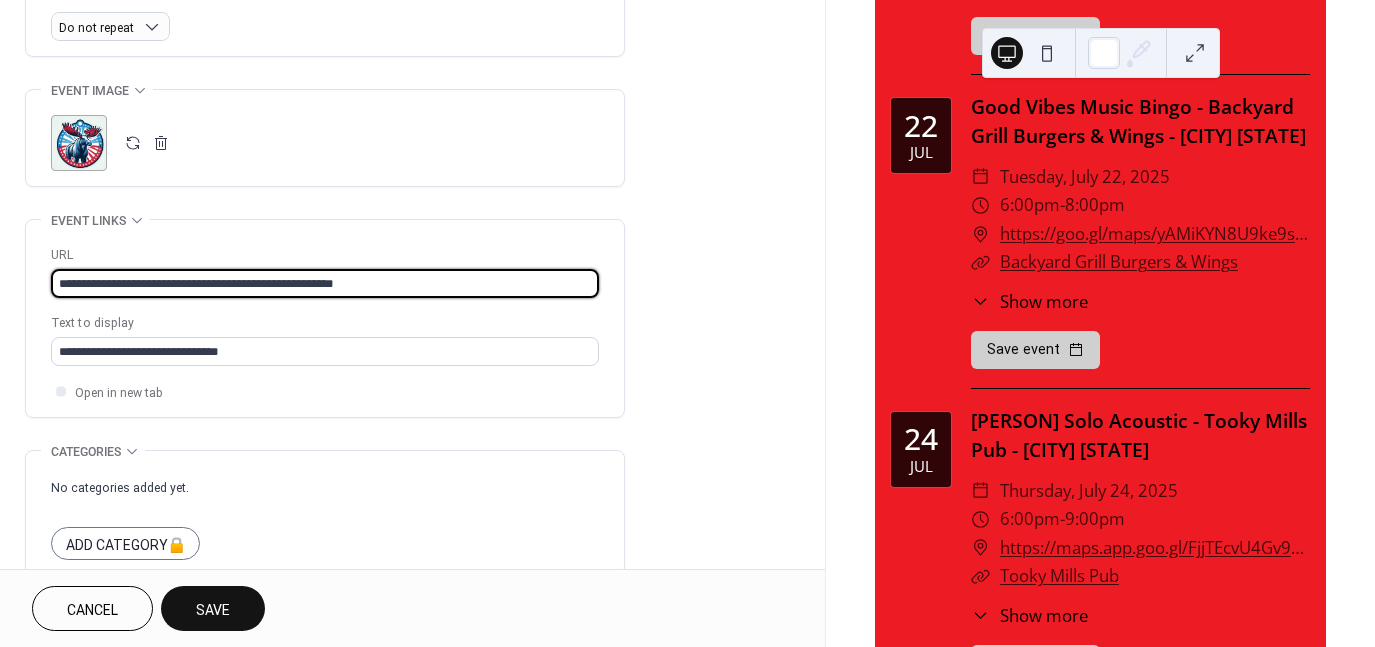 drag, startPoint x: 429, startPoint y: 282, endPoint x: -4, endPoint y: 276, distance: 433.04156 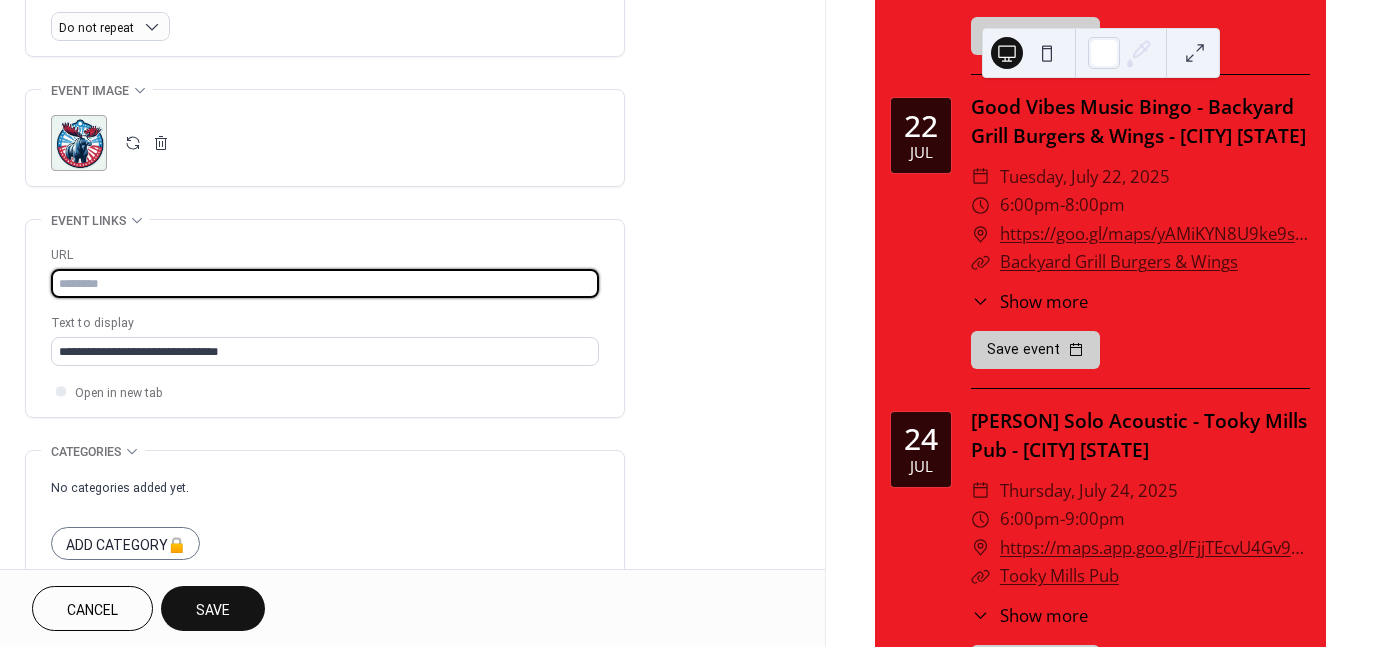 drag, startPoint x: 146, startPoint y: 265, endPoint x: 136, endPoint y: 274, distance: 13.453624 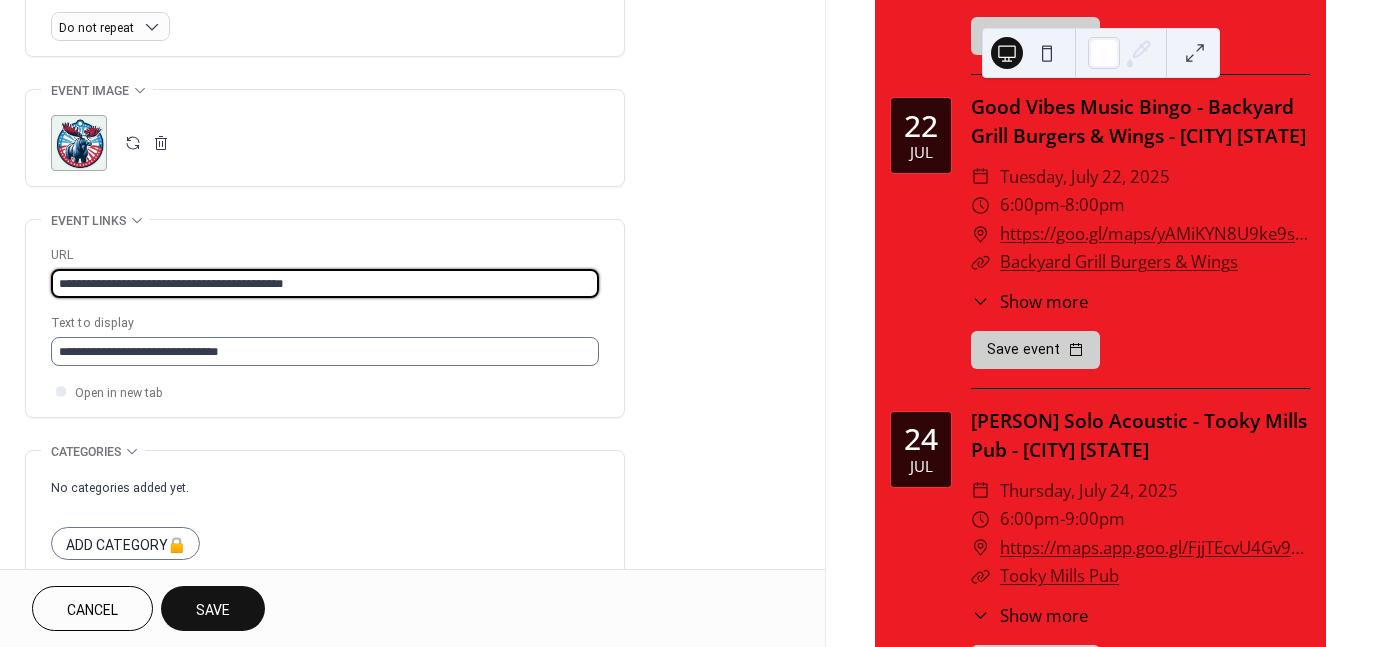 type on "**********" 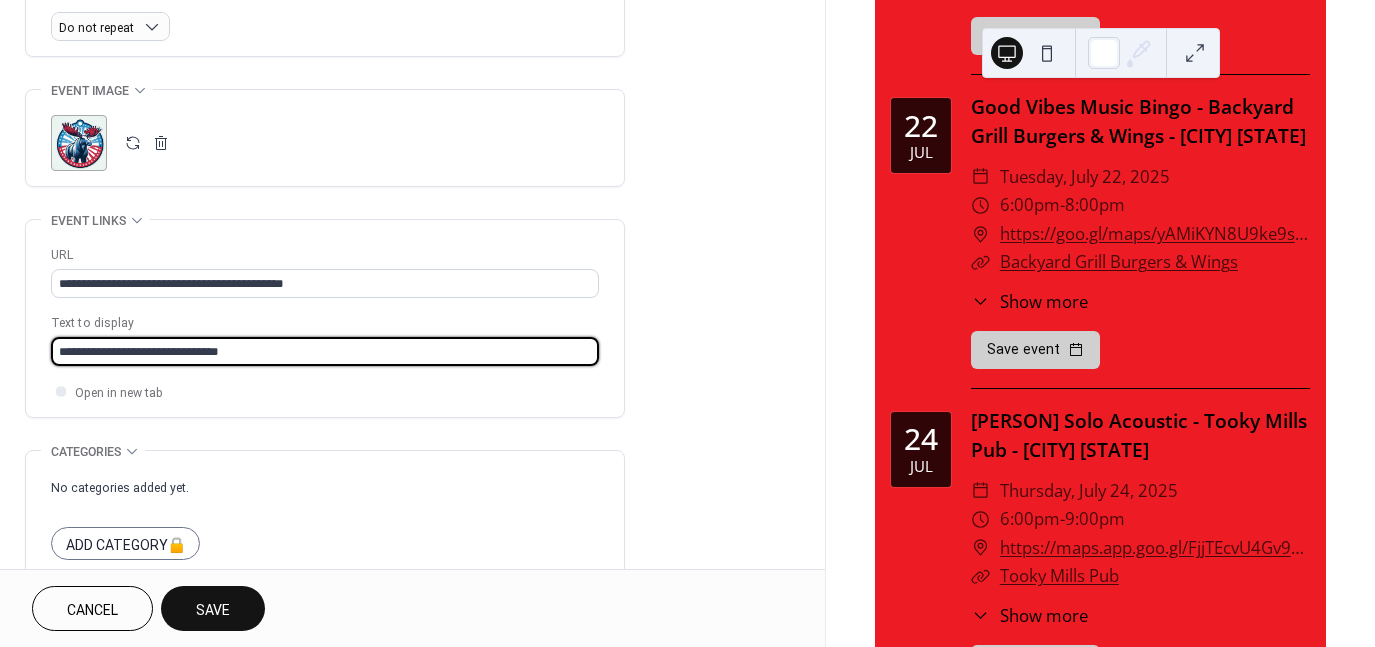drag, startPoint x: 265, startPoint y: 344, endPoint x: 9, endPoint y: 338, distance: 256.0703 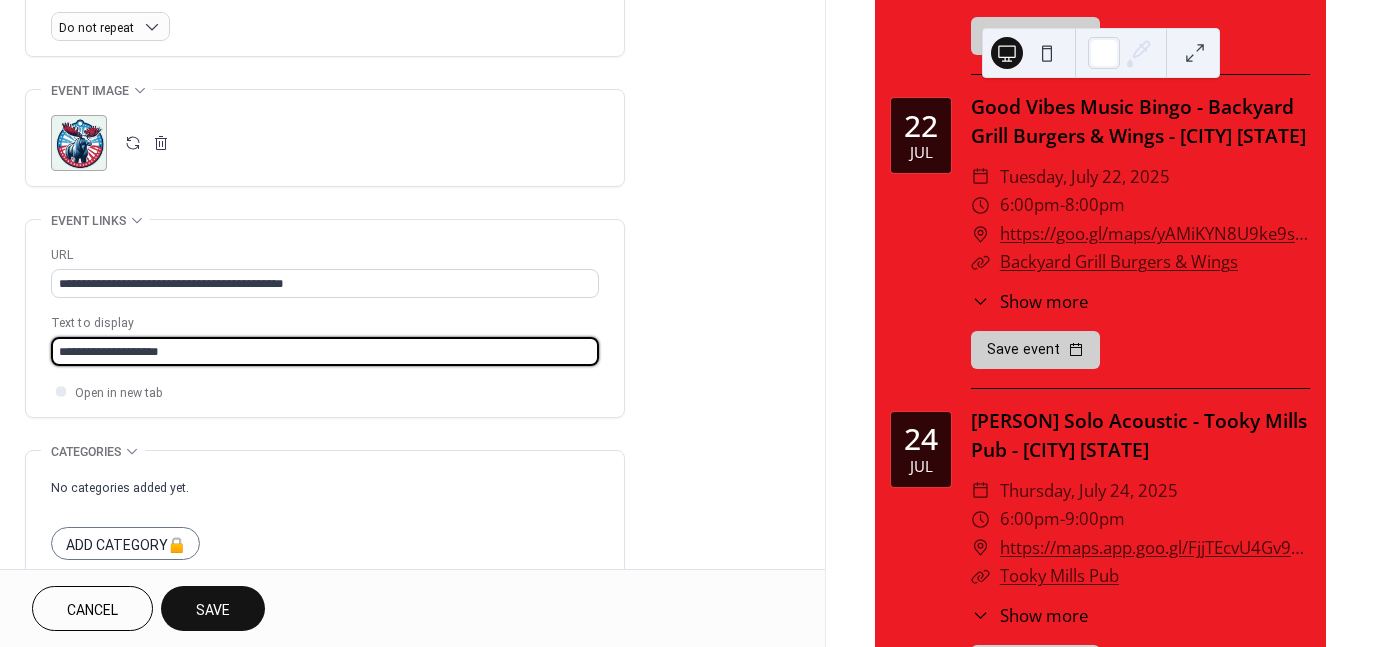 type on "**********" 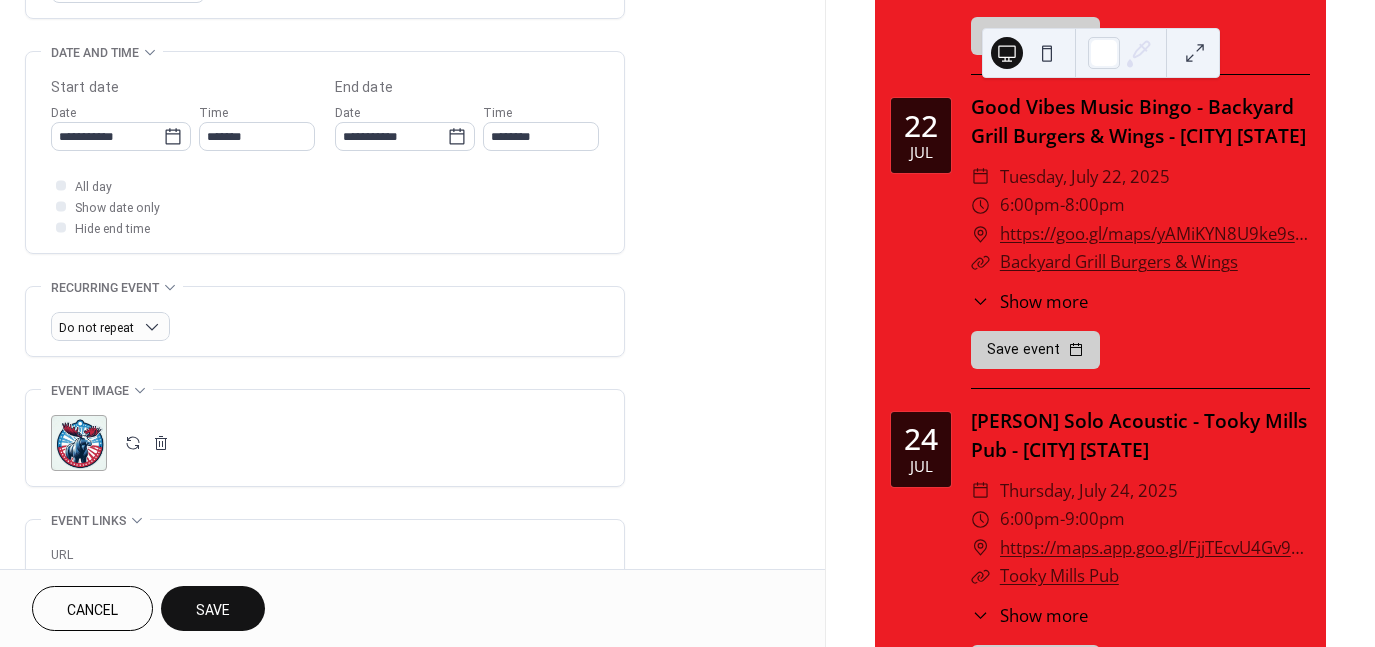 scroll, scrollTop: 996, scrollLeft: 0, axis: vertical 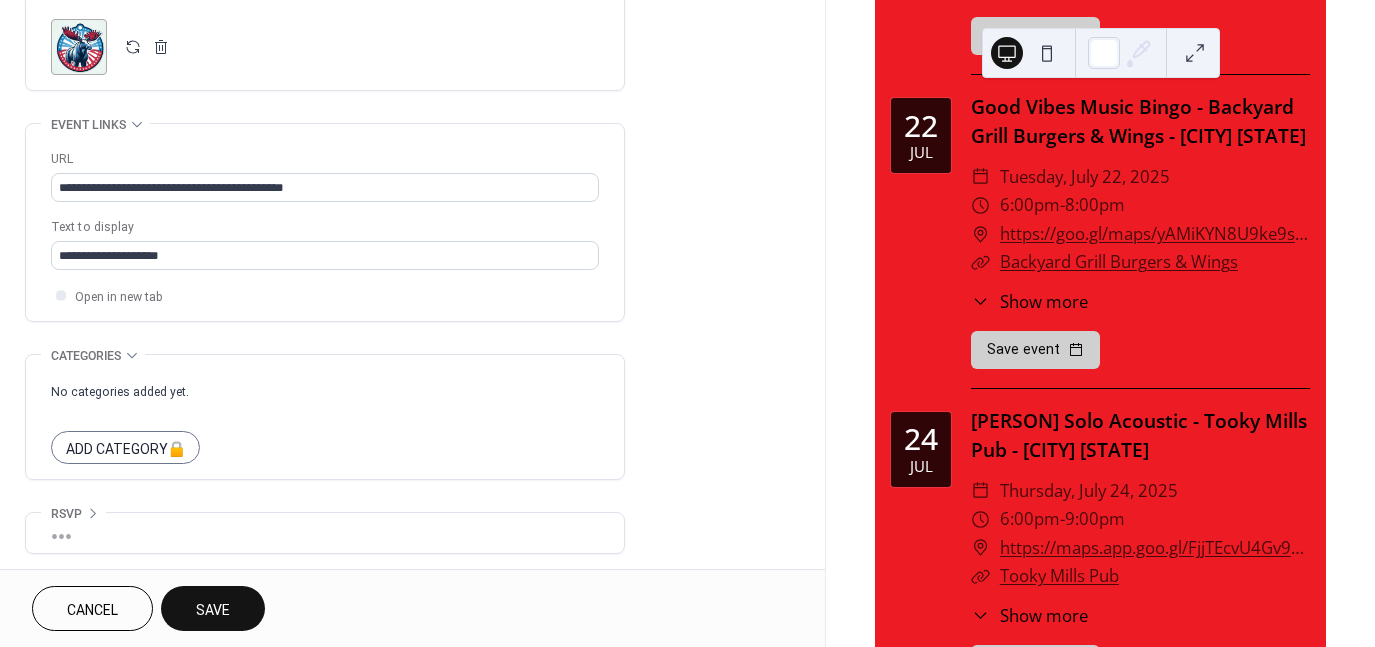 click on "Save" at bounding box center [213, 610] 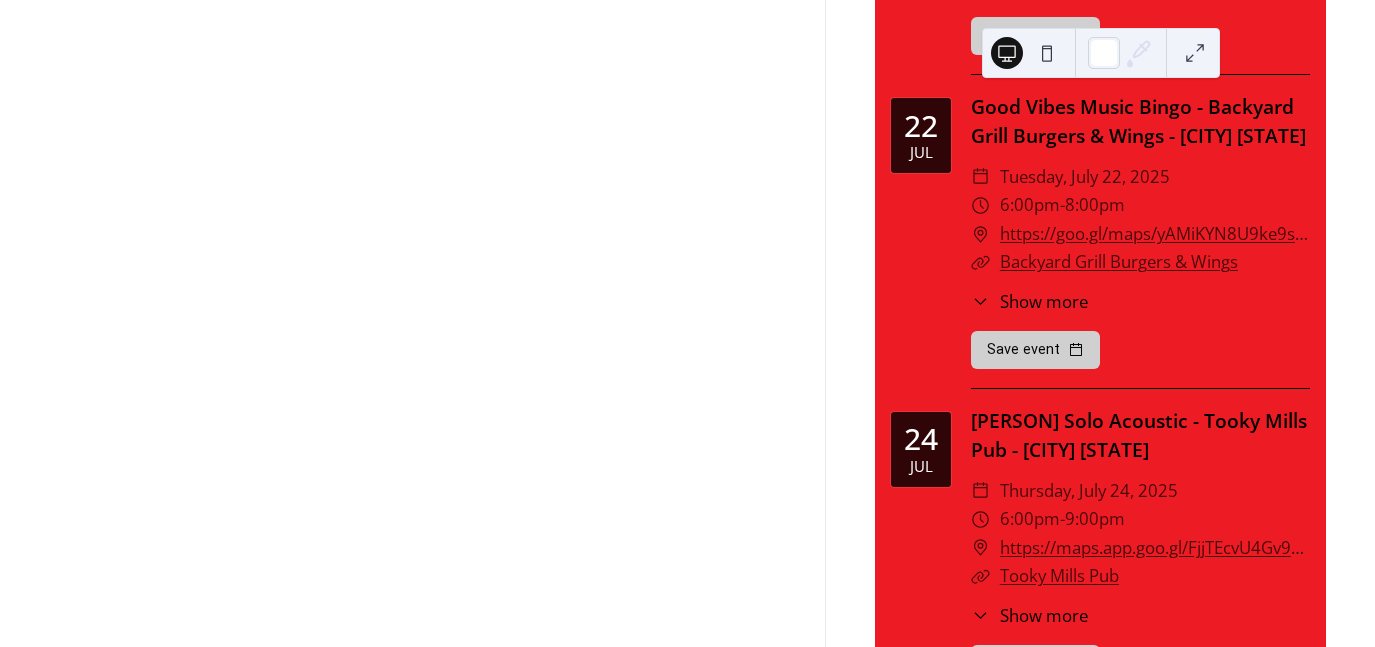 scroll, scrollTop: 2400, scrollLeft: 0, axis: vertical 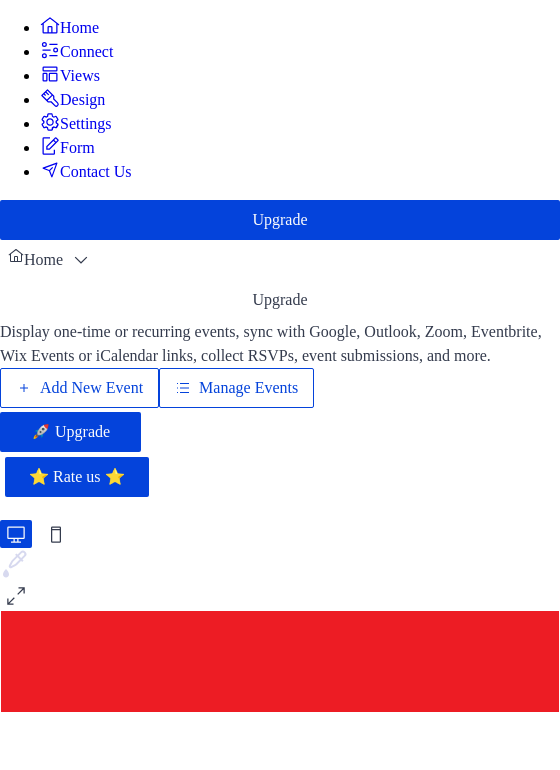 click on "Manage Events" at bounding box center (248, 388) 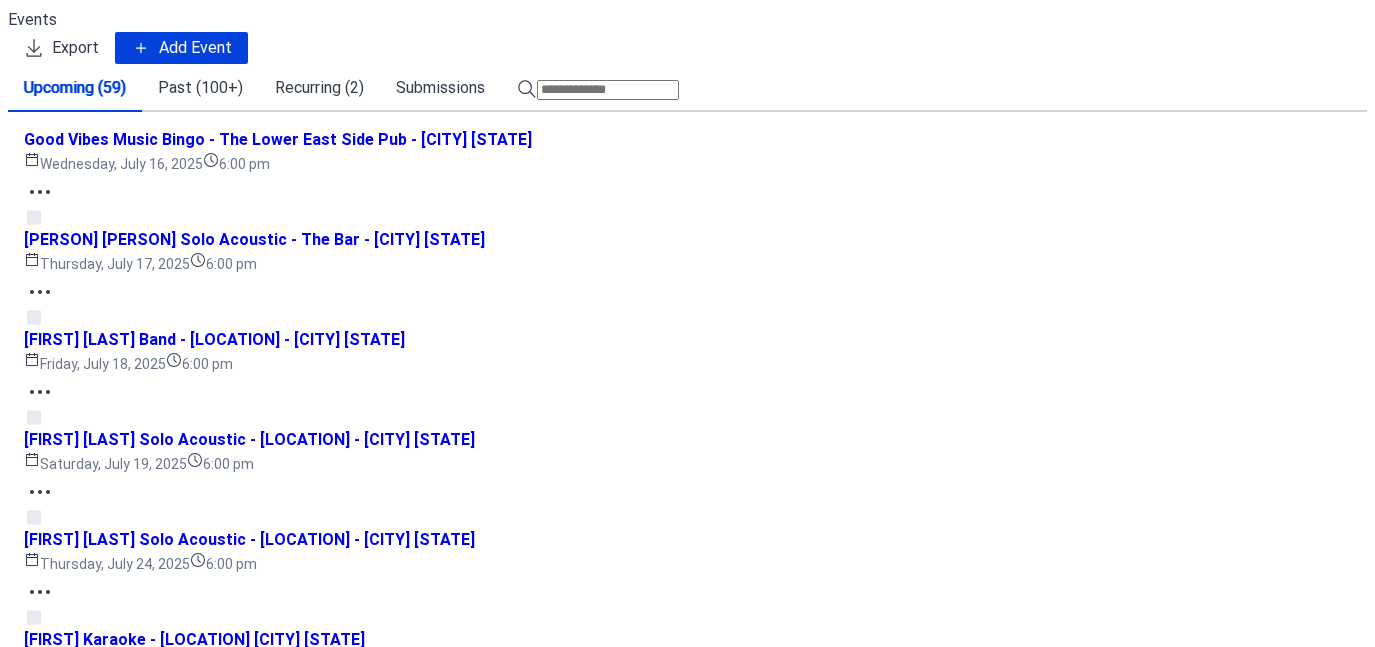 scroll, scrollTop: 0, scrollLeft: 0, axis: both 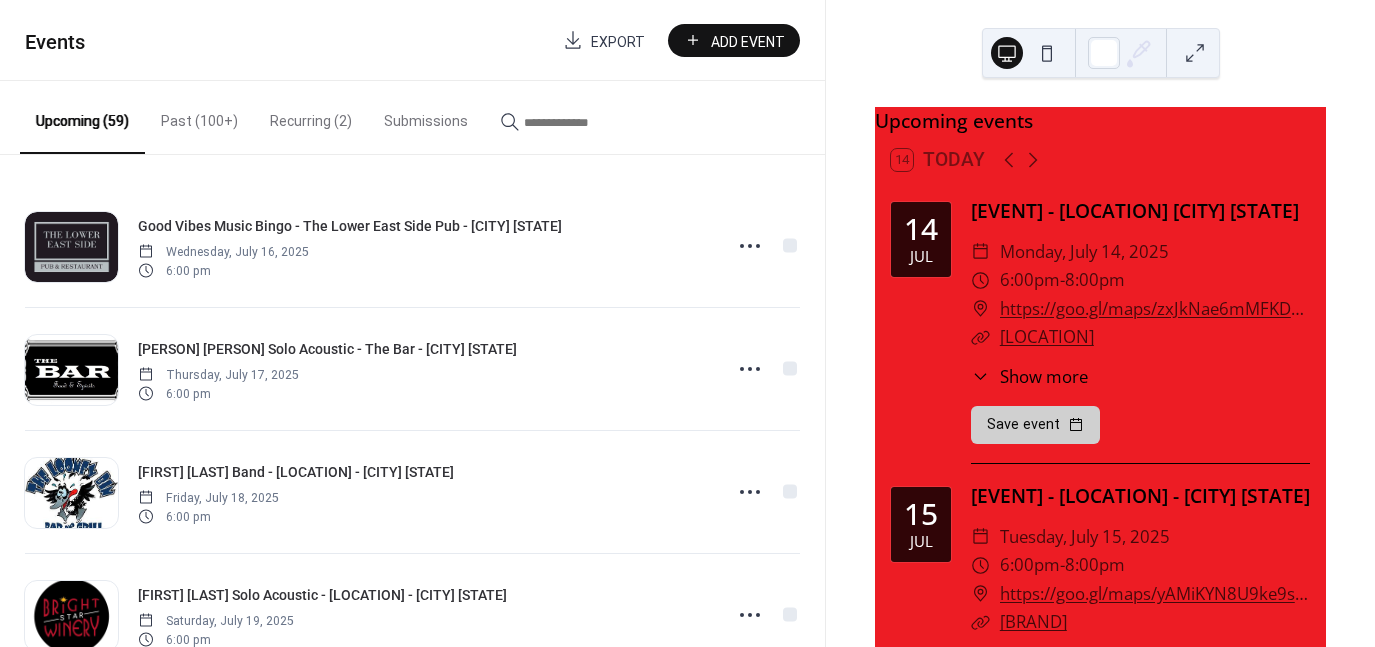 click on "Add Event" at bounding box center (748, 41) 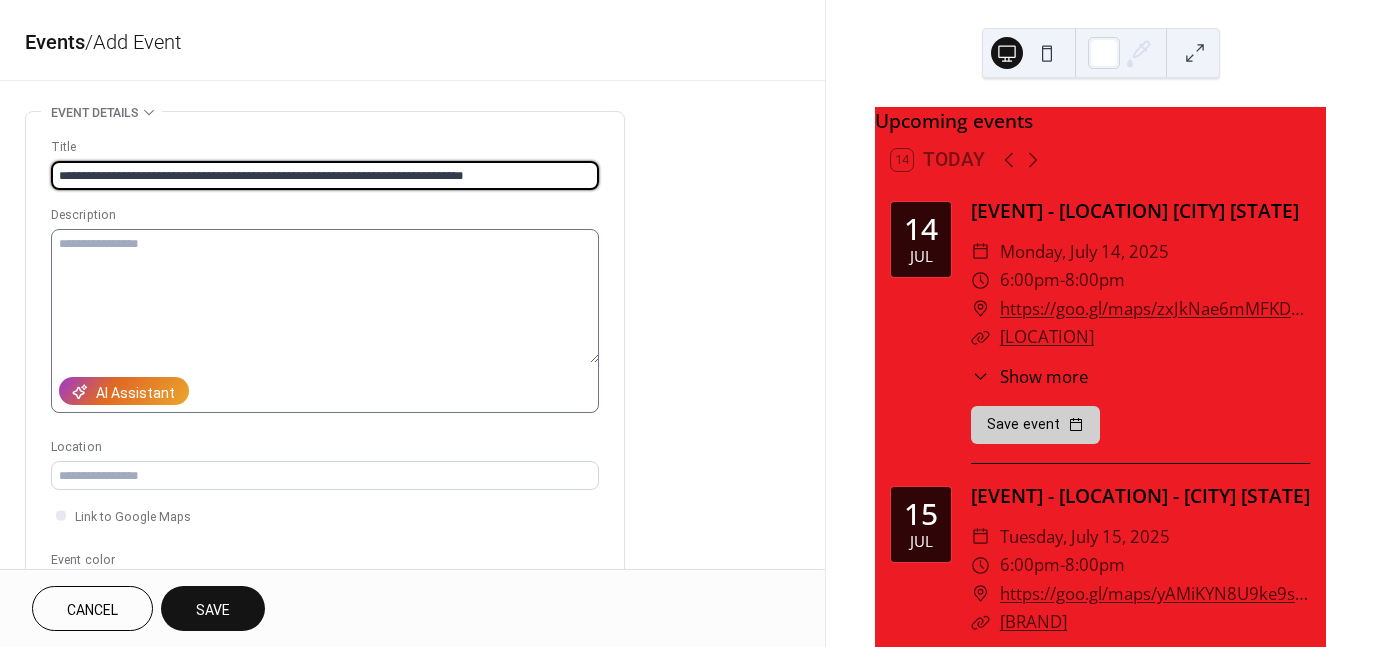 type on "**********" 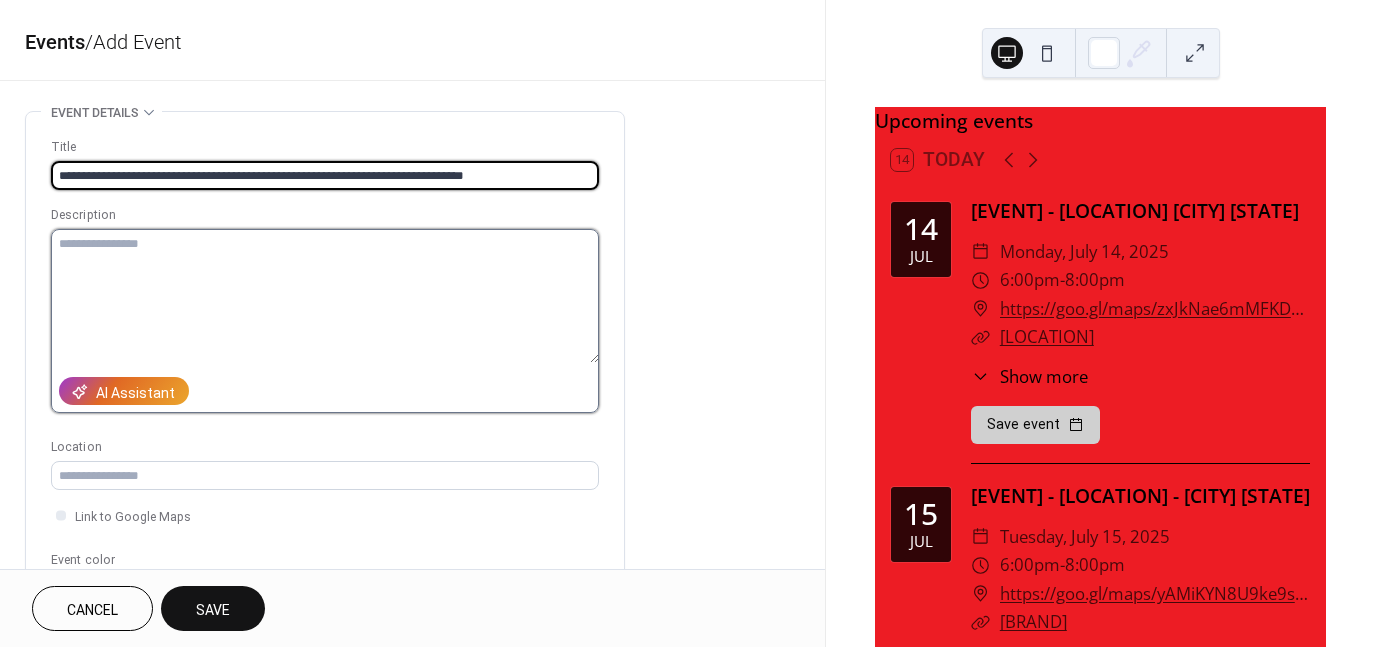 click at bounding box center [325, 296] 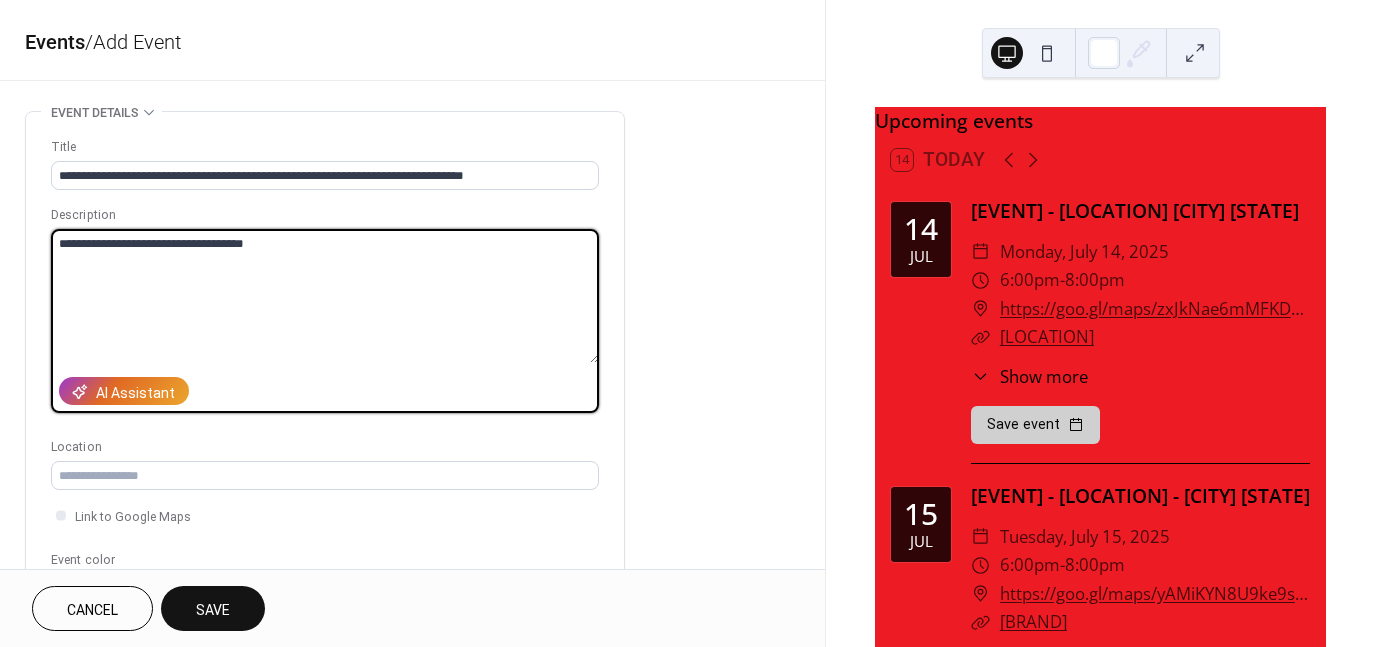 type on "**********" 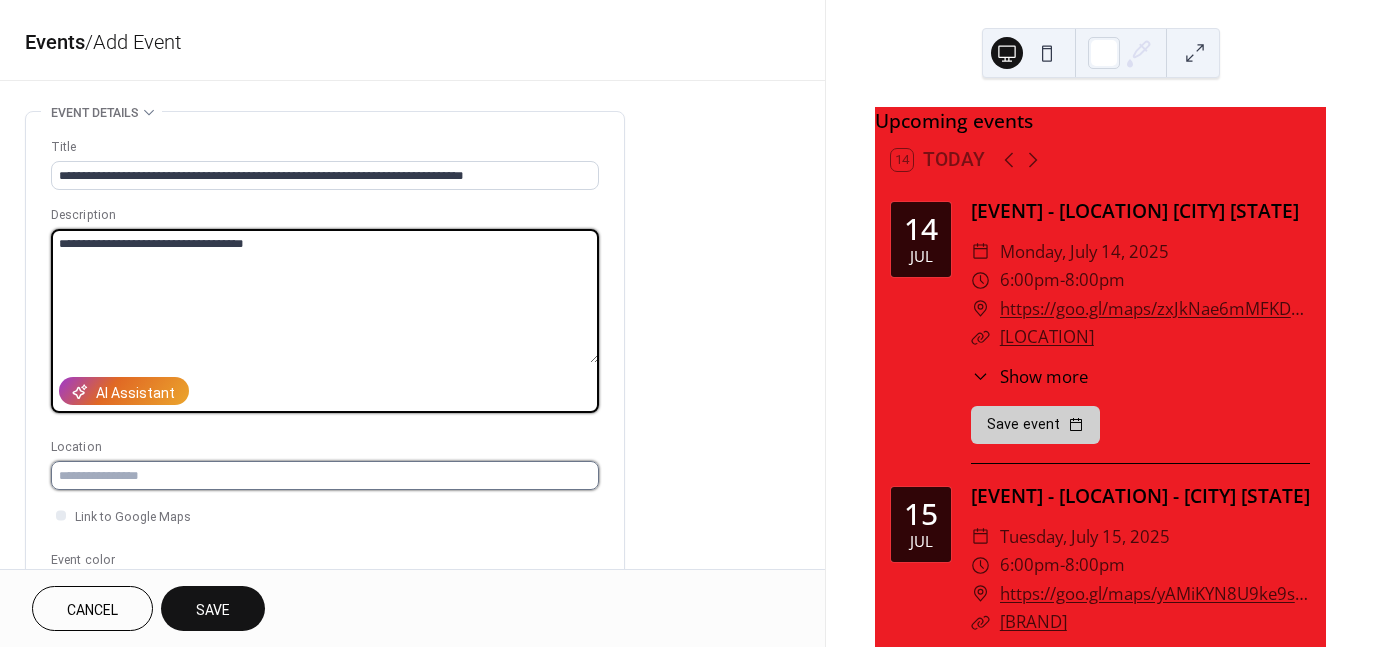 click at bounding box center [325, 475] 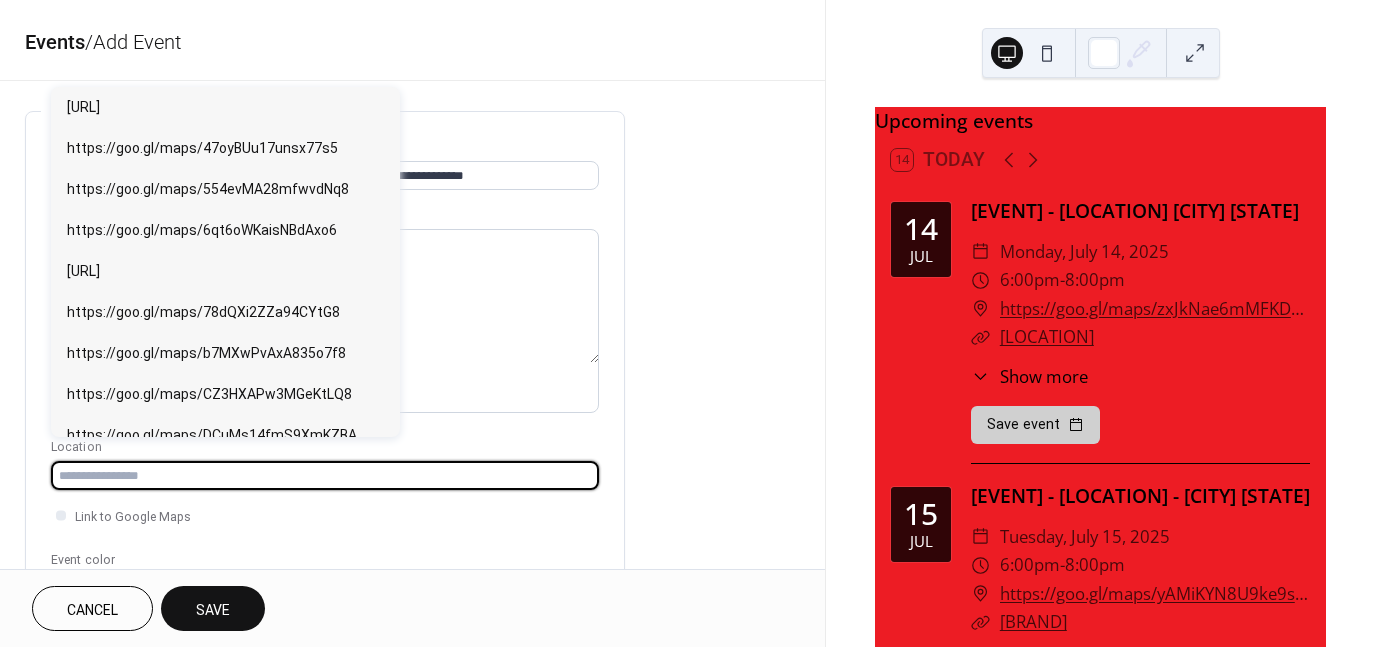 paste on "**********" 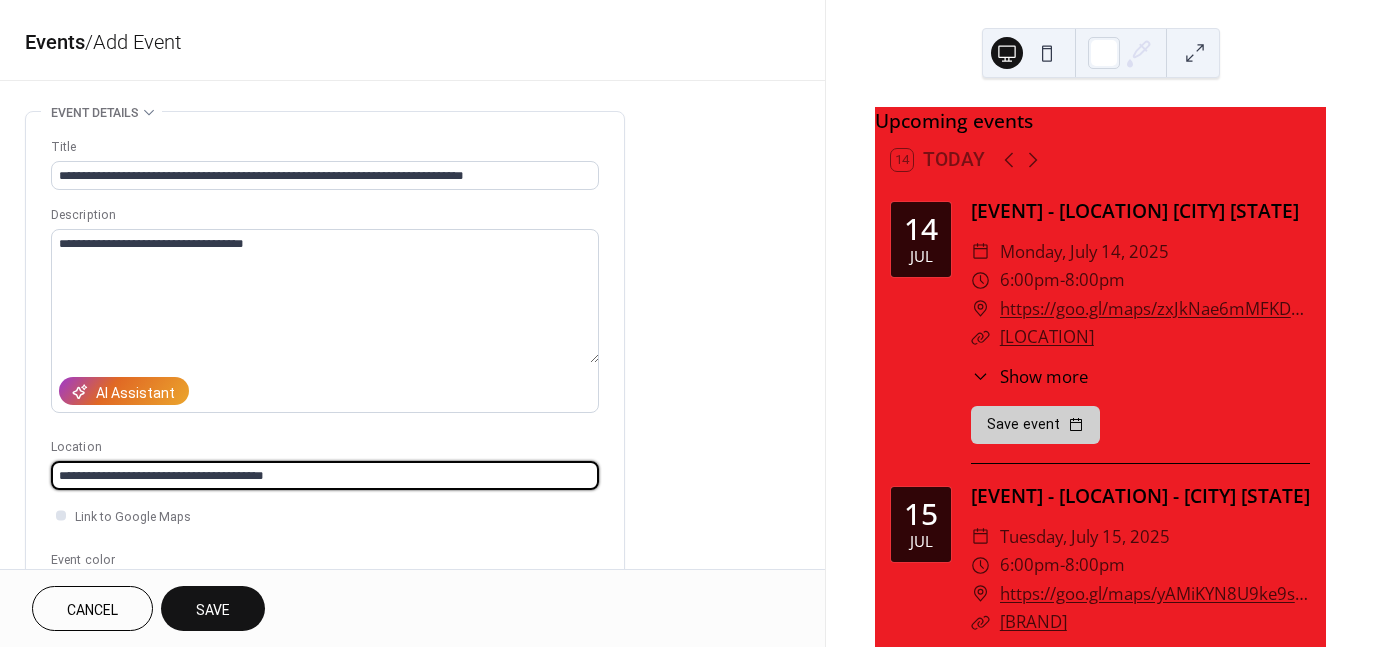 type on "**********" 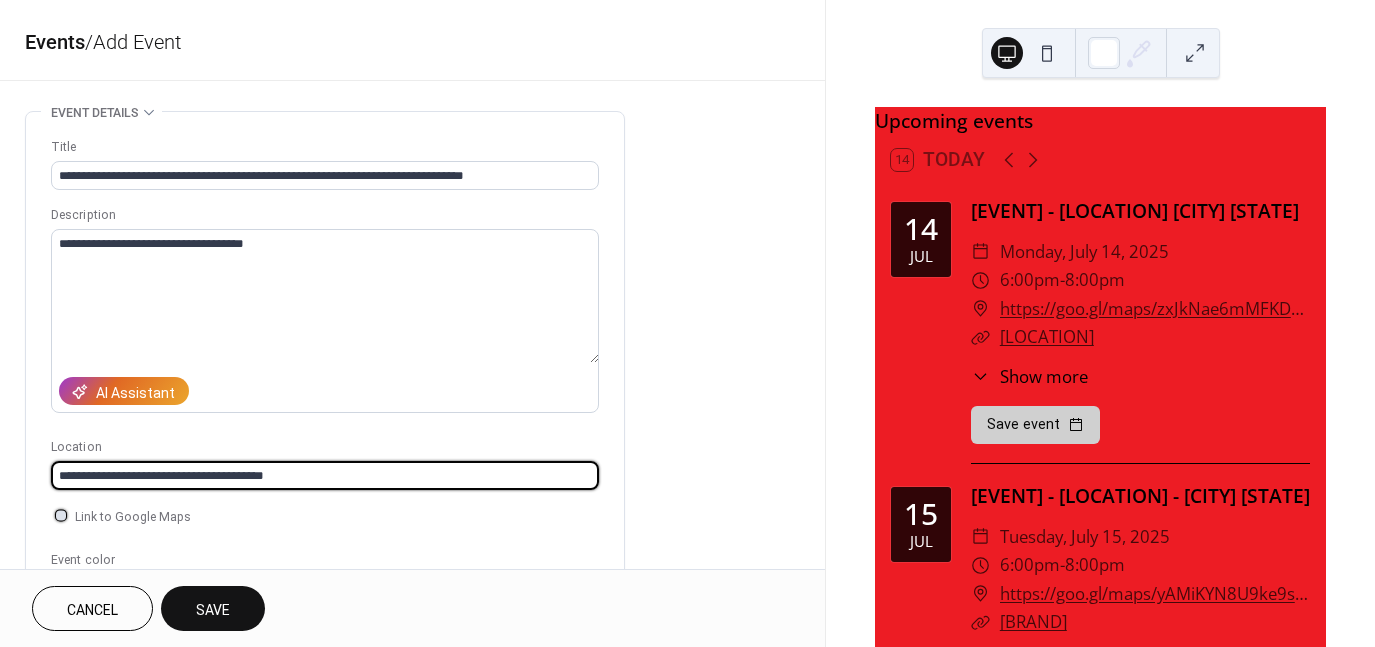 click at bounding box center (61, 515) 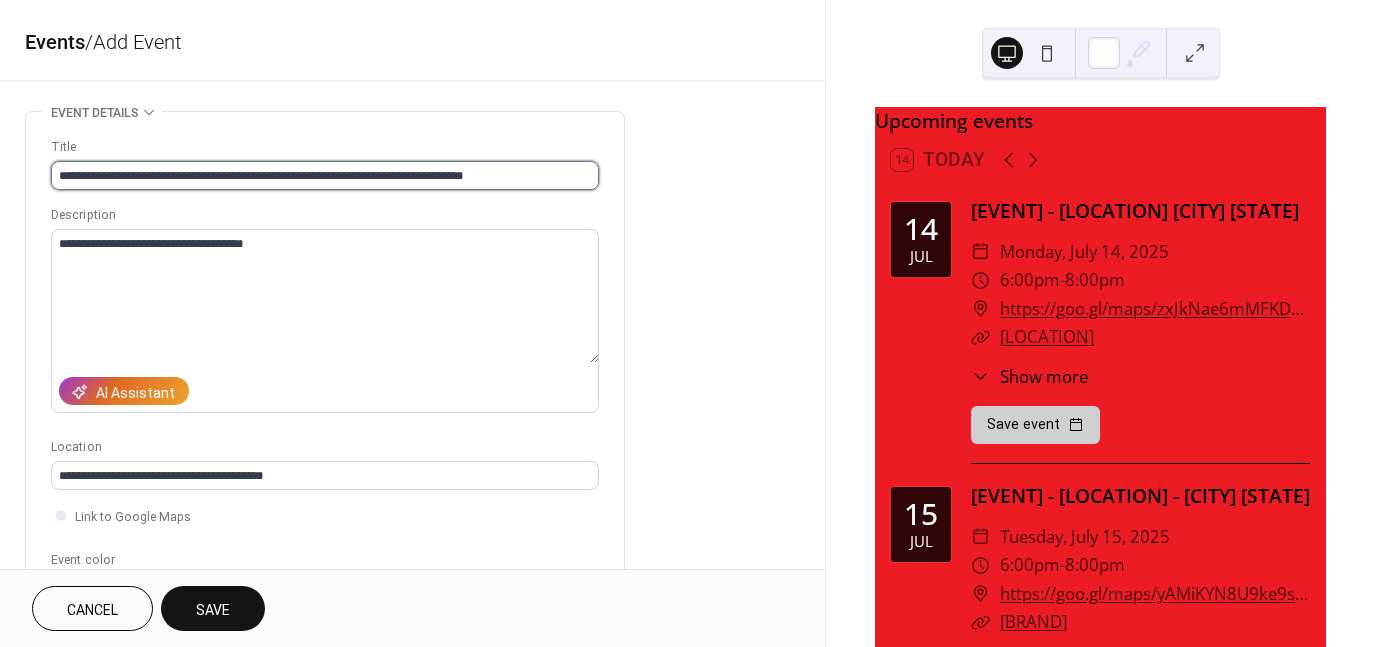 click on "**********" at bounding box center (325, 175) 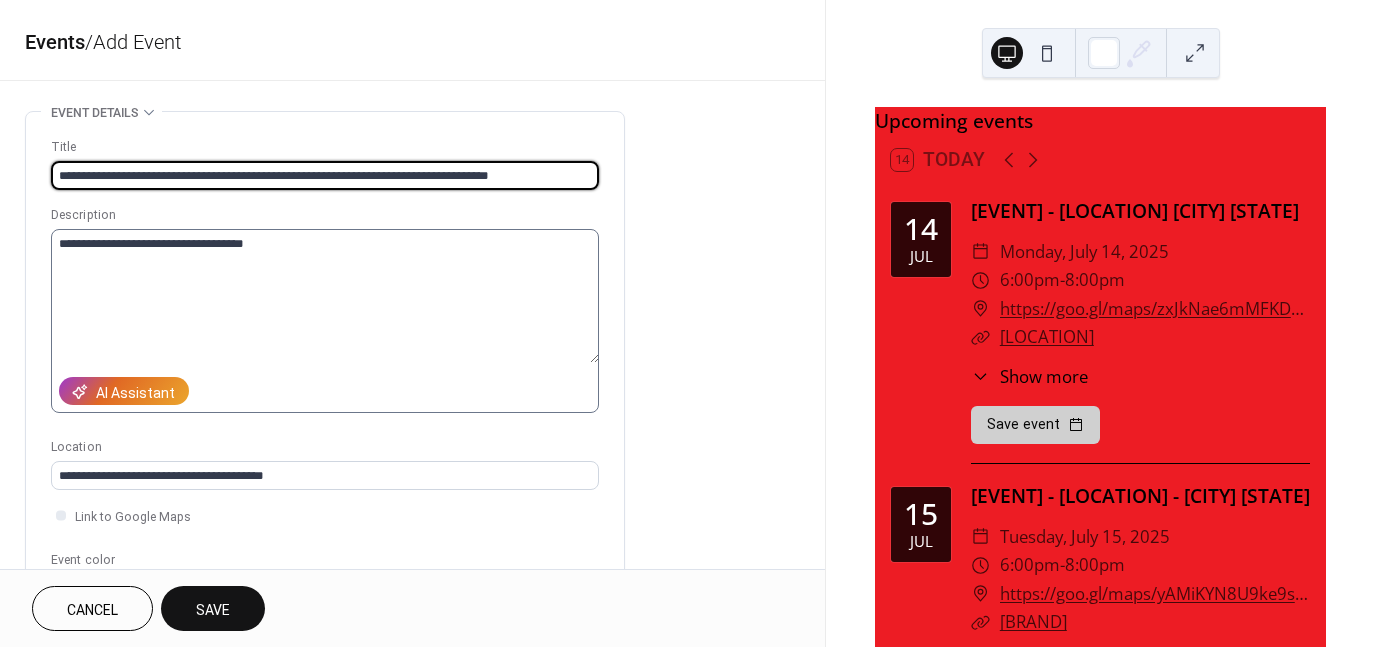 type on "**********" 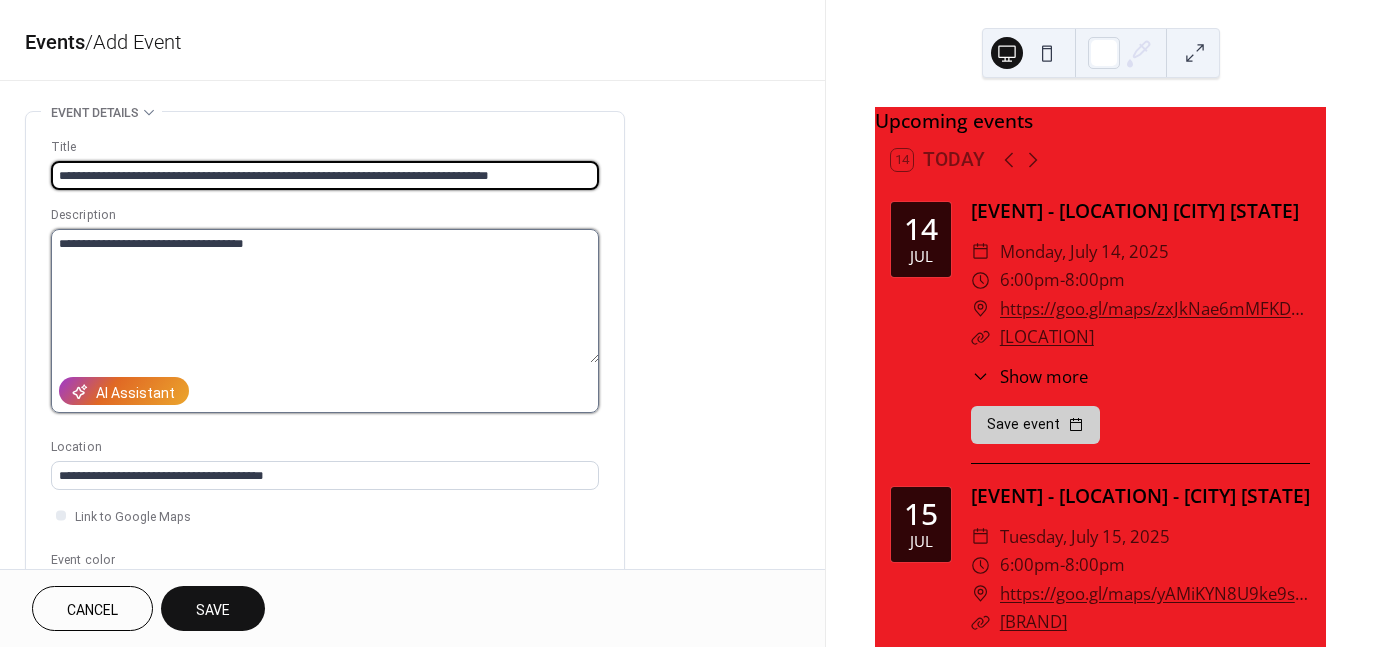 click on "**********" at bounding box center (325, 296) 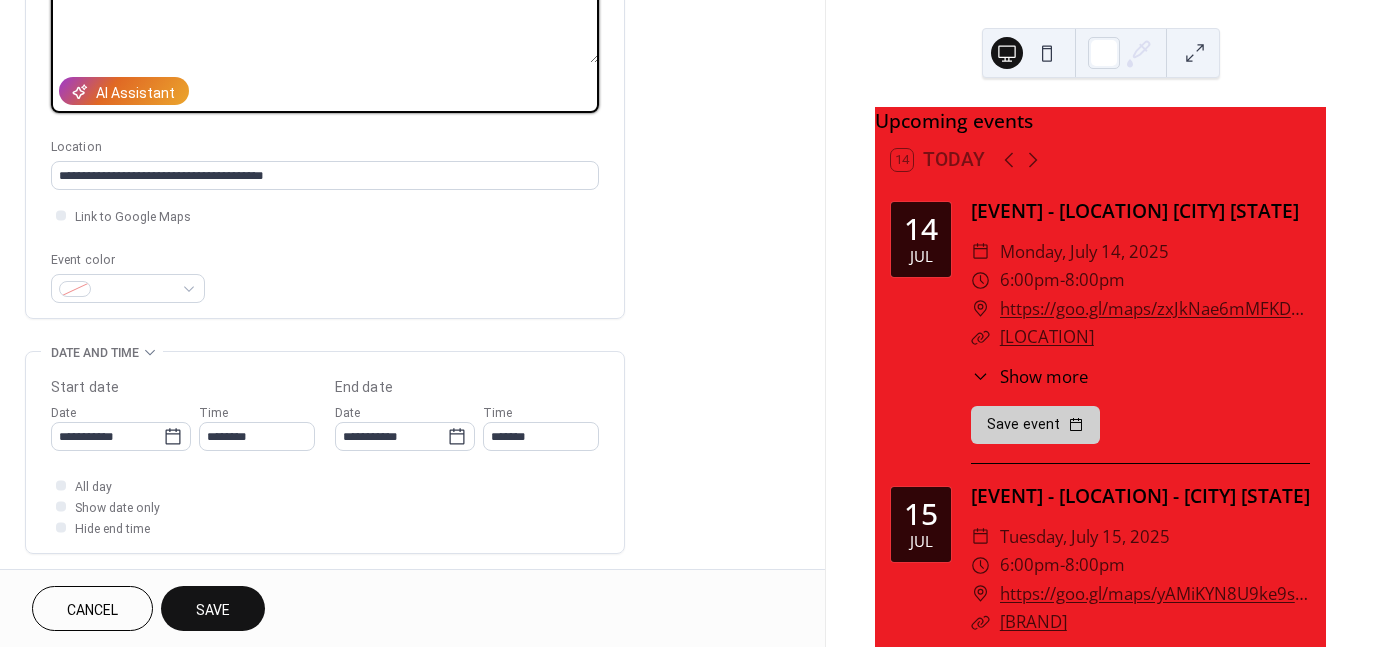 scroll, scrollTop: 0, scrollLeft: 0, axis: both 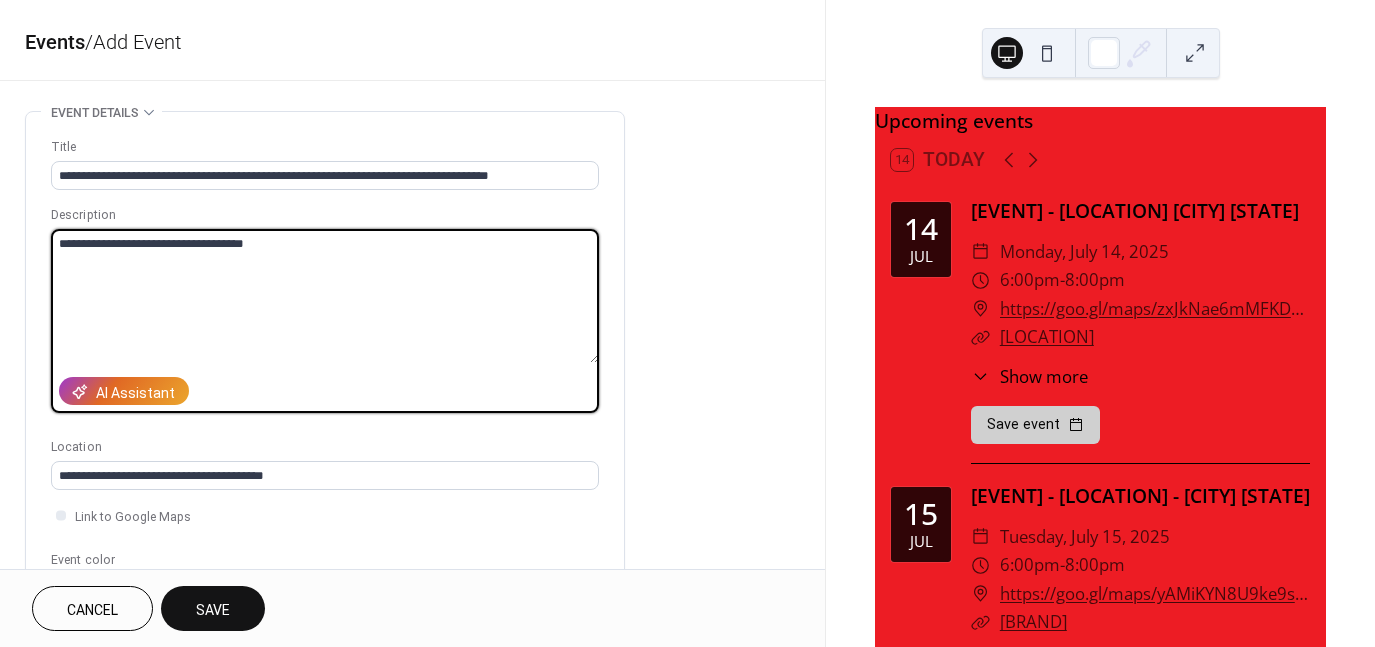 click on "**********" at bounding box center (325, 296) 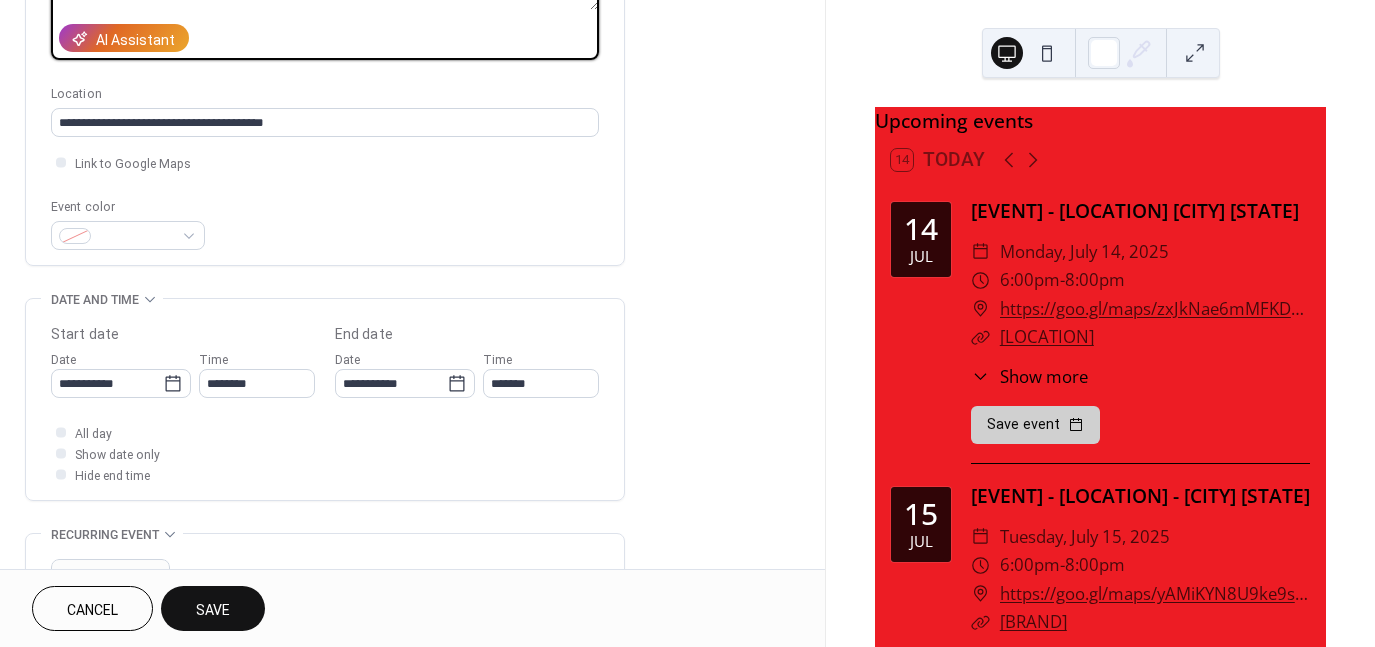 scroll, scrollTop: 400, scrollLeft: 0, axis: vertical 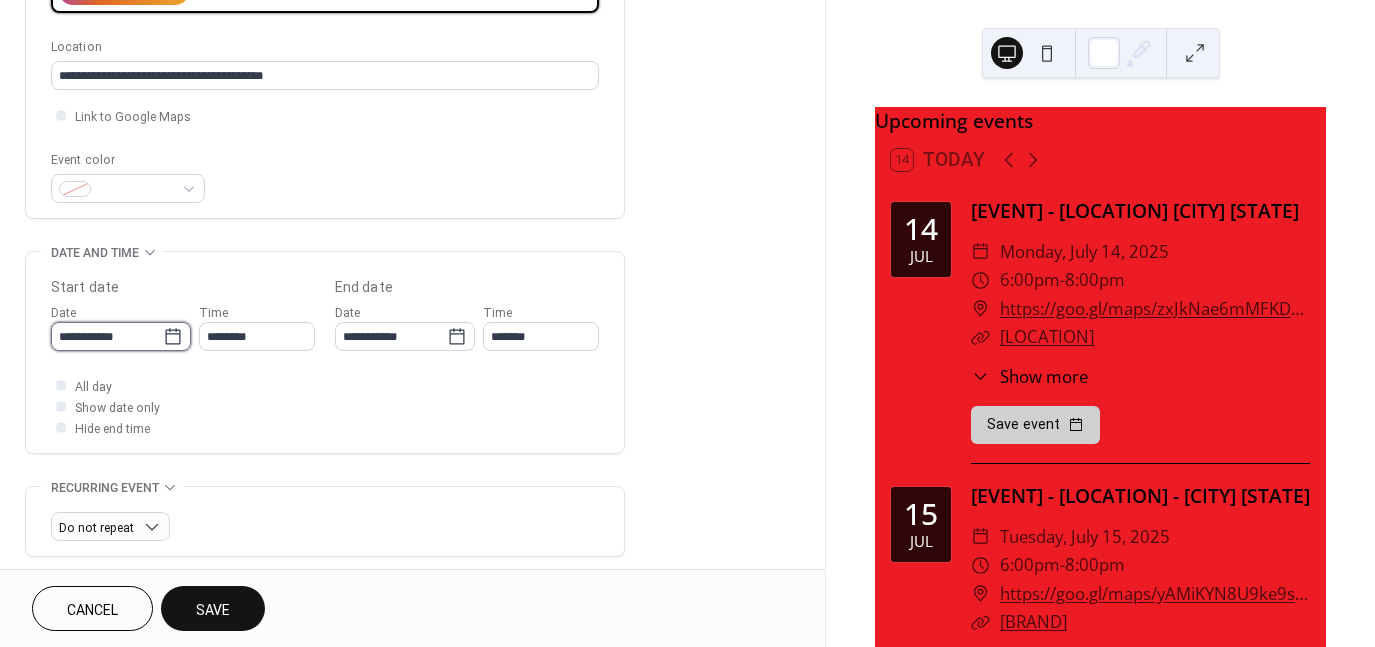 click on "**********" at bounding box center (107, 336) 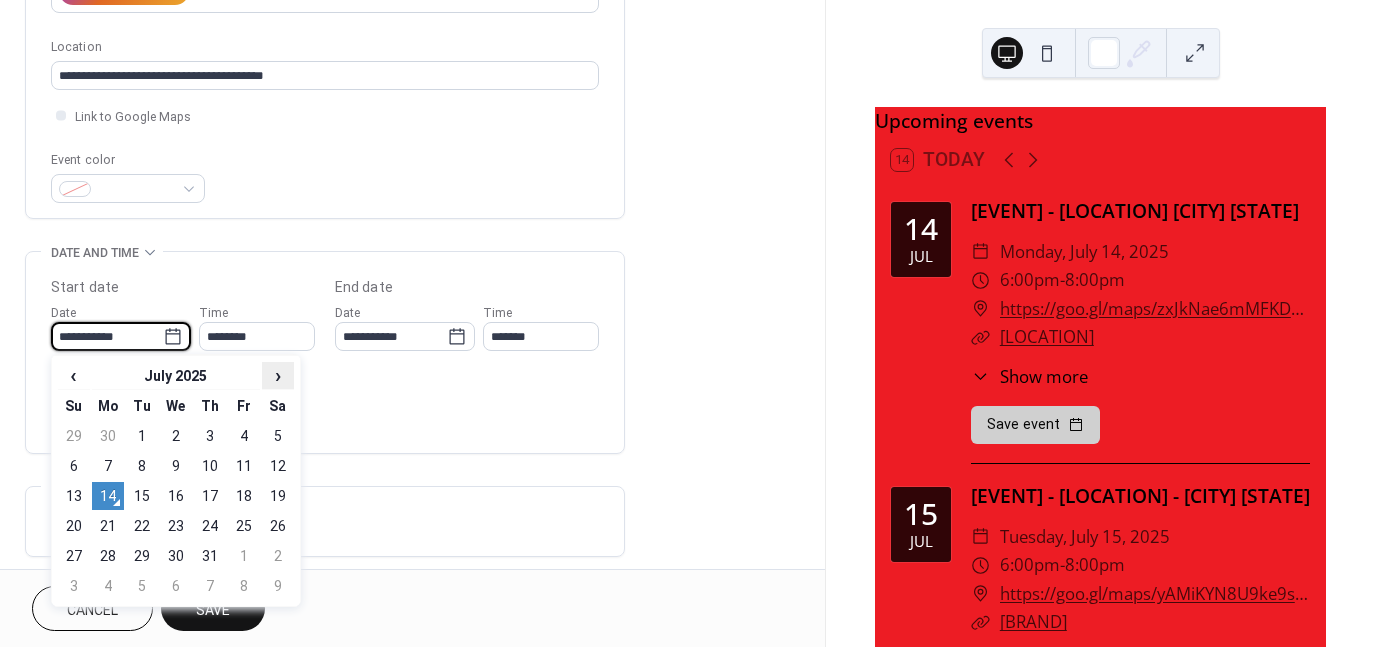 click on "›" at bounding box center (278, 376) 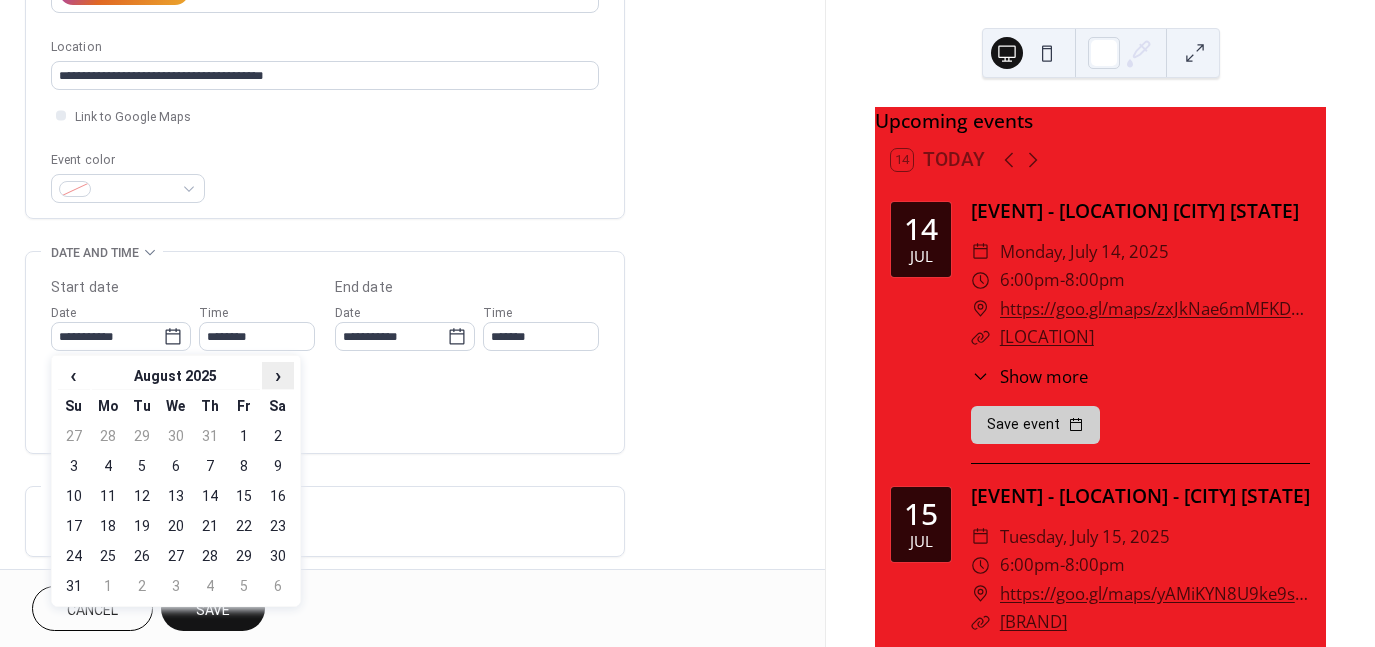 click on "›" at bounding box center [278, 375] 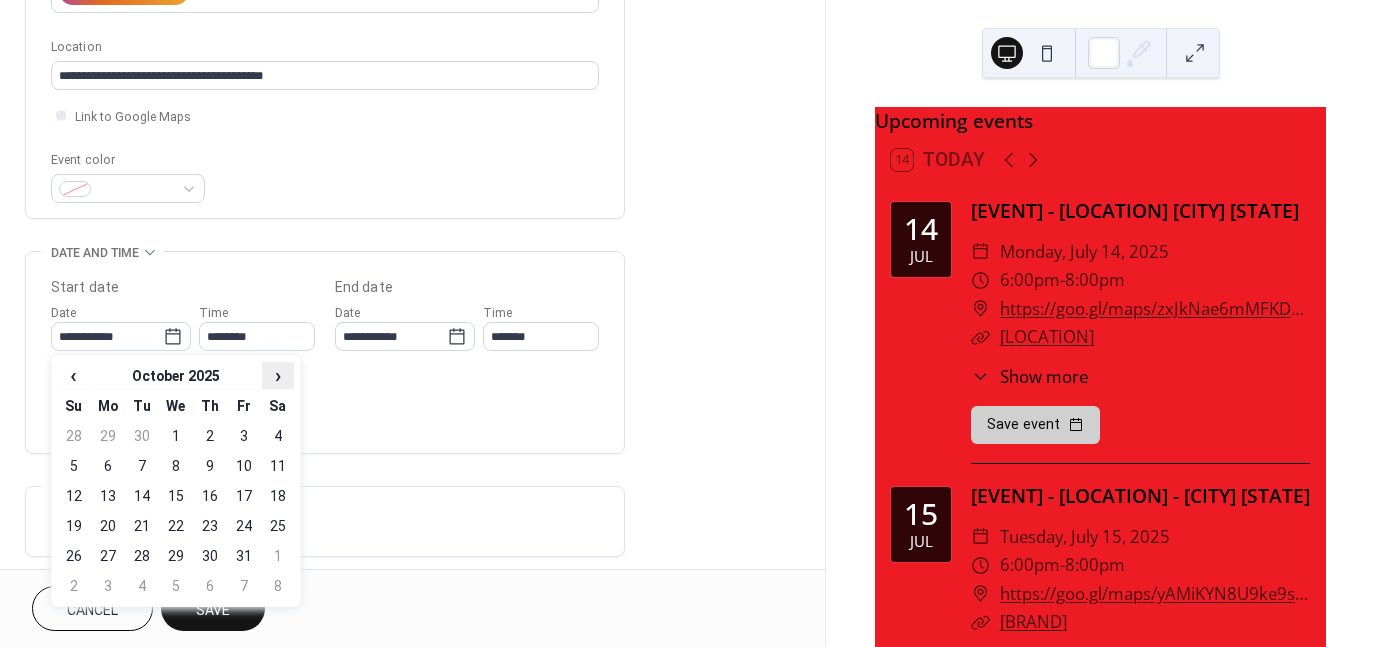 click on "›" at bounding box center (278, 375) 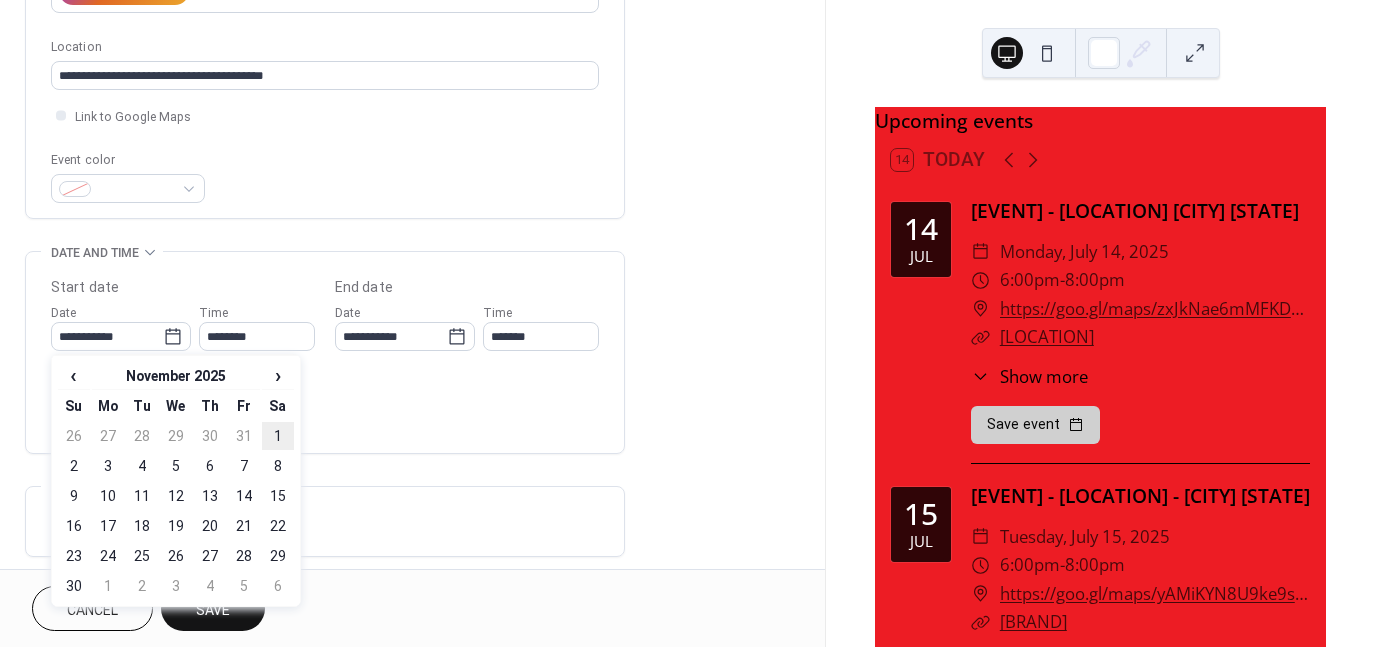 click on "1" at bounding box center (278, 436) 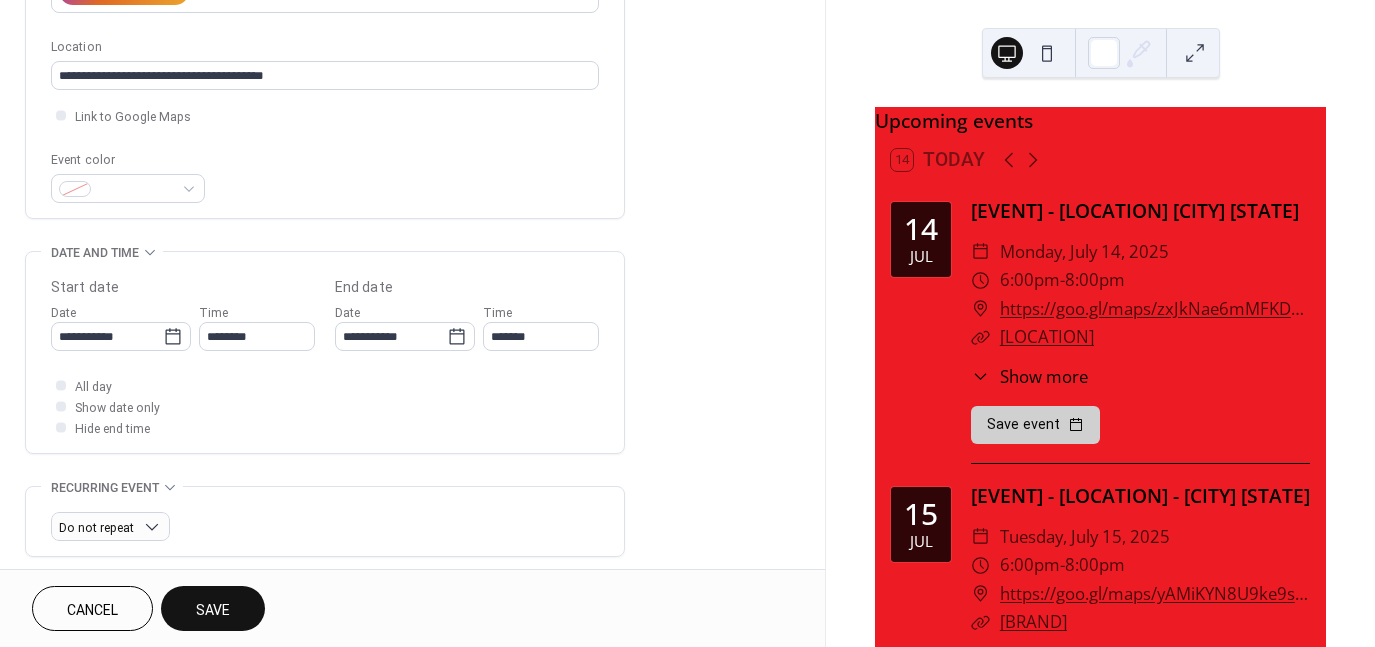 type on "**********" 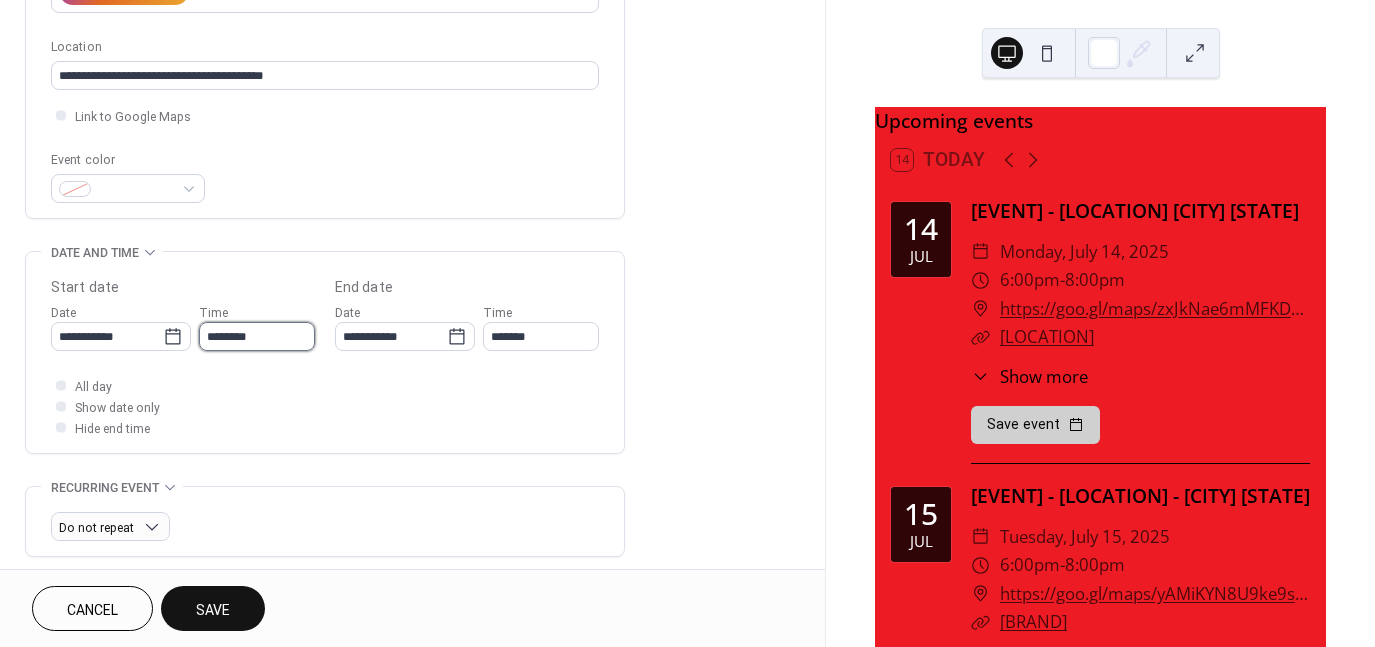 click on "********" at bounding box center [257, 336] 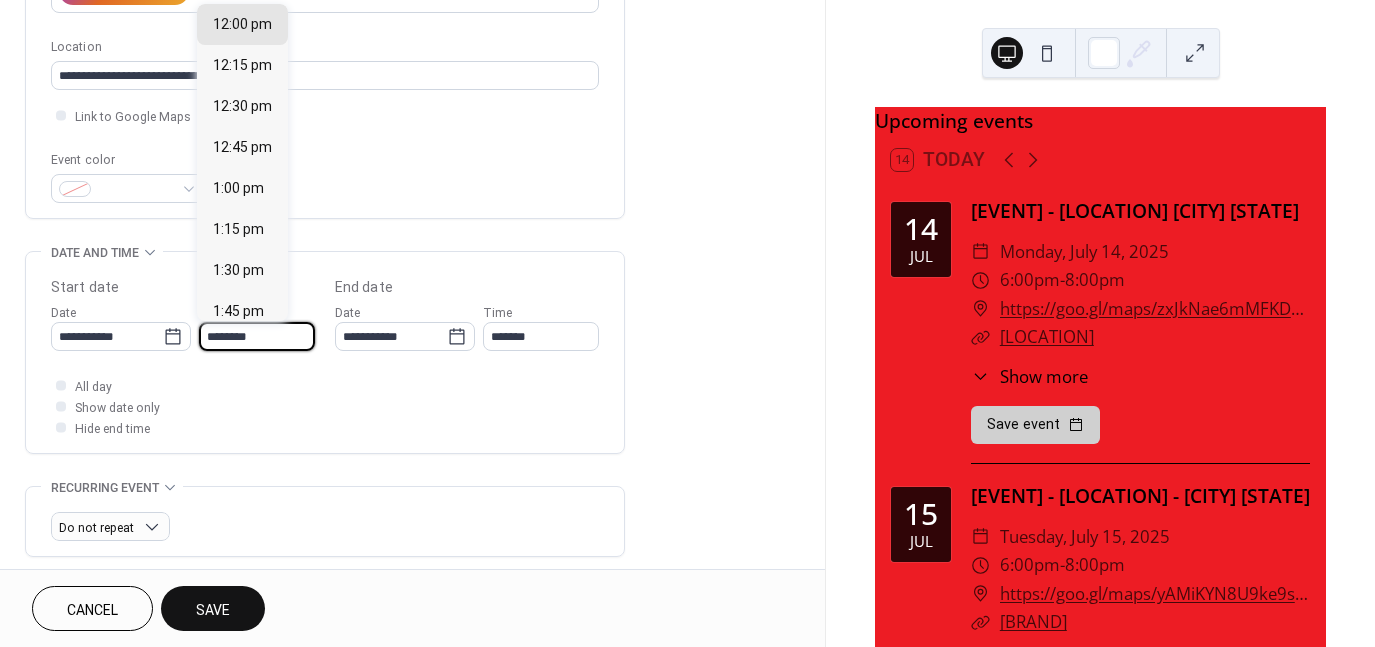 scroll, scrollTop: 2168, scrollLeft: 0, axis: vertical 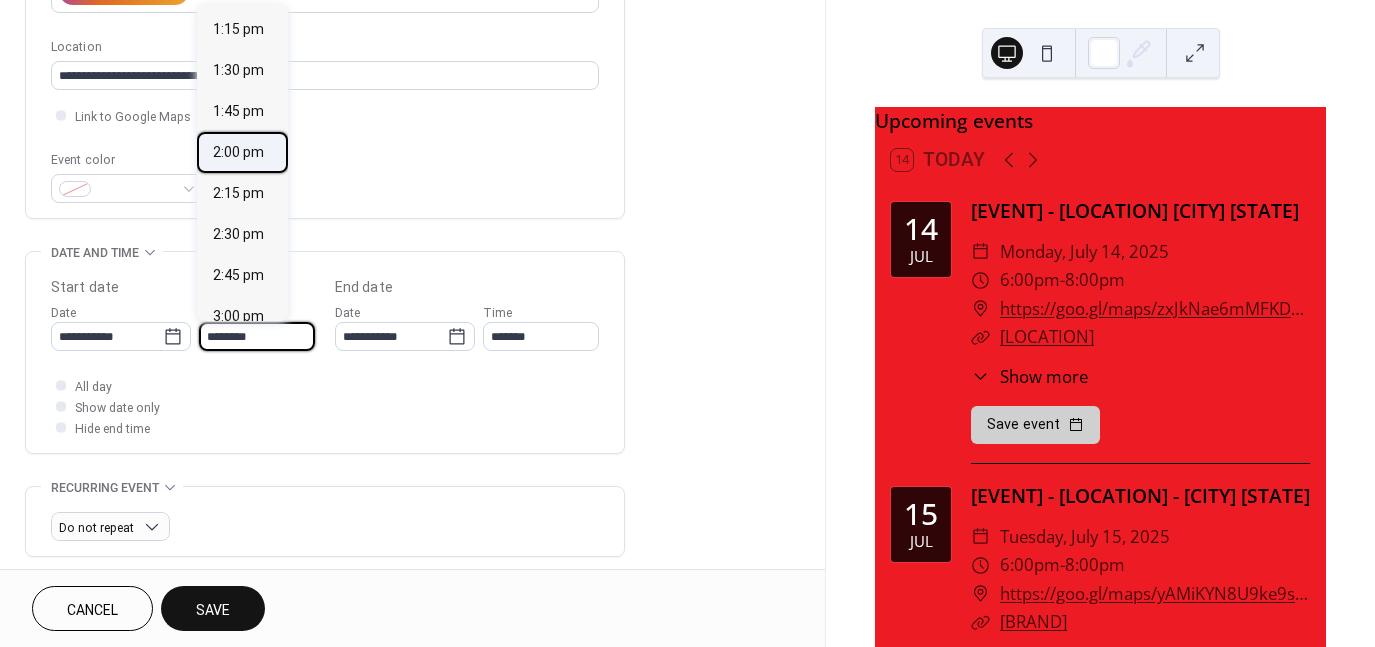 click on "2:00 pm" at bounding box center [238, 152] 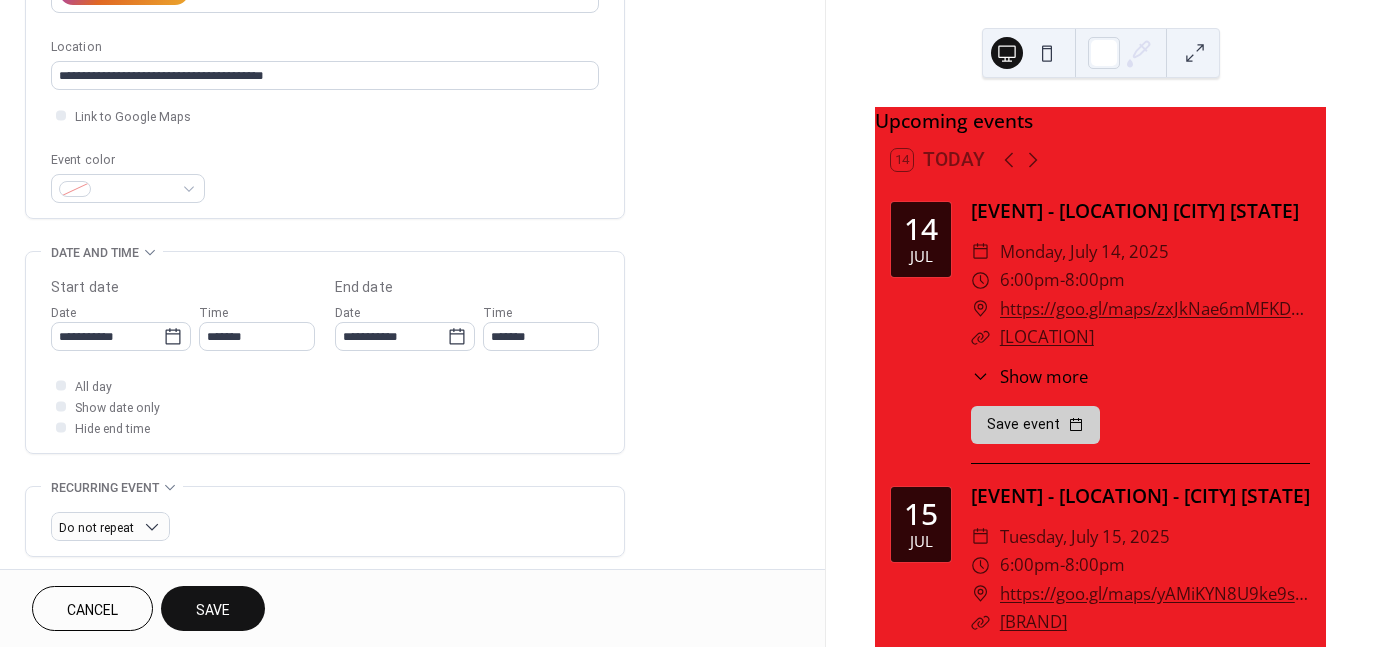 type on "*******" 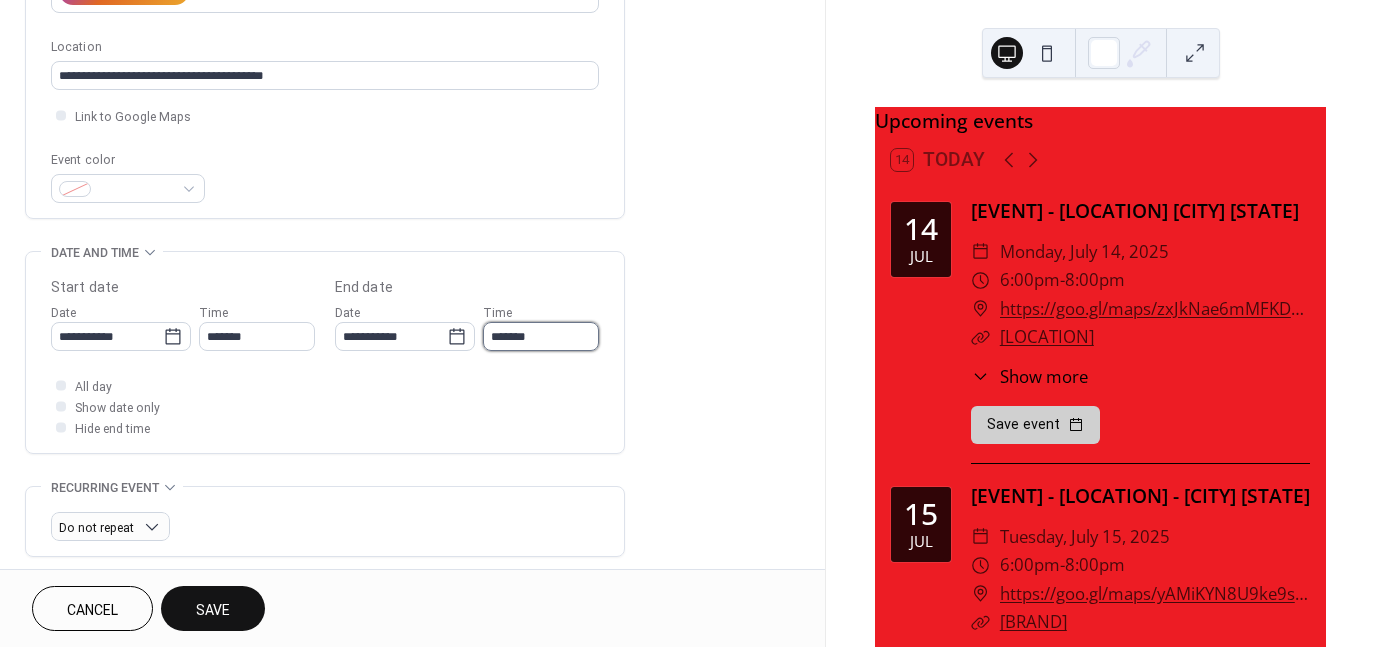 click on "*******" at bounding box center (541, 336) 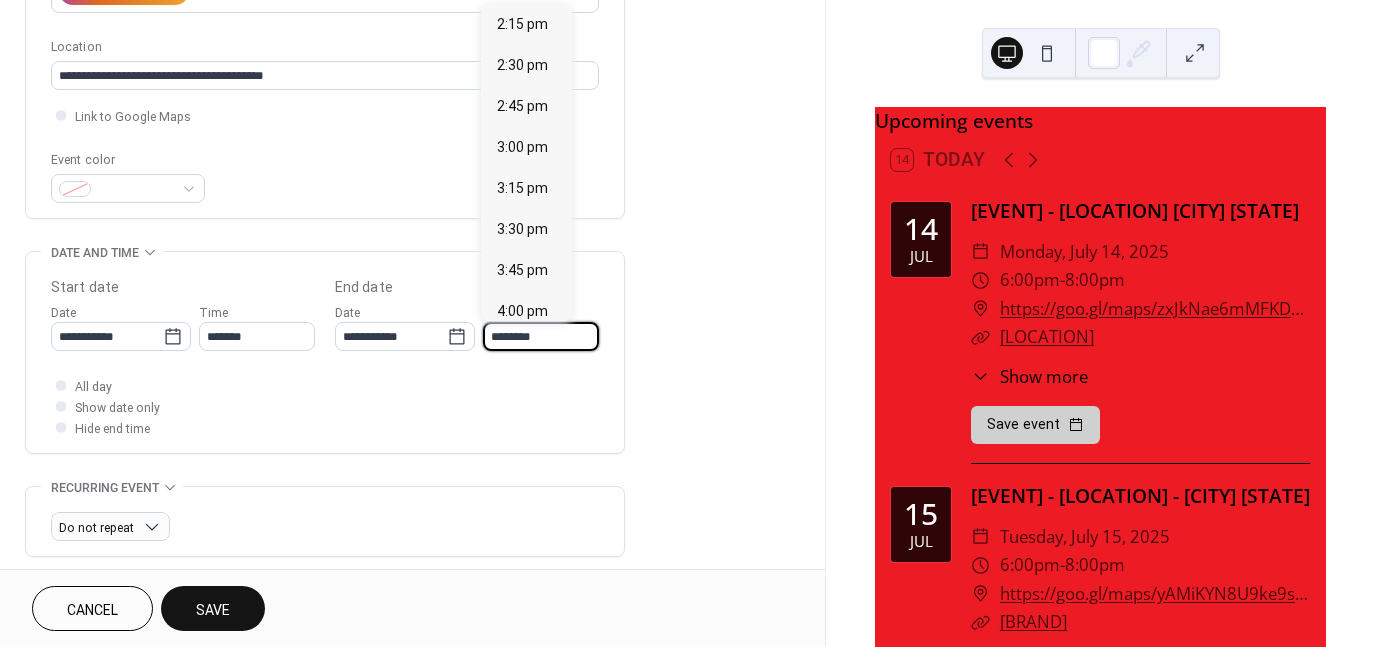 scroll, scrollTop: 1281, scrollLeft: 0, axis: vertical 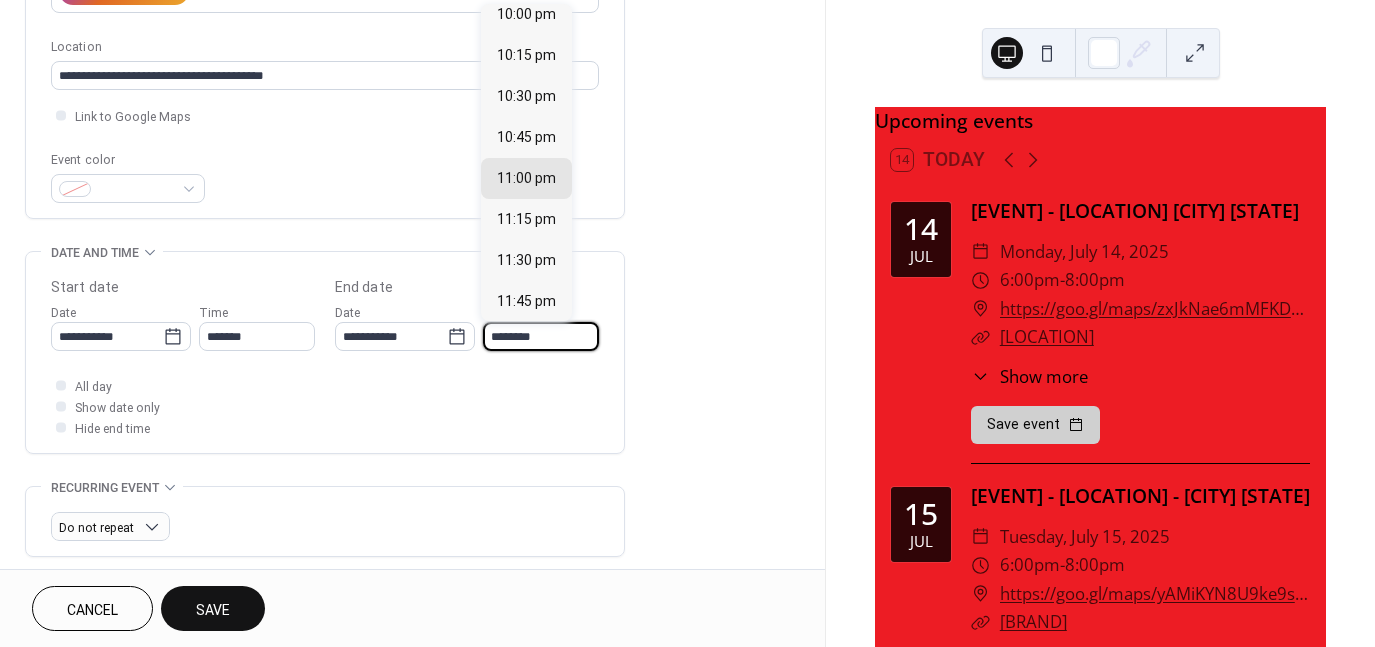 type on "********" 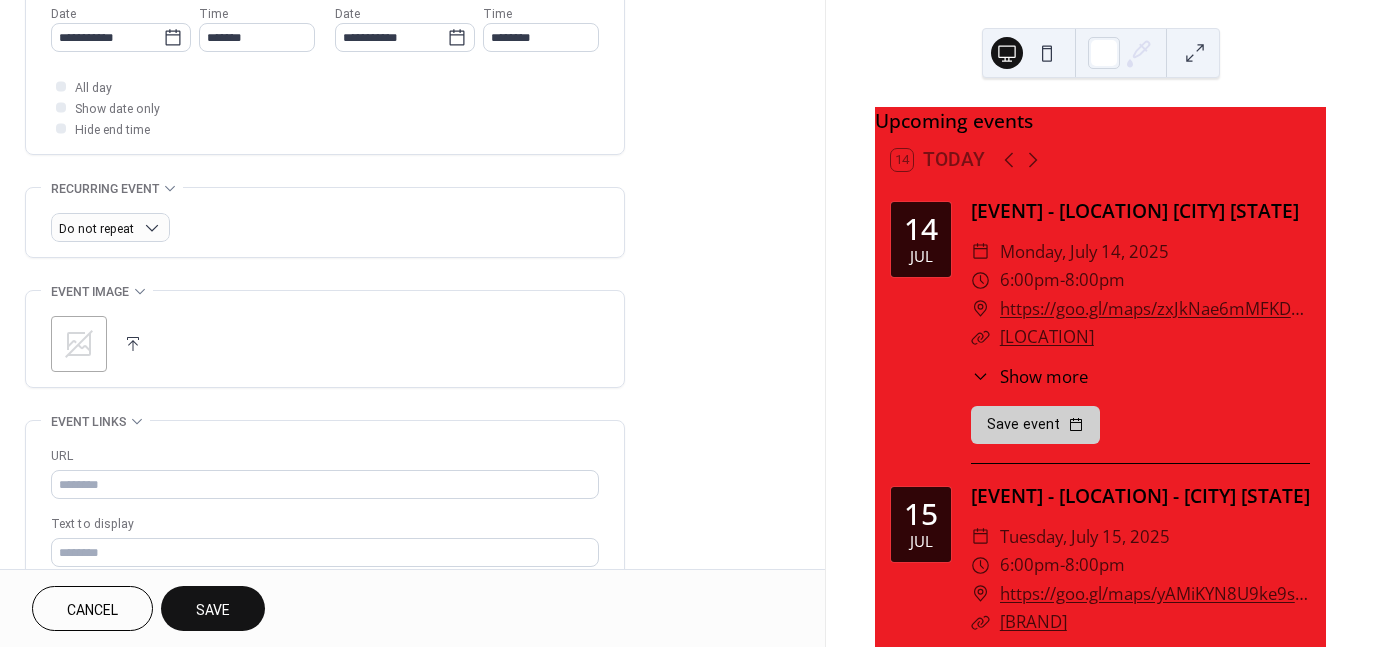 scroll, scrollTop: 700, scrollLeft: 0, axis: vertical 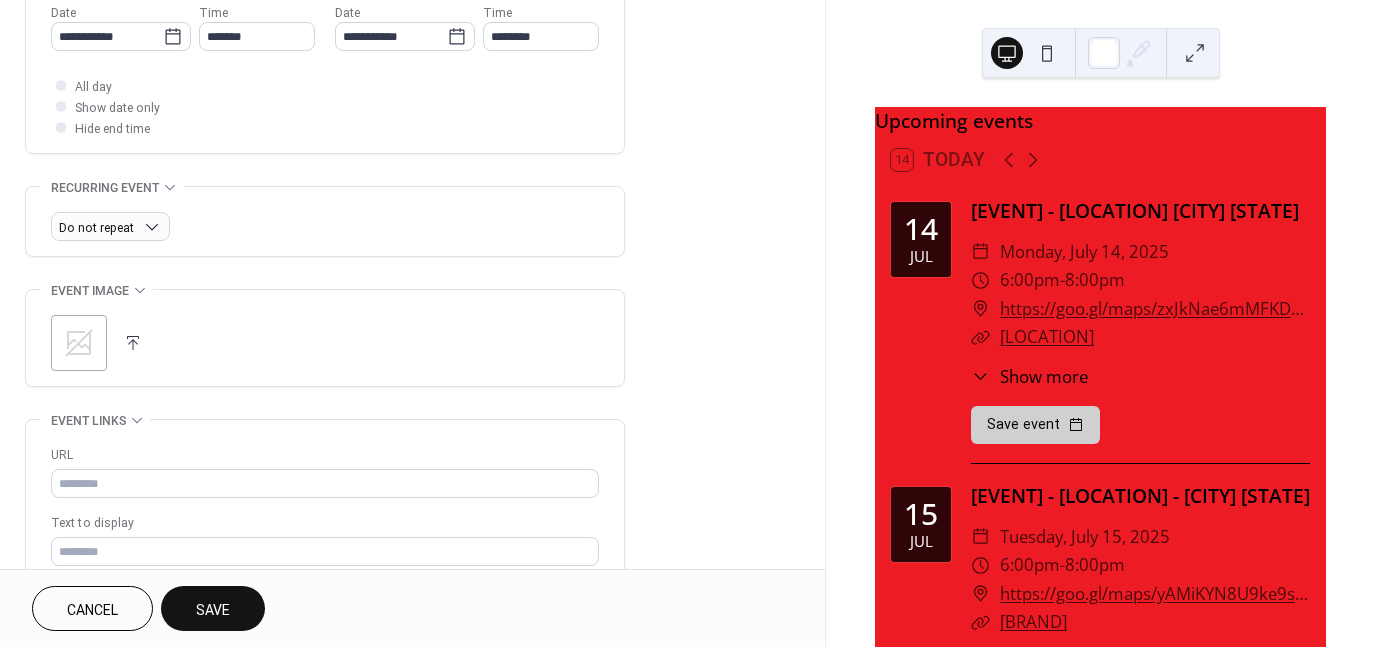 click at bounding box center (133, 343) 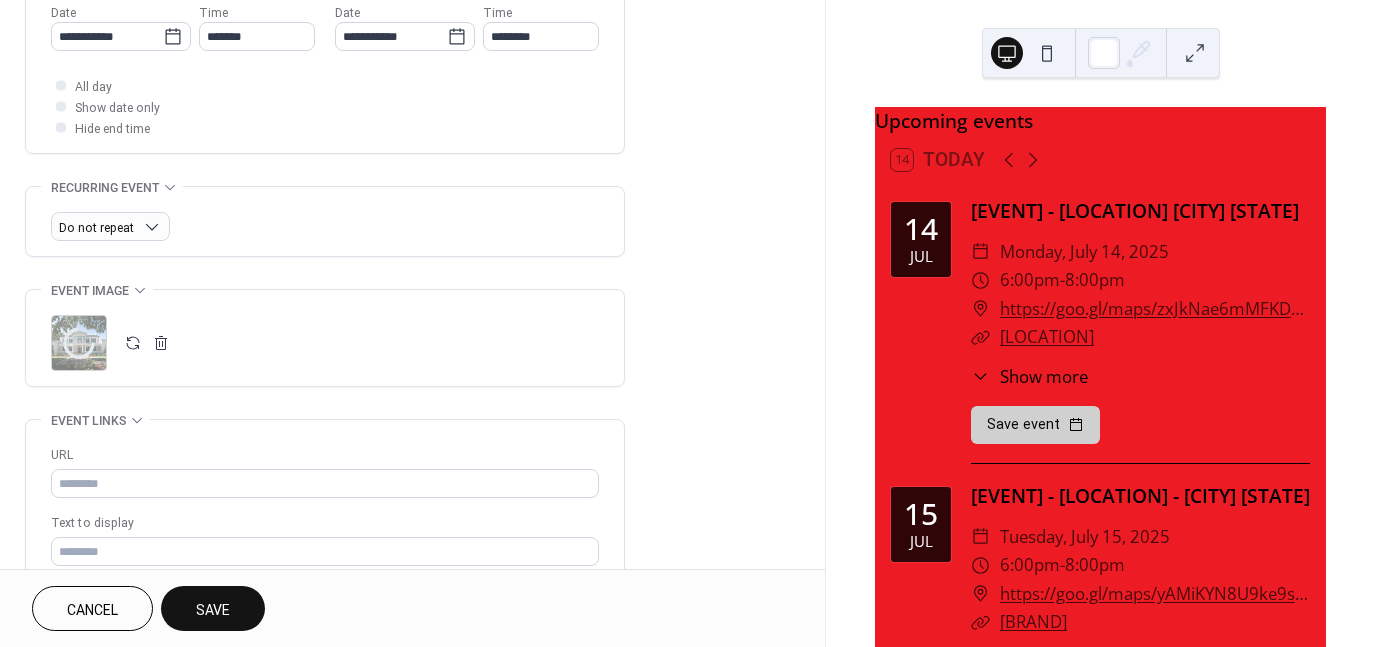 scroll, scrollTop: 900, scrollLeft: 0, axis: vertical 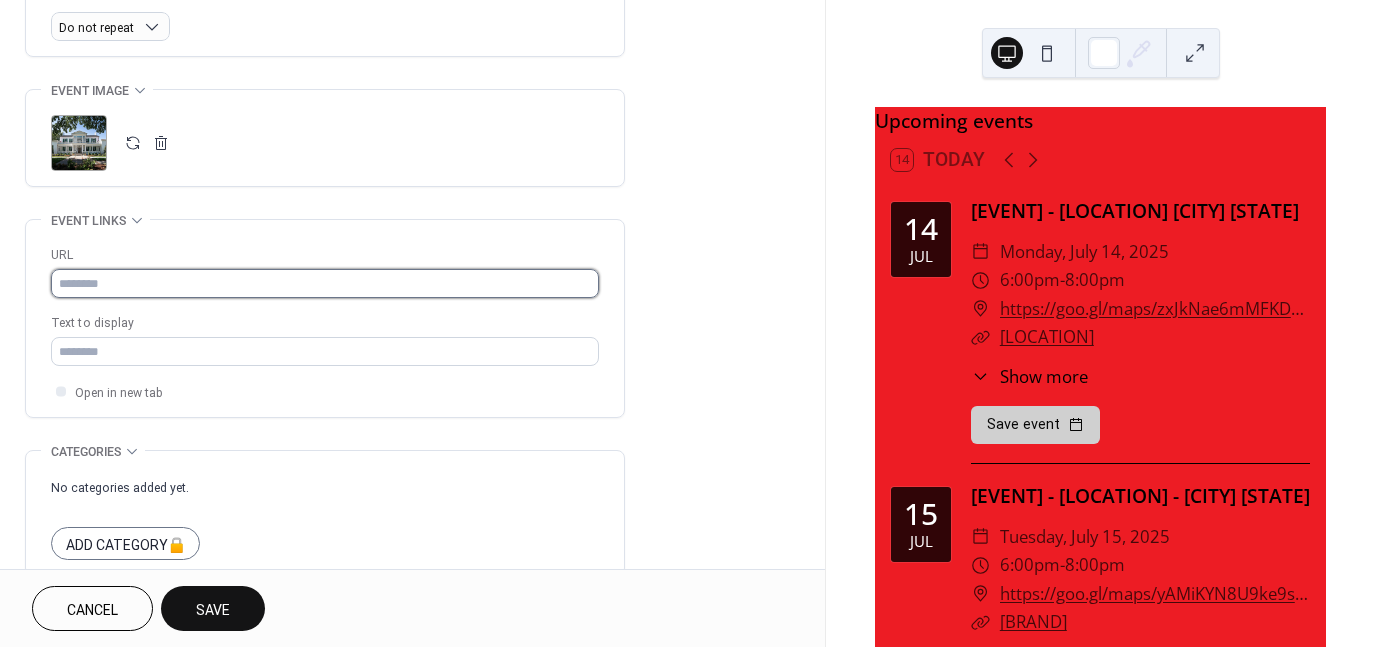 click at bounding box center (325, 283) 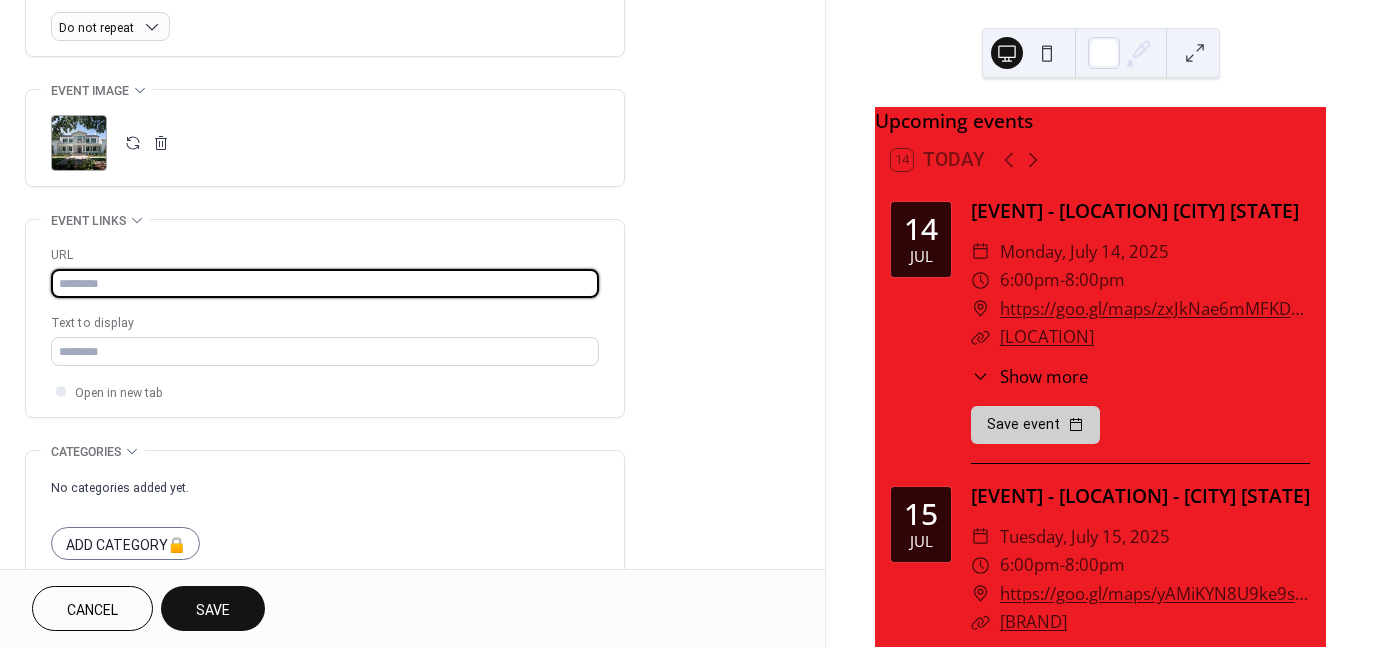 click at bounding box center [325, 283] 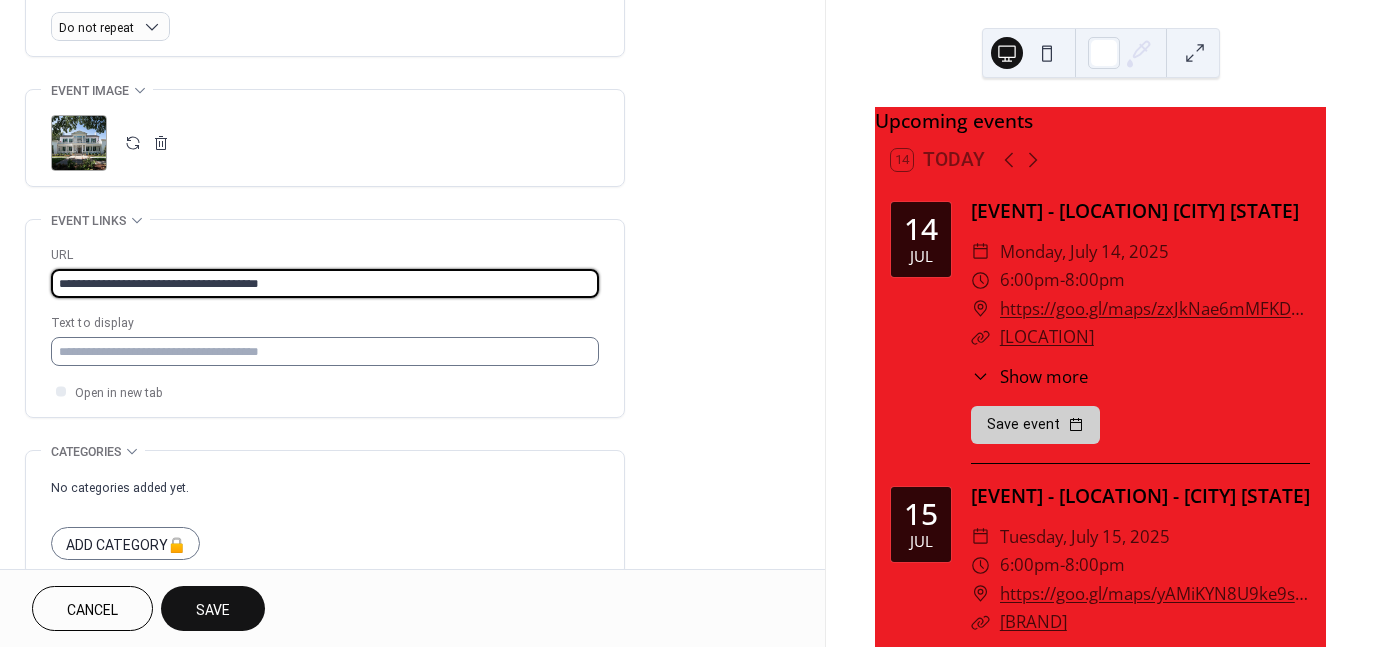 type on "**********" 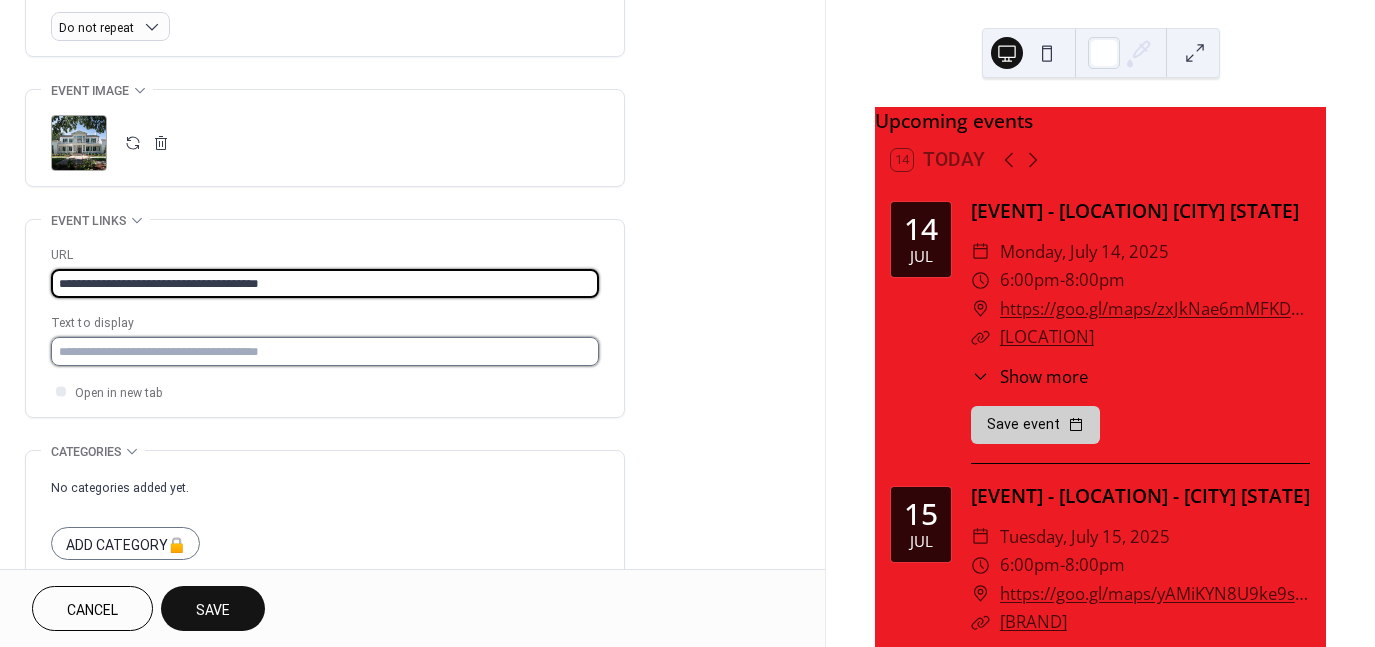 click at bounding box center (325, 351) 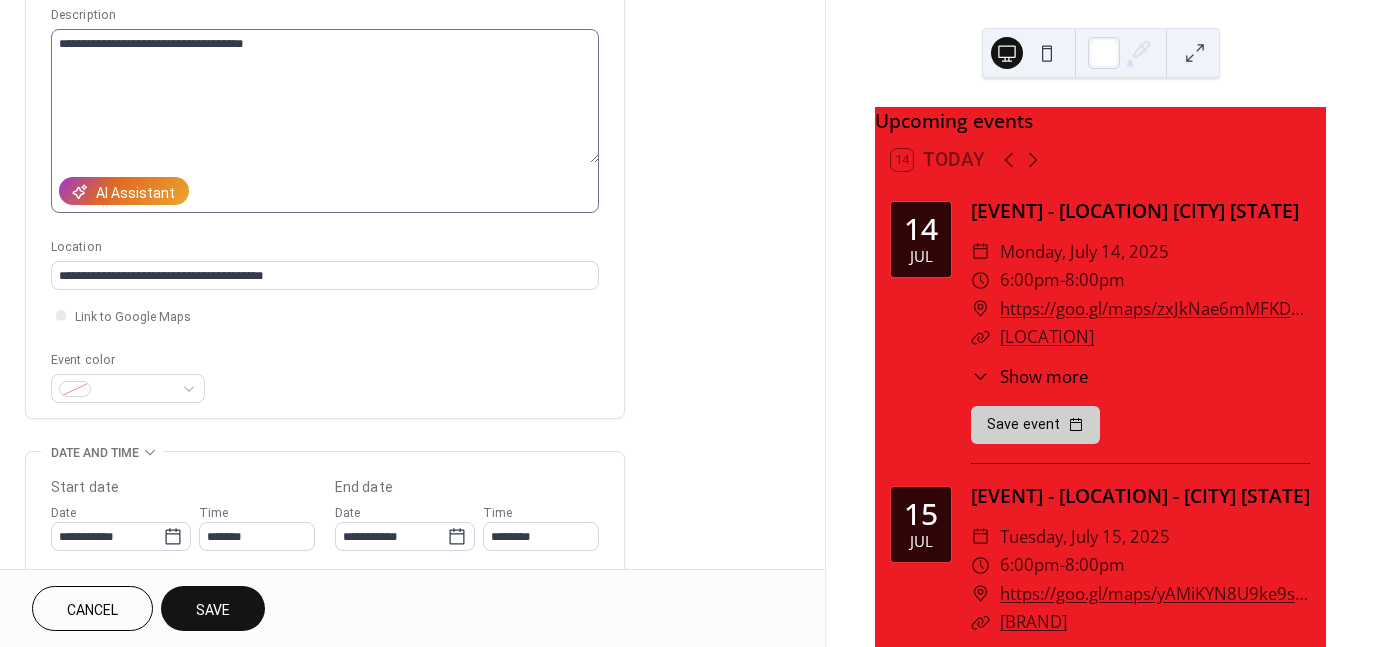 scroll, scrollTop: 100, scrollLeft: 0, axis: vertical 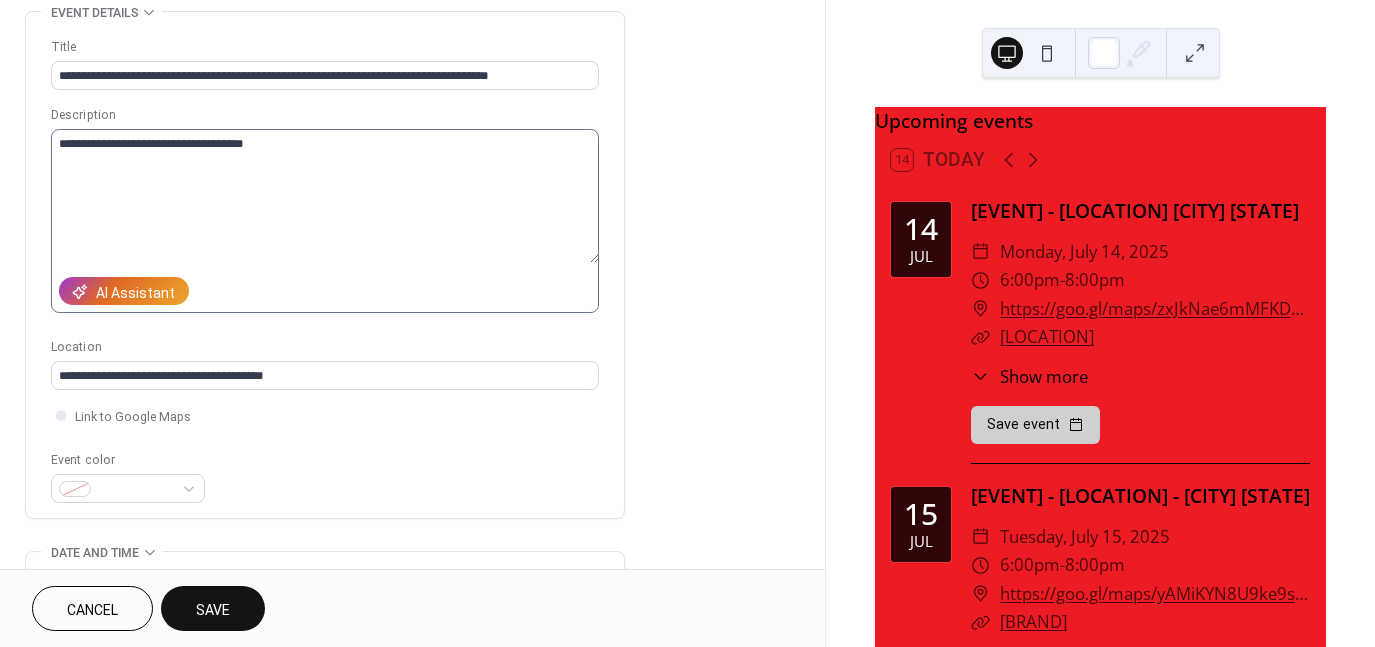 type on "**********" 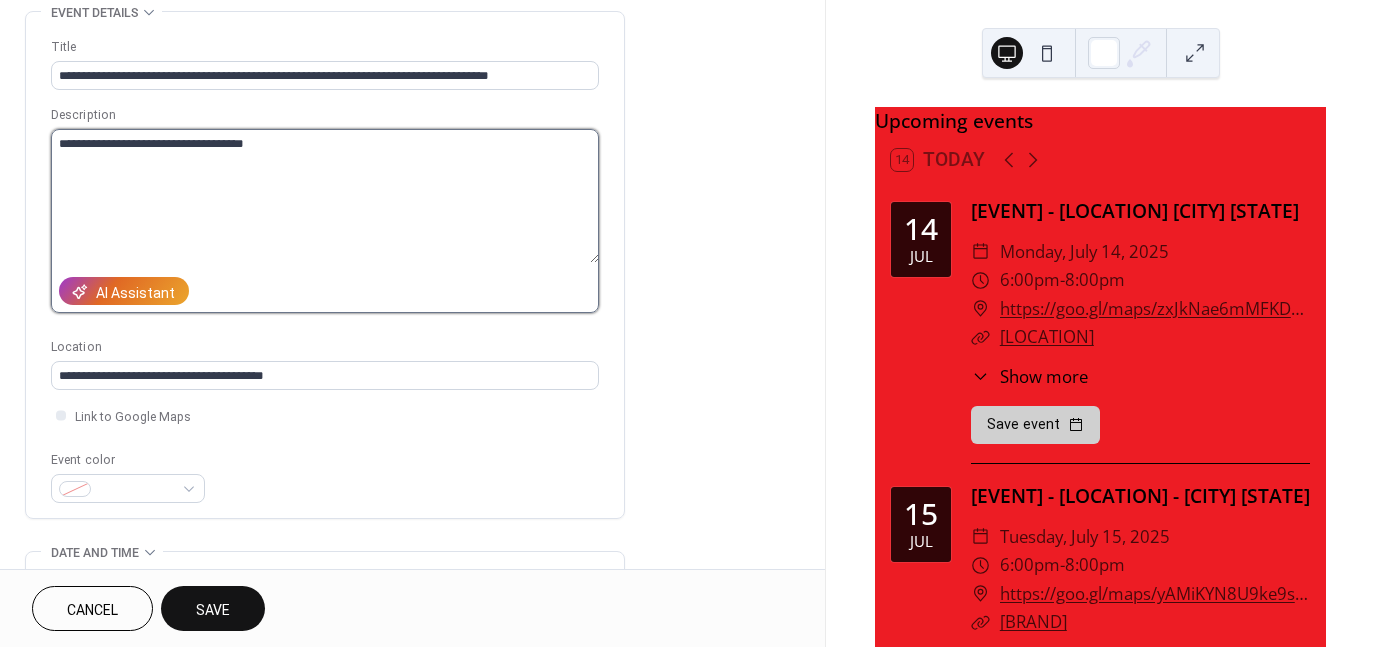 click on "**********" at bounding box center [325, 196] 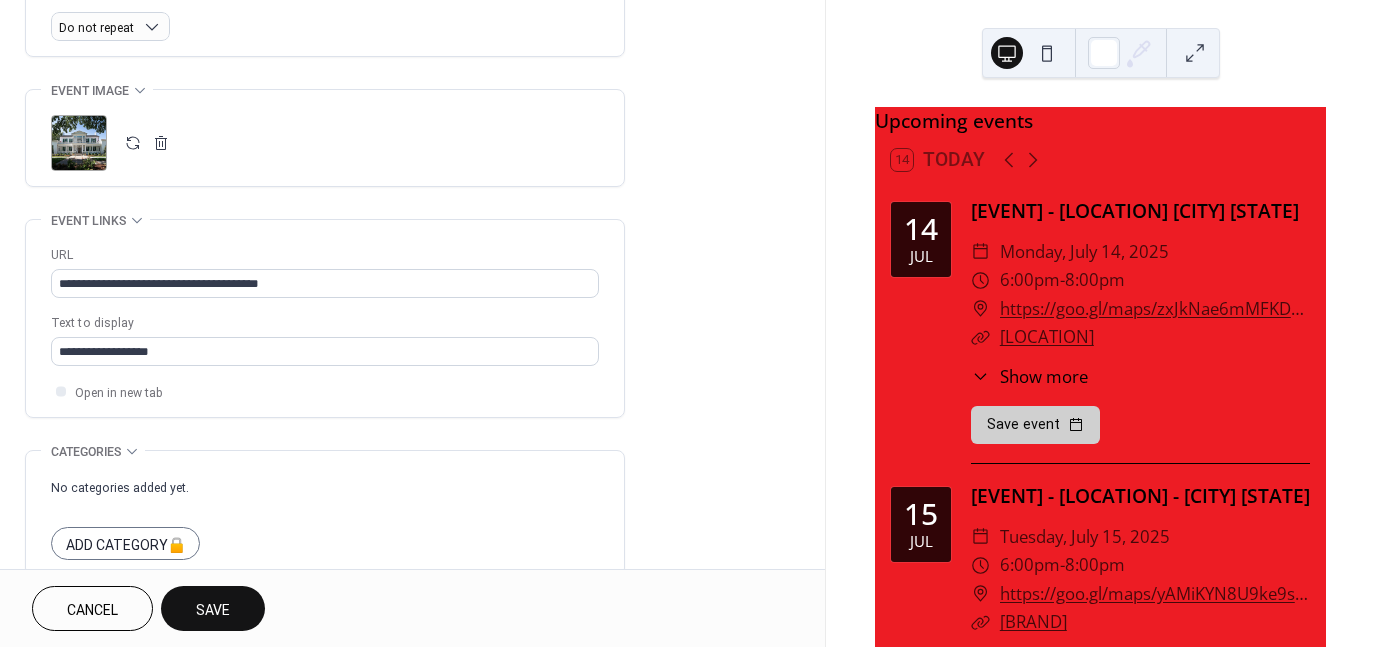 scroll, scrollTop: 996, scrollLeft: 0, axis: vertical 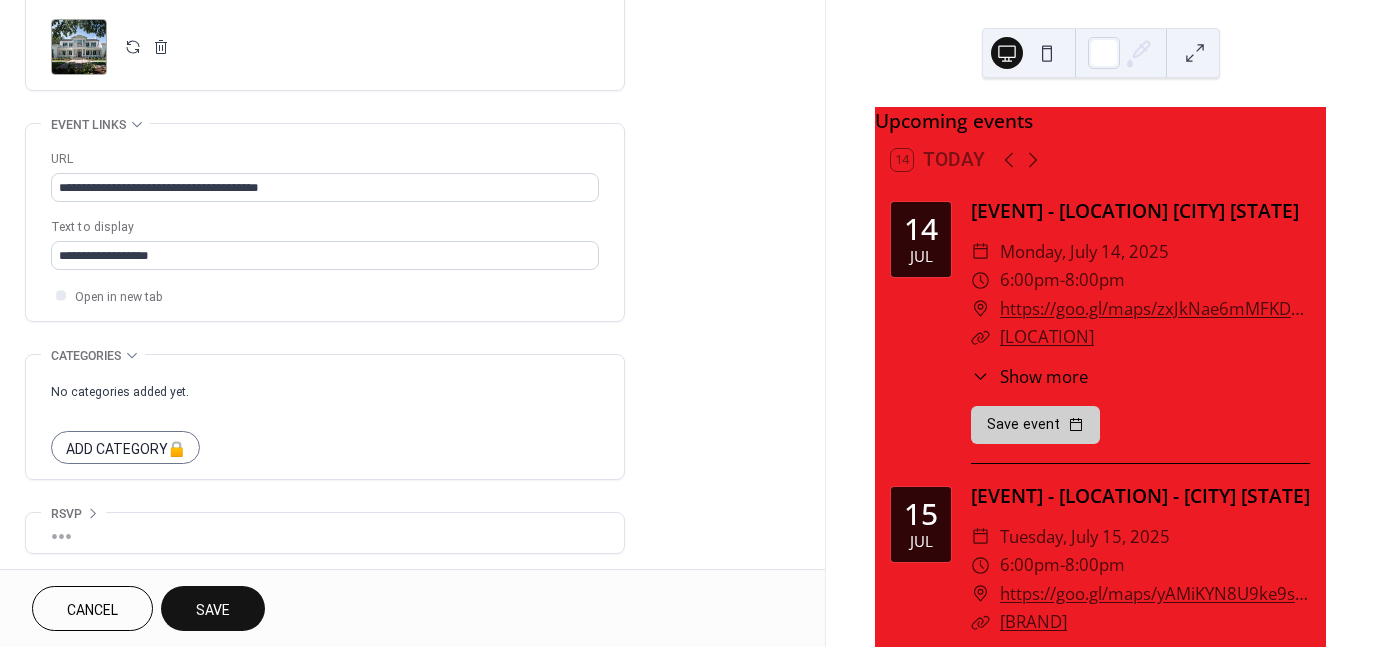 type on "**********" 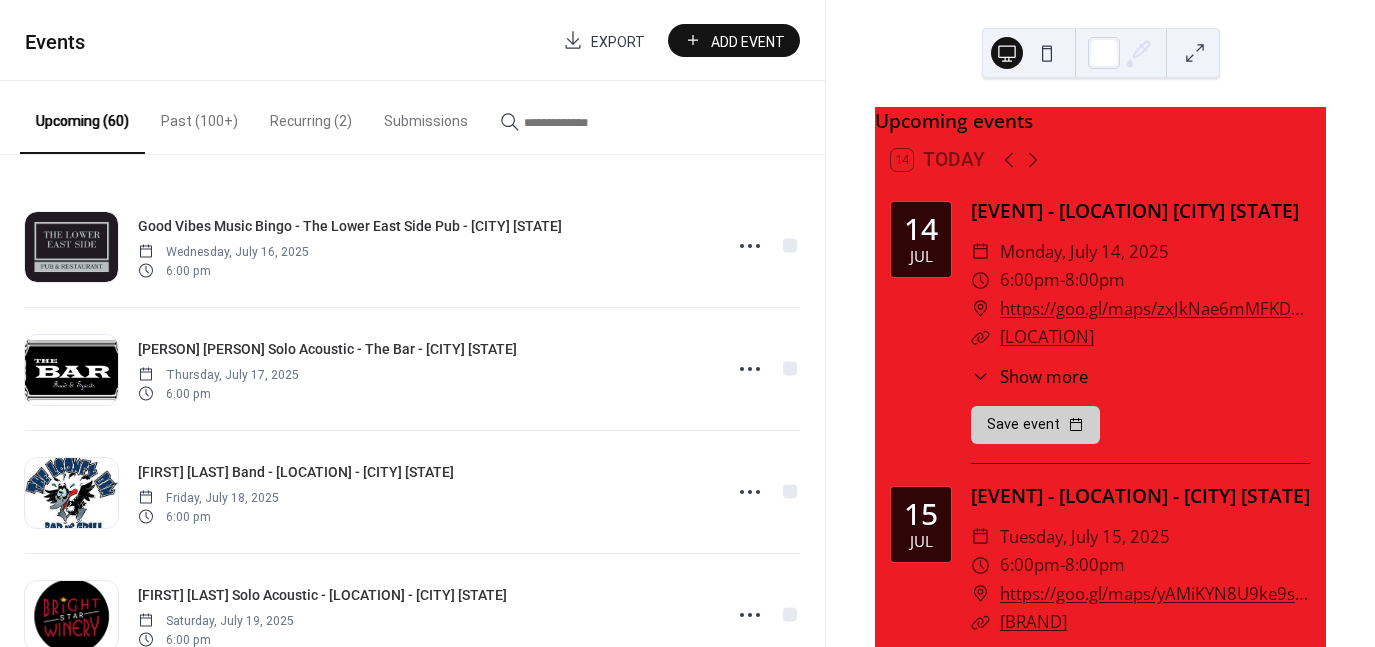 click on "Add Event" at bounding box center (748, 41) 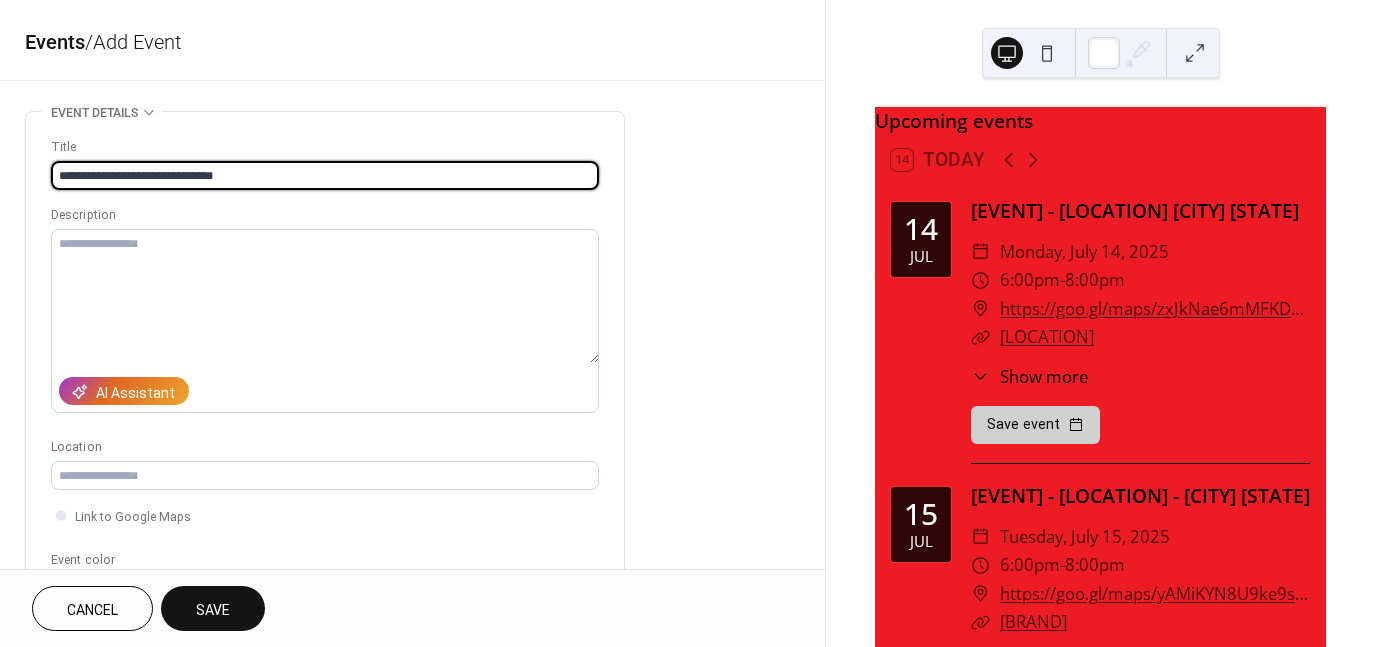 click on "**********" at bounding box center [325, 175] 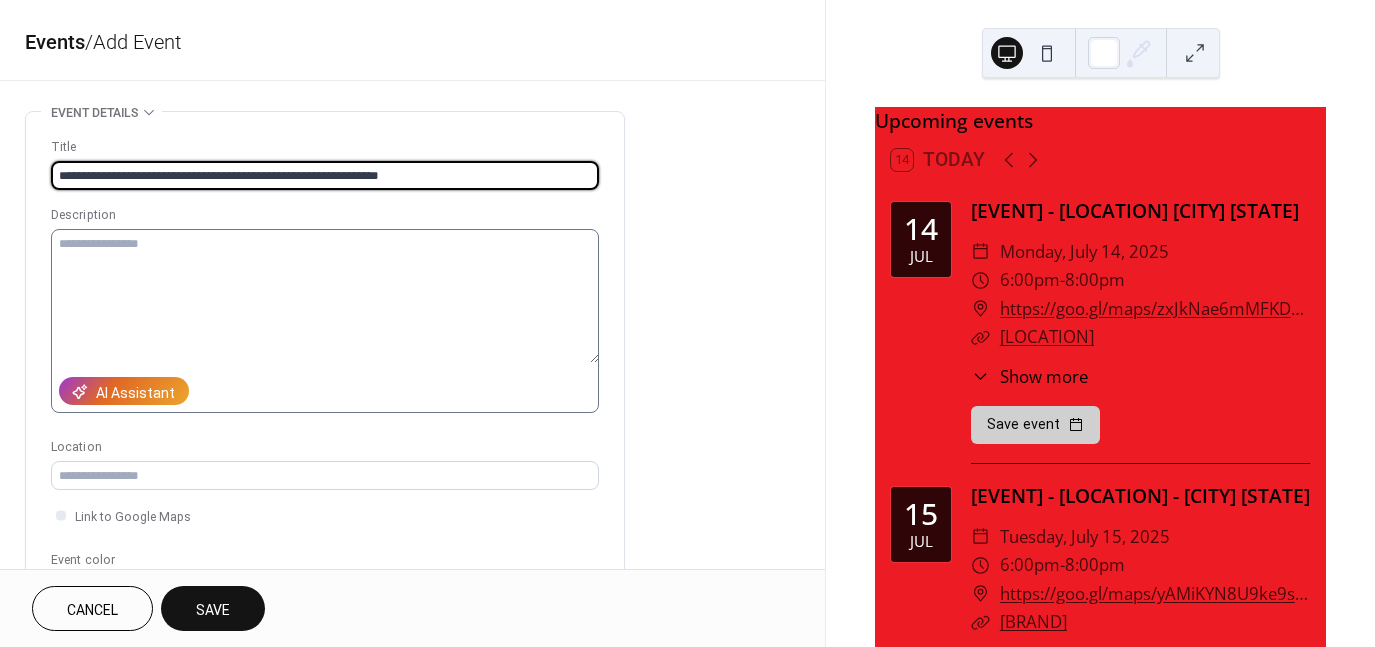 type on "**********" 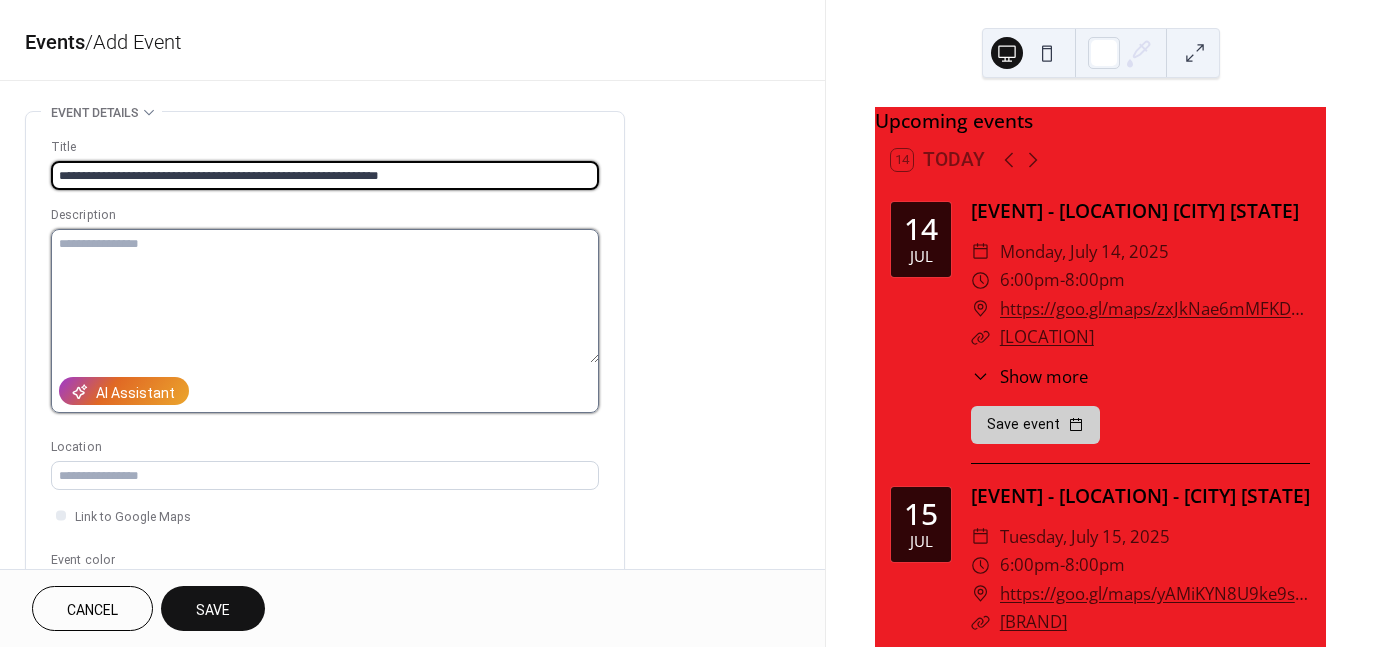 click at bounding box center [325, 296] 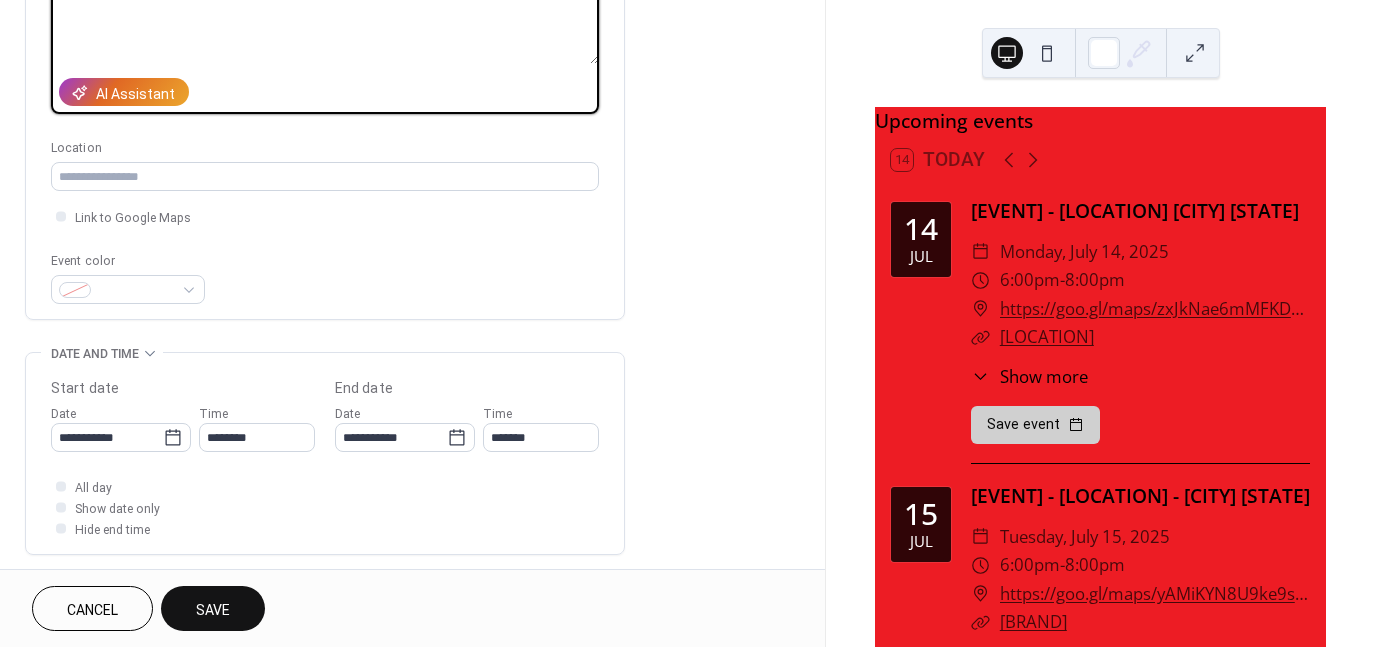 scroll, scrollTop: 300, scrollLeft: 0, axis: vertical 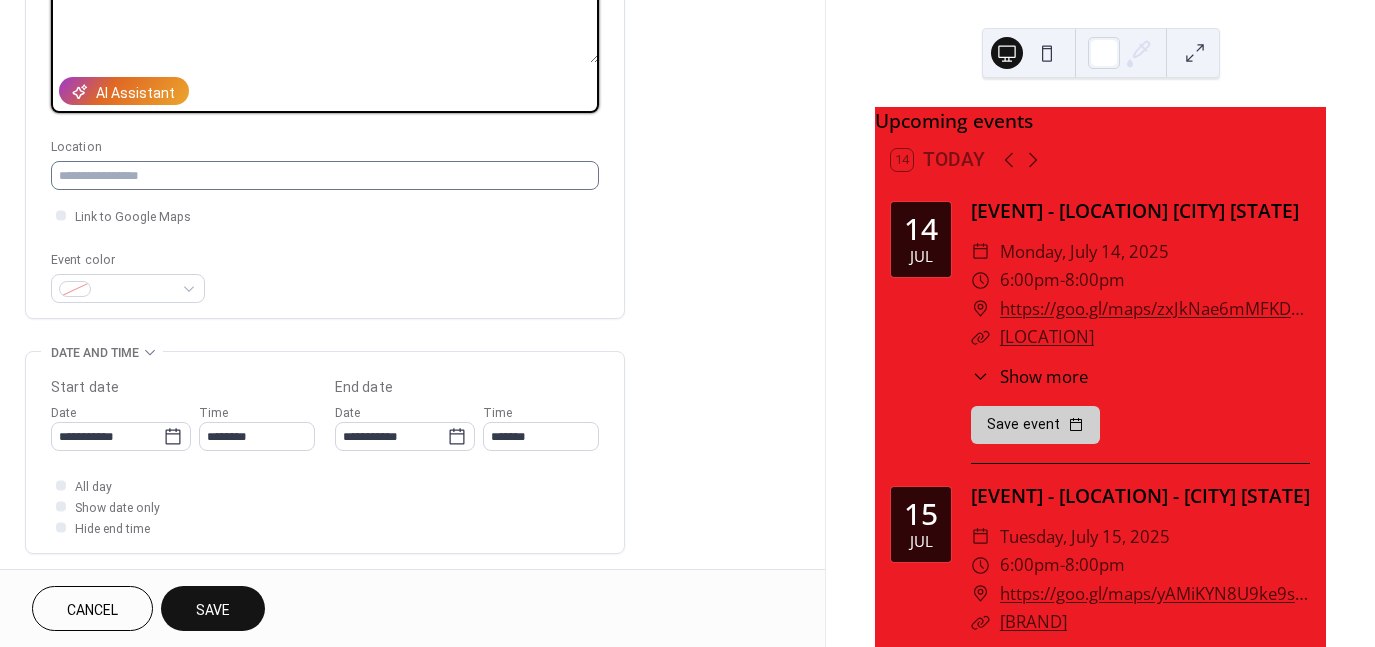type on "**********" 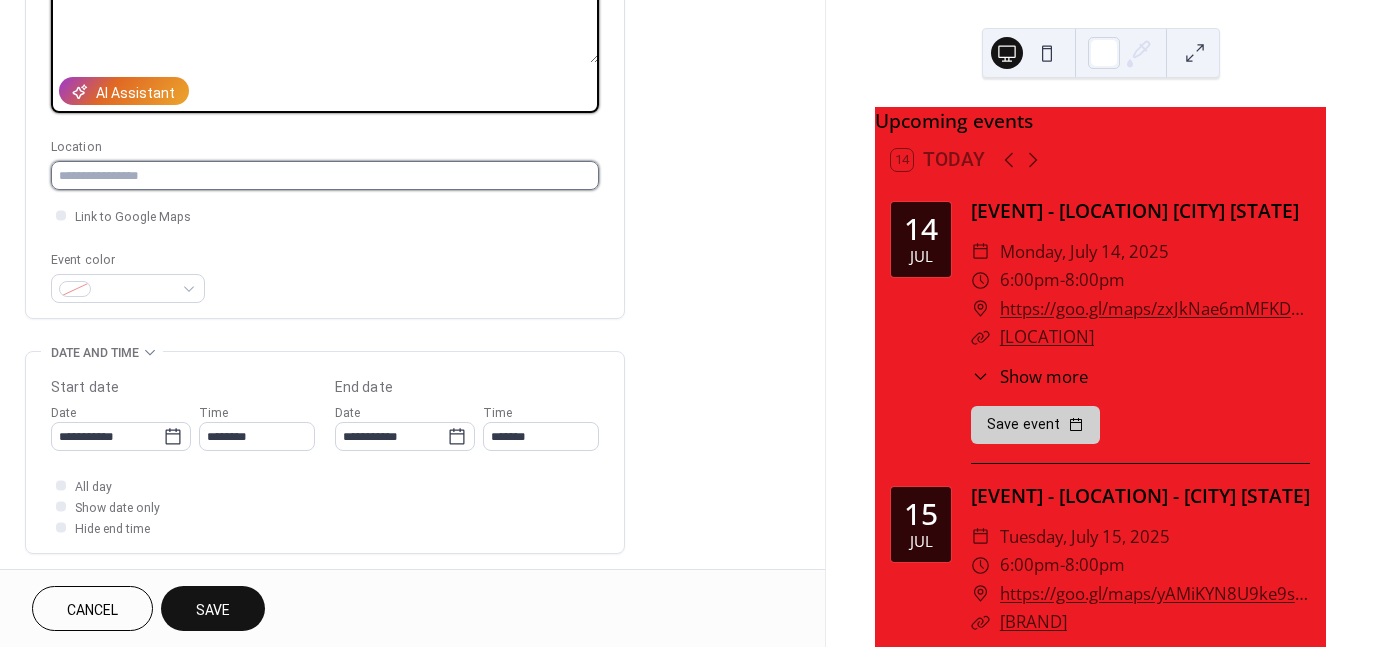 click at bounding box center [325, 175] 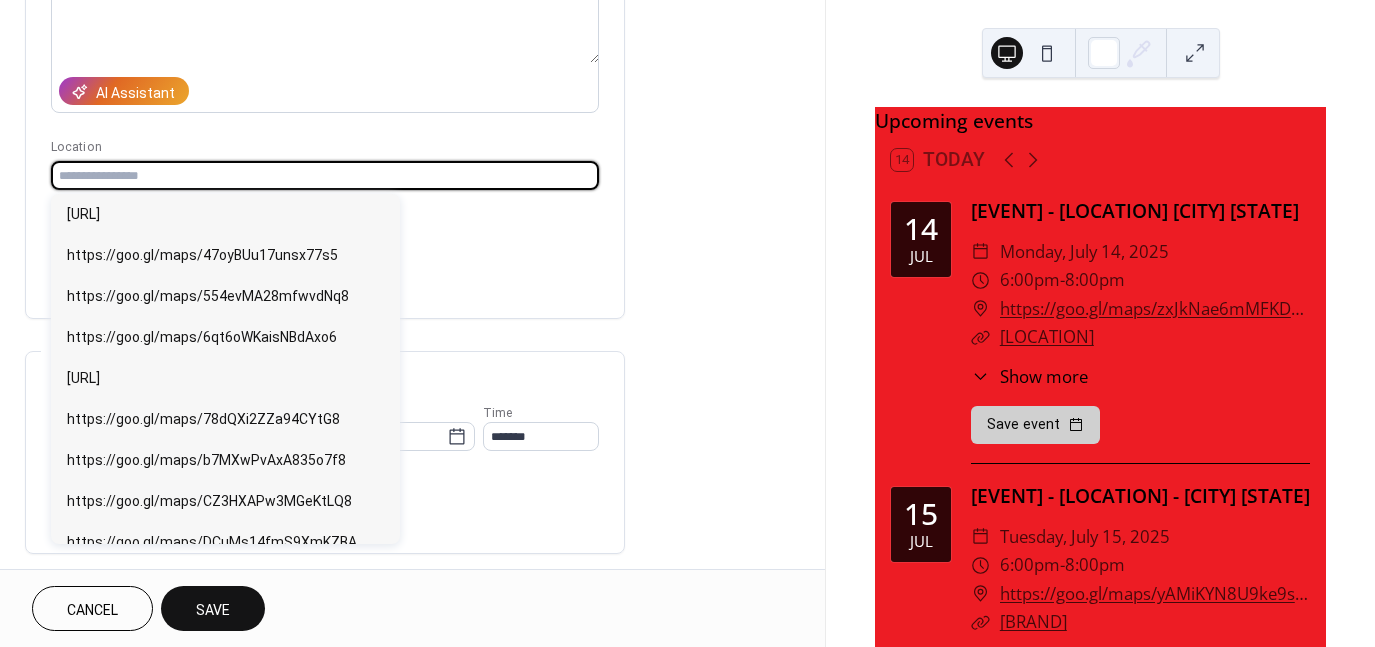 click at bounding box center [325, 175] 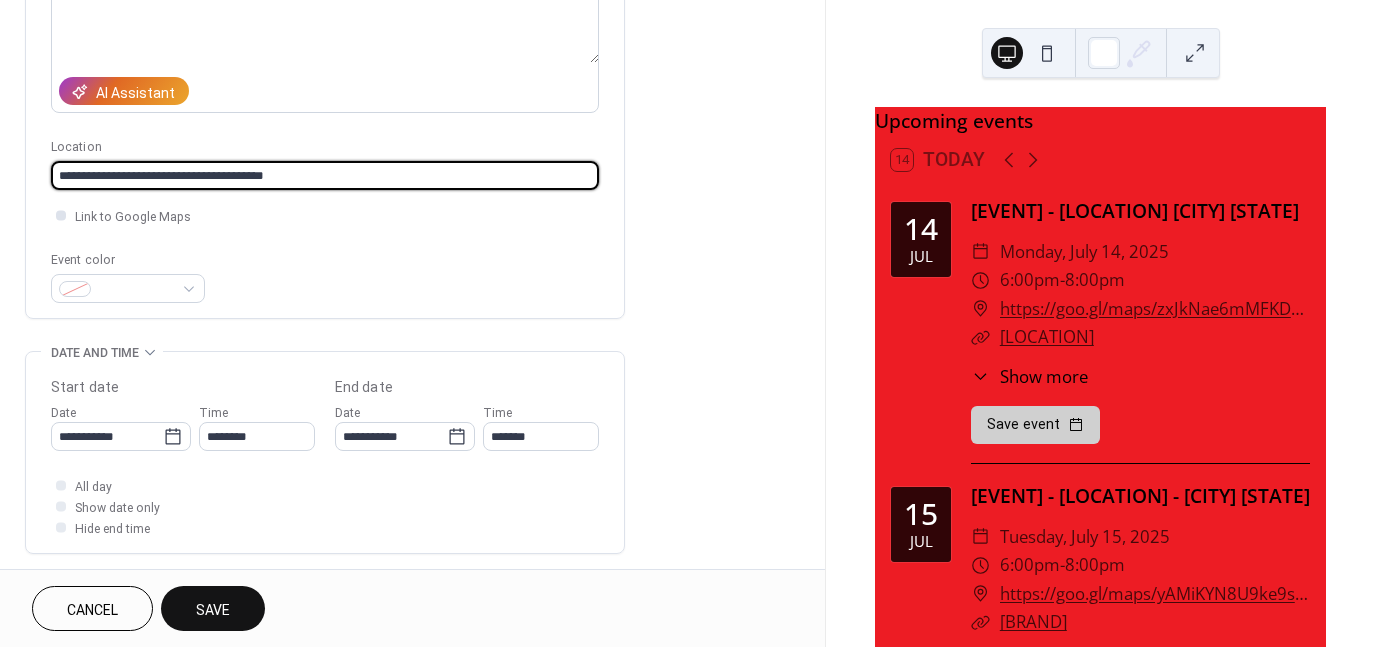 type on "**********" 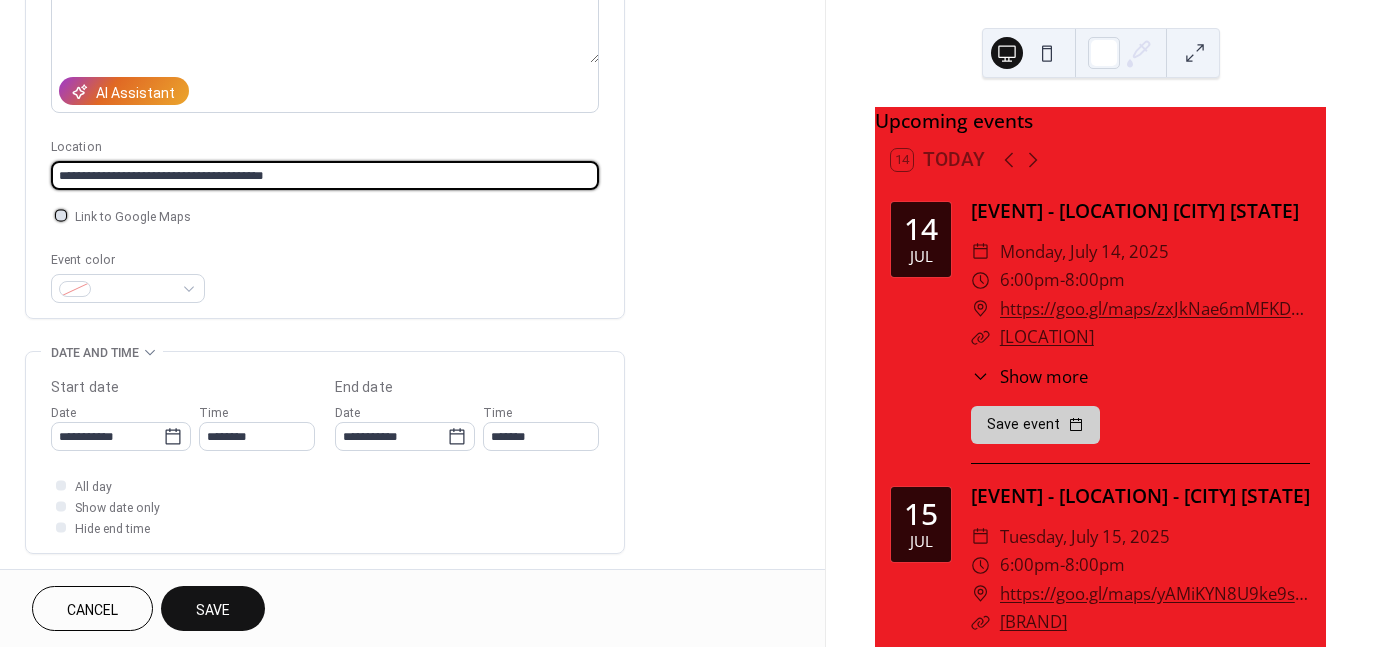 click at bounding box center (61, 215) 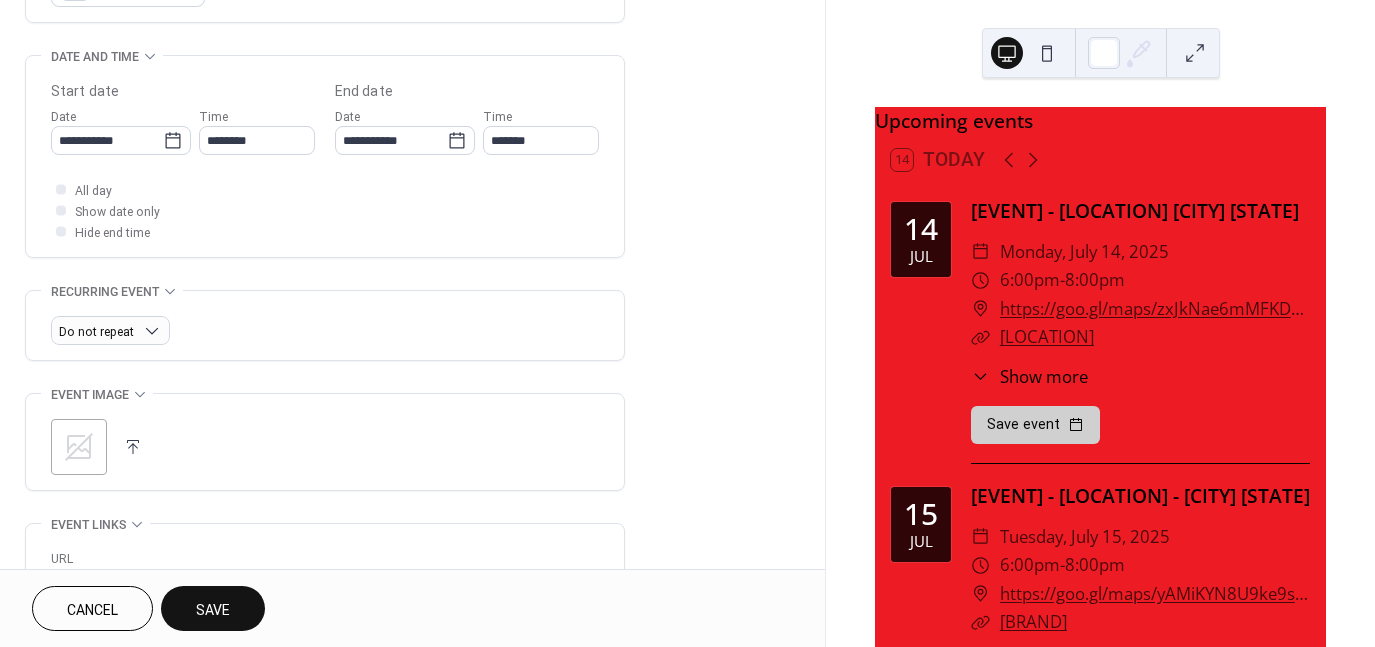 scroll, scrollTop: 600, scrollLeft: 0, axis: vertical 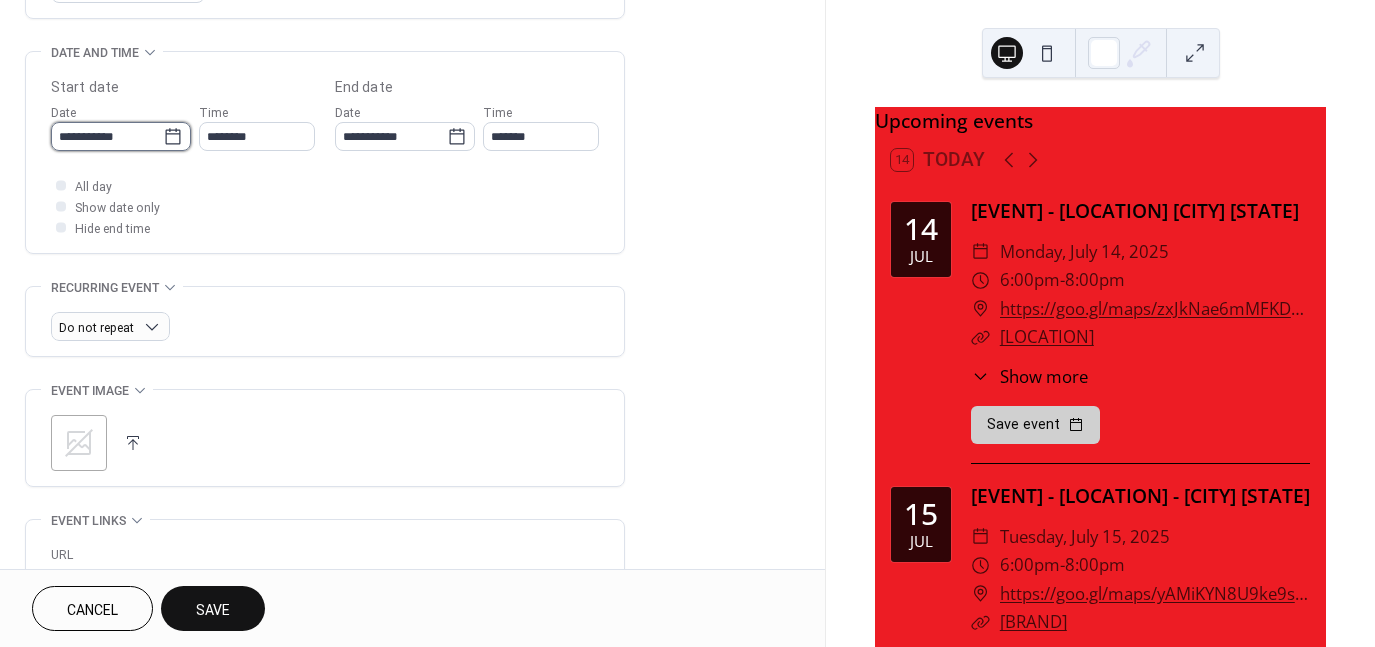 click on "**********" at bounding box center [107, 136] 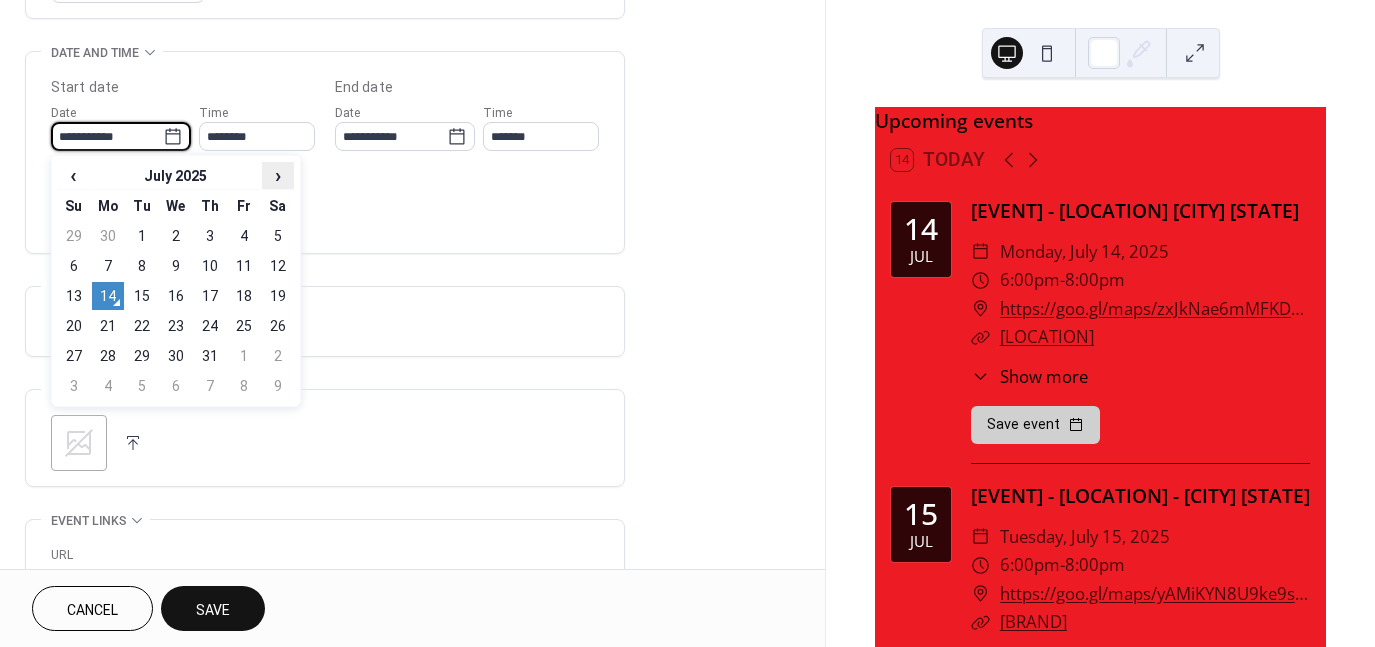 click on "›" at bounding box center (278, 175) 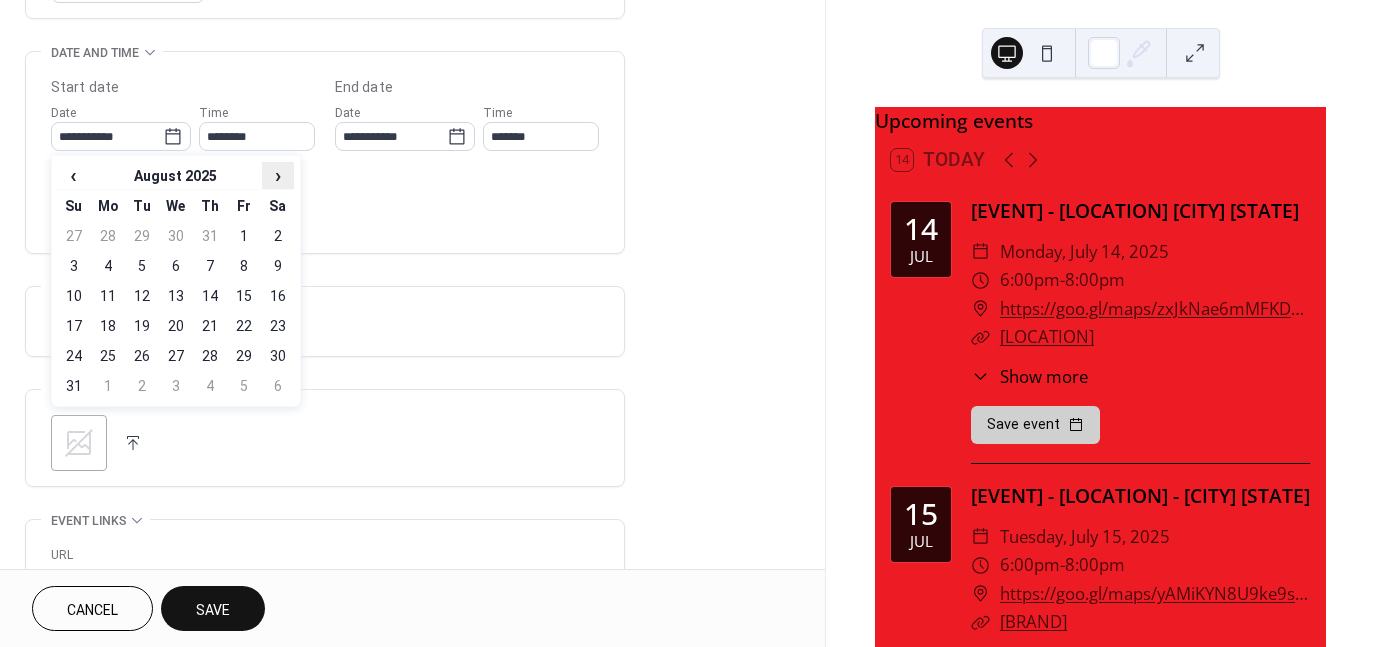 click on "›" at bounding box center [278, 175] 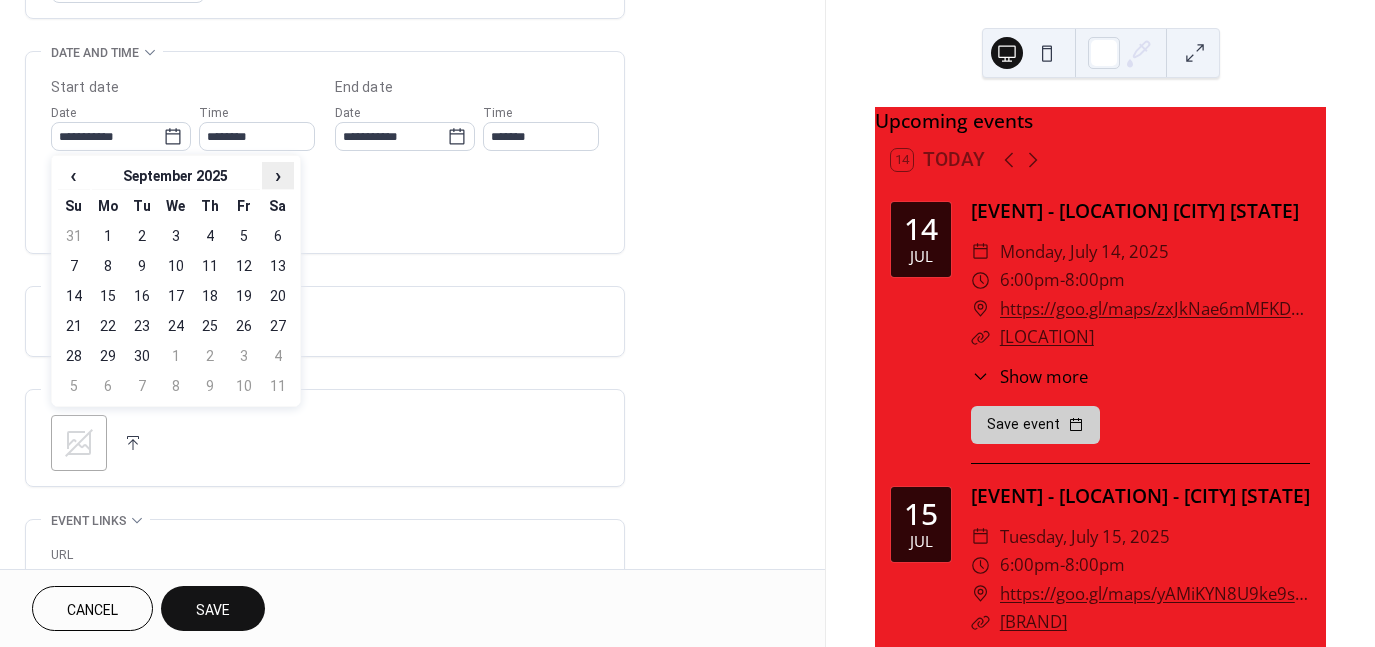 click on "›" at bounding box center [278, 175] 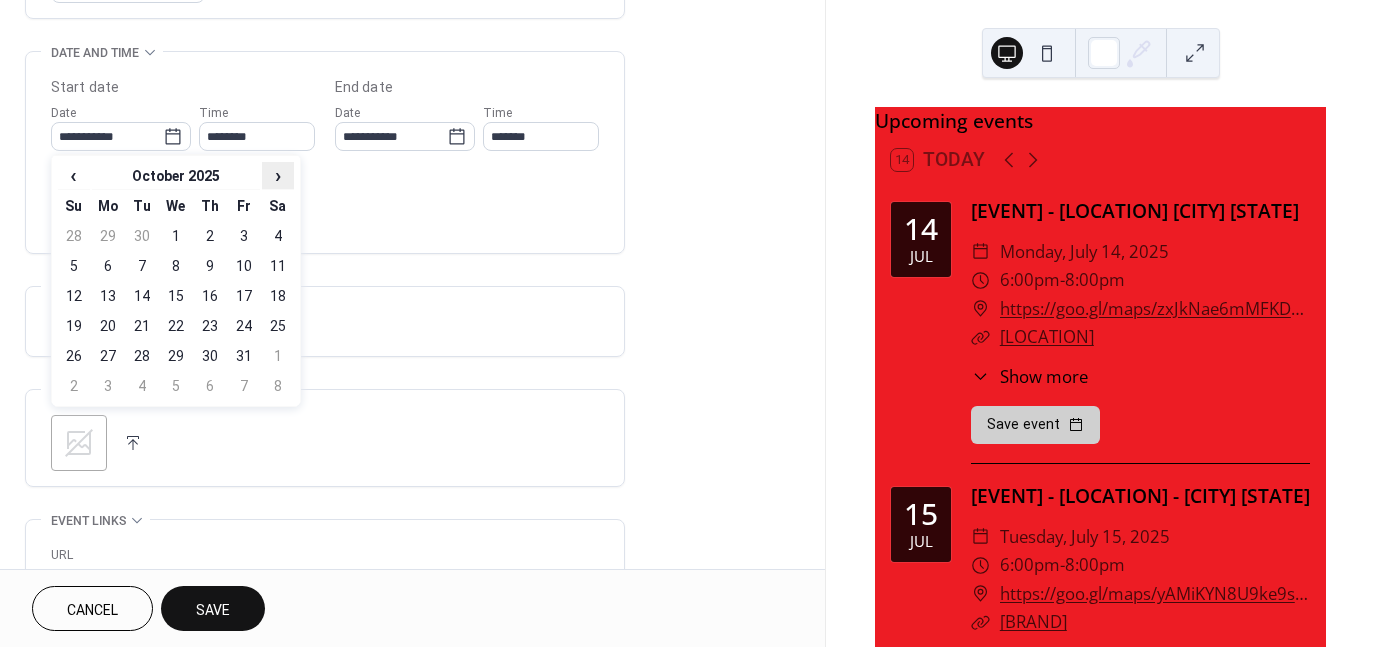 click on "›" at bounding box center (278, 175) 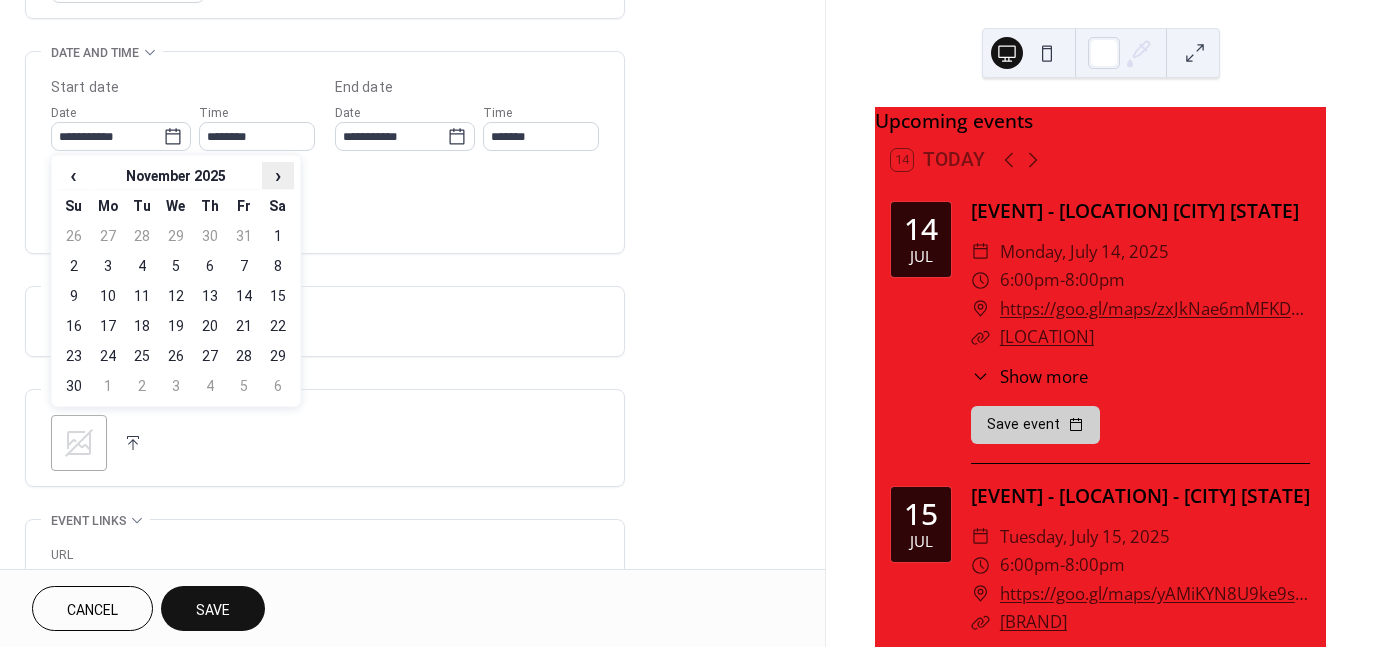 click on "›" at bounding box center (278, 175) 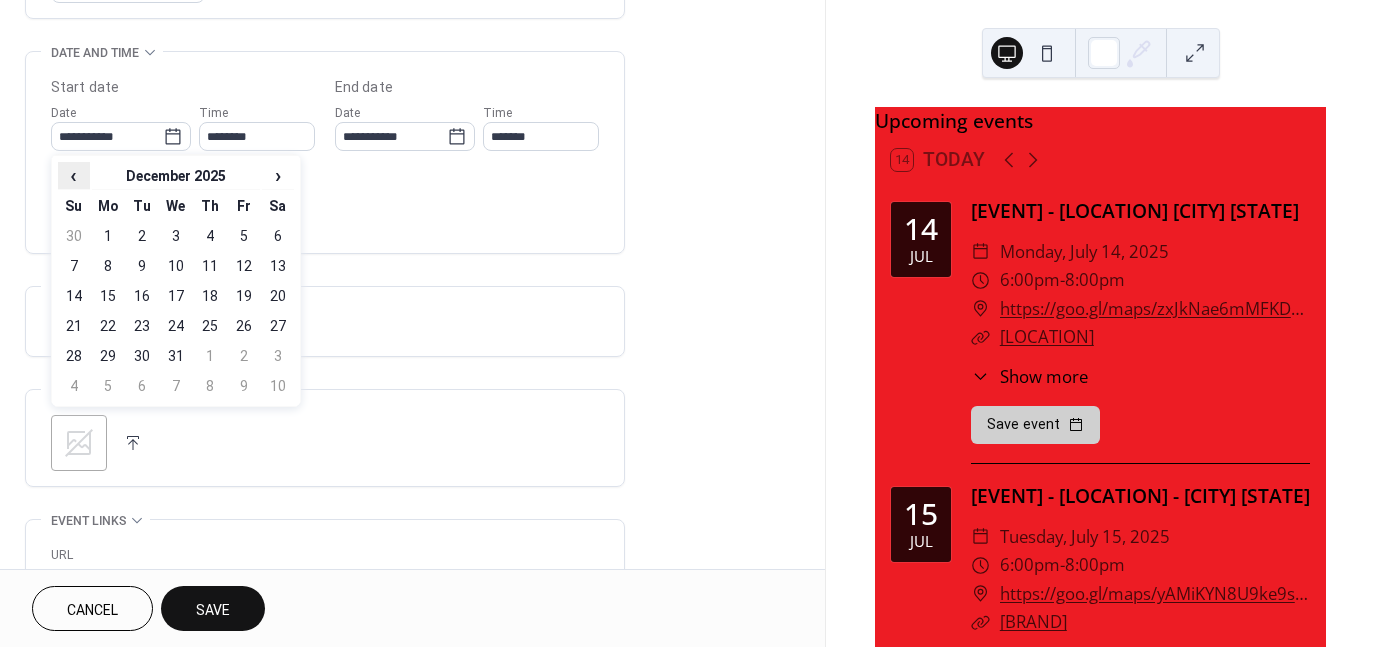 click on "‹" at bounding box center [74, 175] 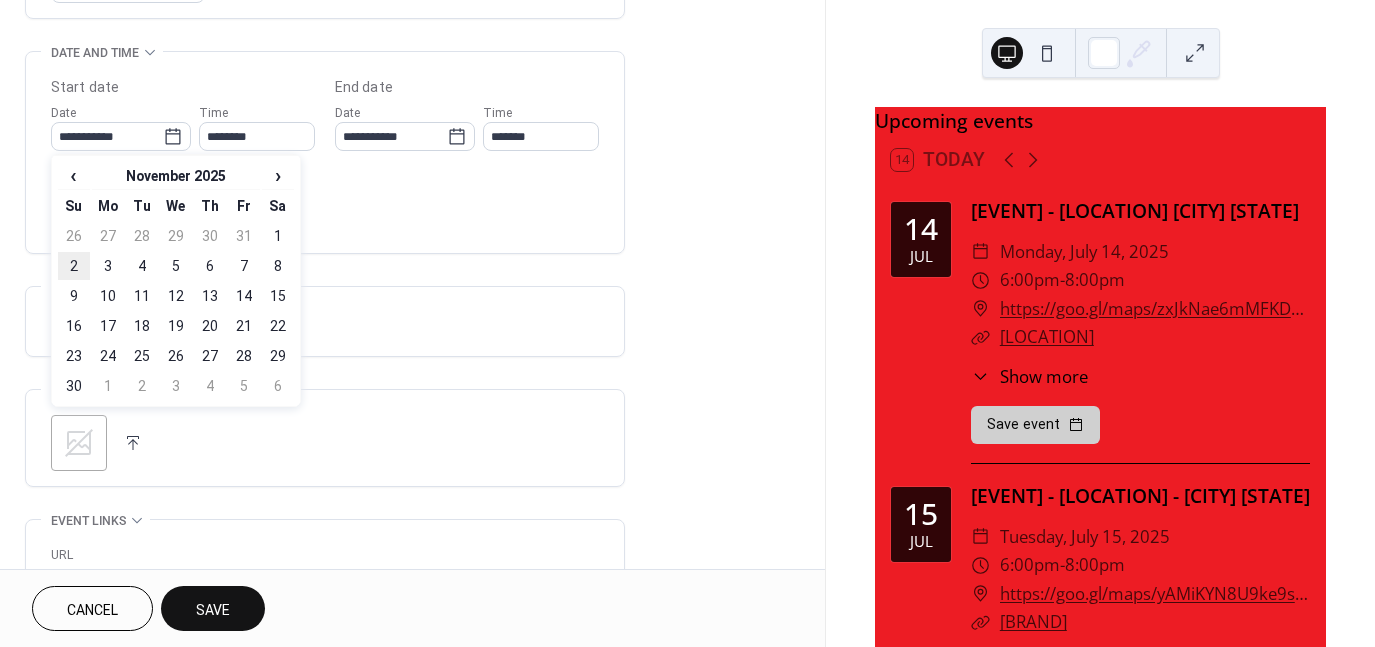 click on "2" at bounding box center (74, 266) 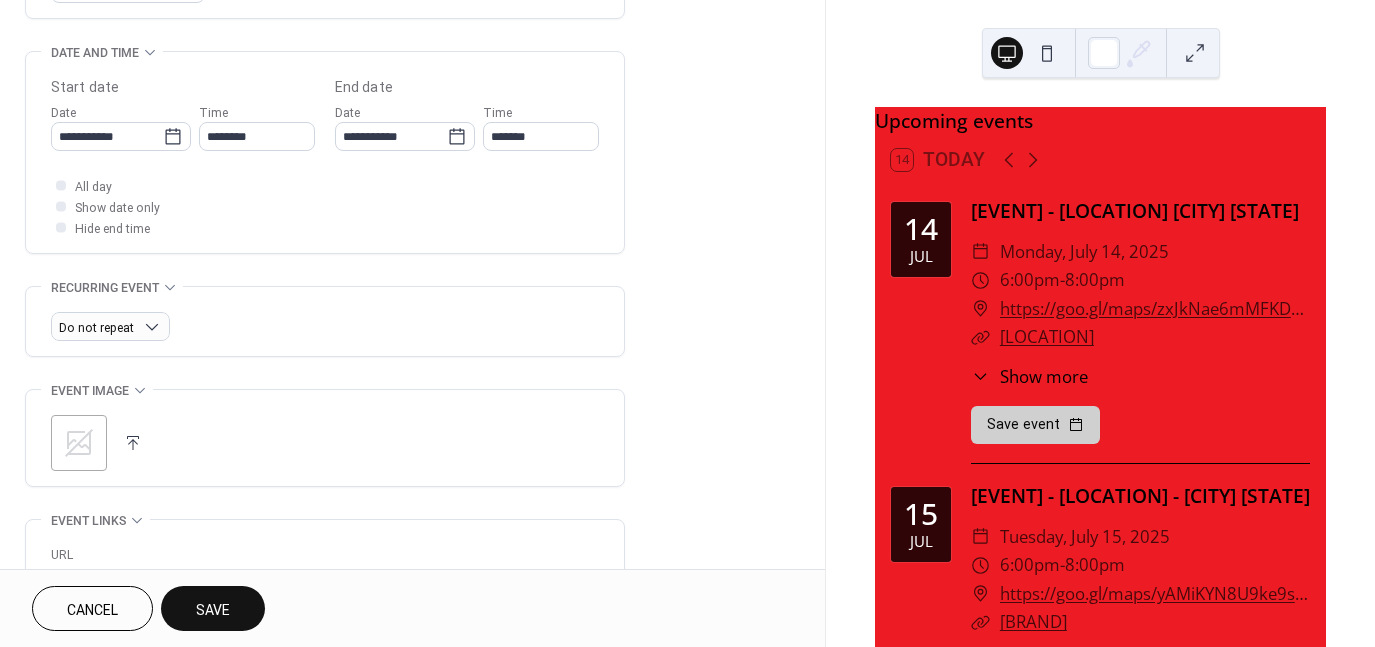 type on "**********" 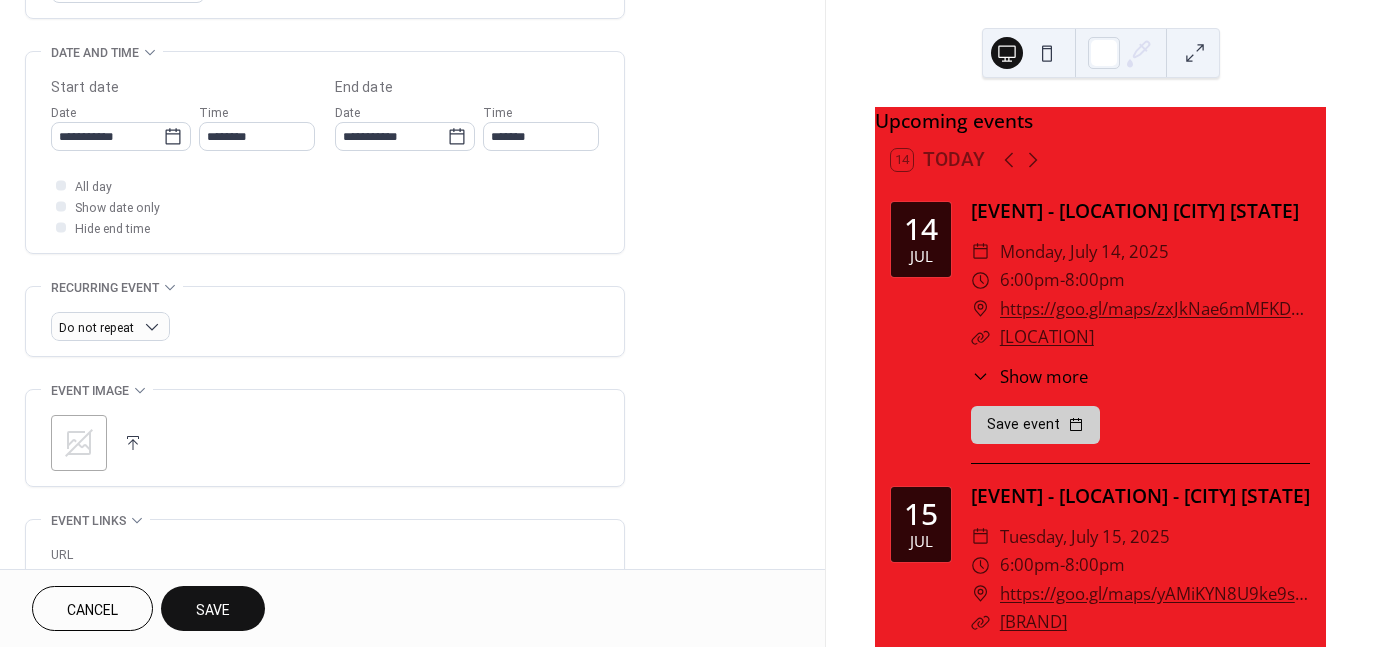 type on "**********" 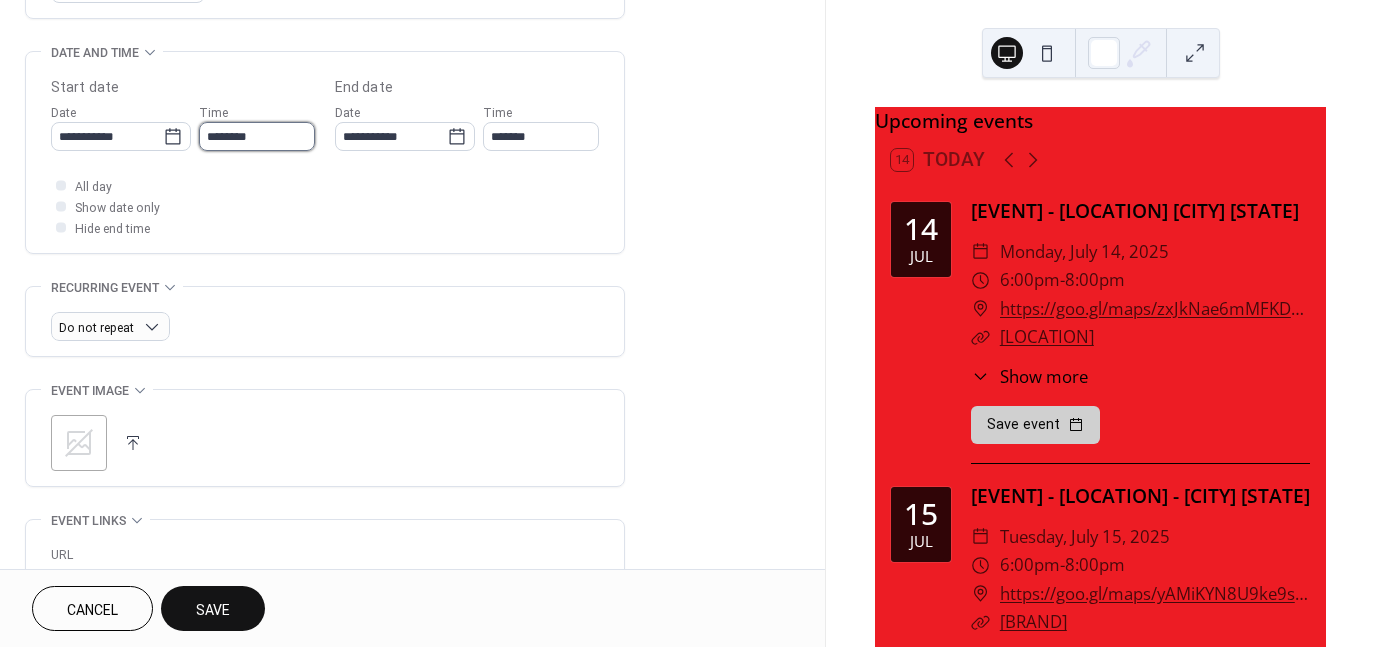 click on "********" at bounding box center [257, 136] 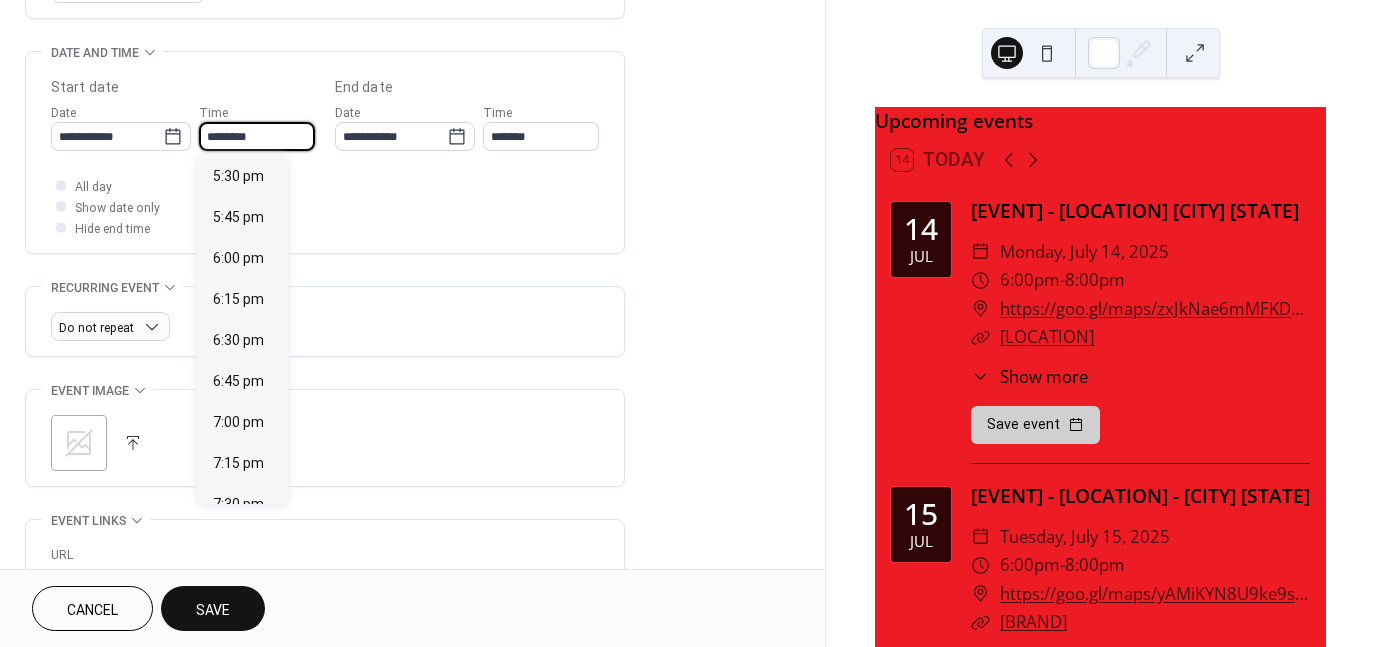 scroll, scrollTop: 3068, scrollLeft: 0, axis: vertical 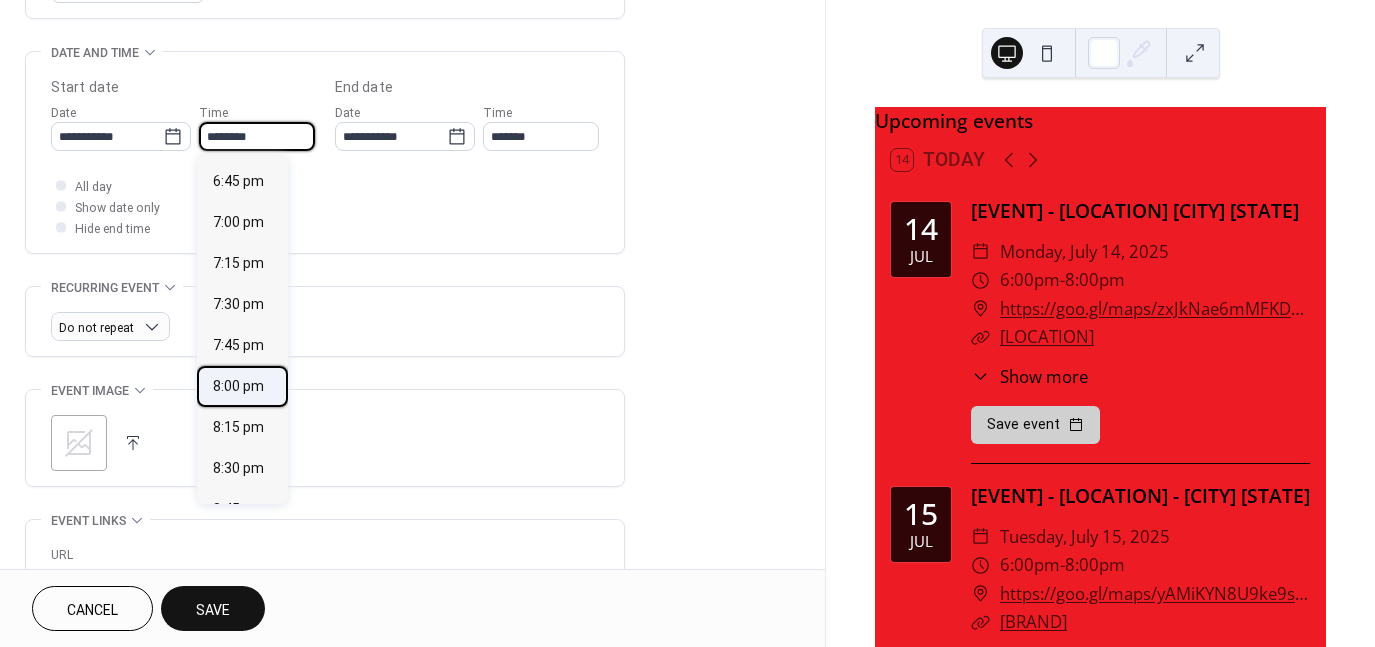 click on "8:00 pm" at bounding box center (238, 386) 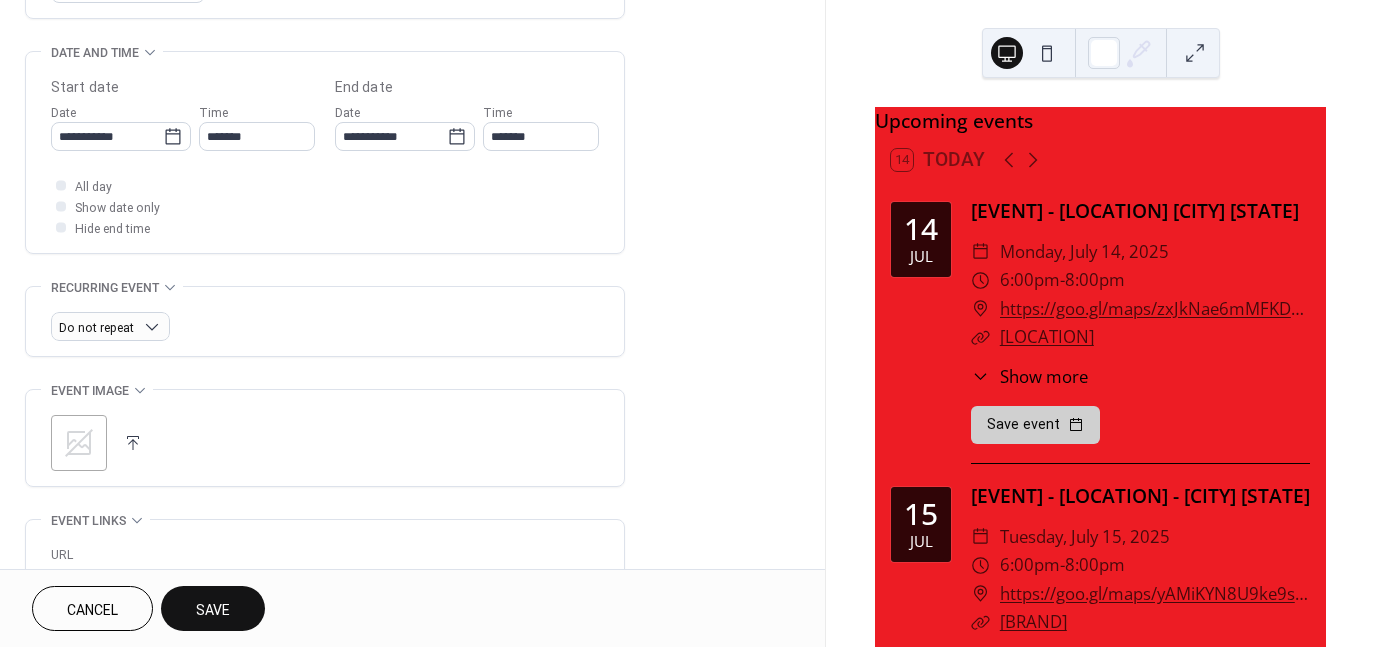 type on "*******" 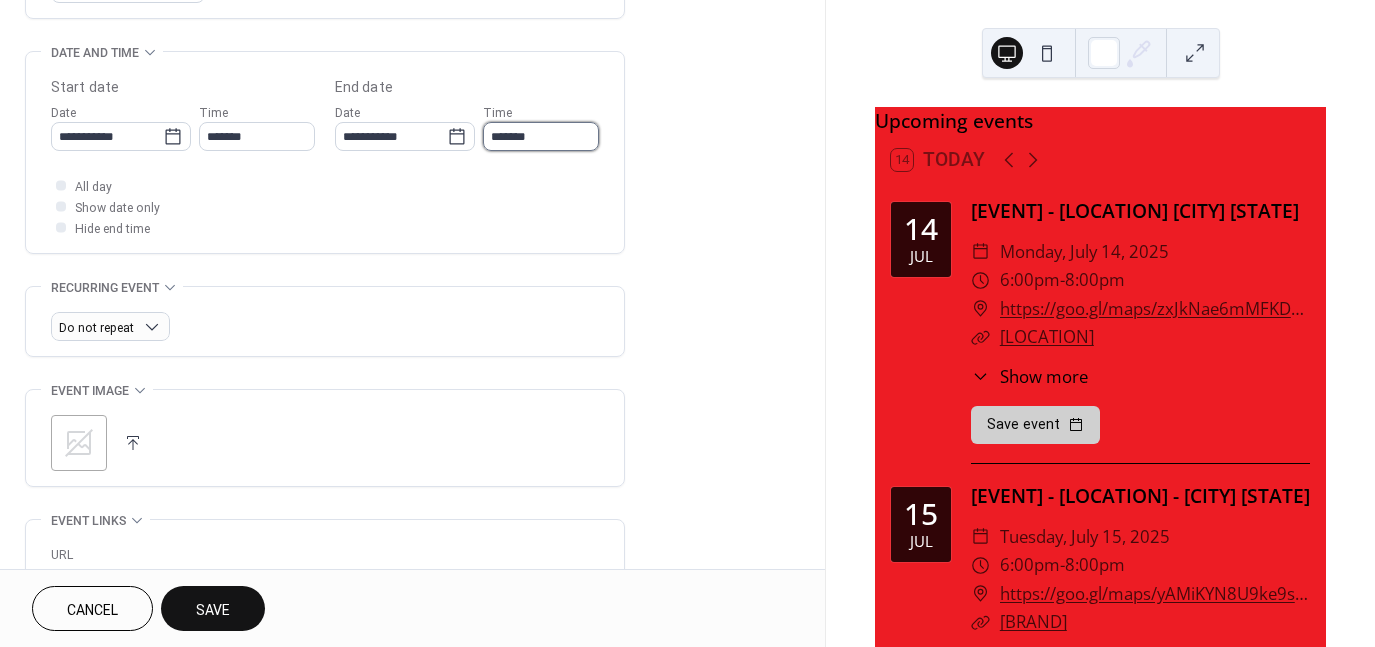 click on "*******" at bounding box center (541, 136) 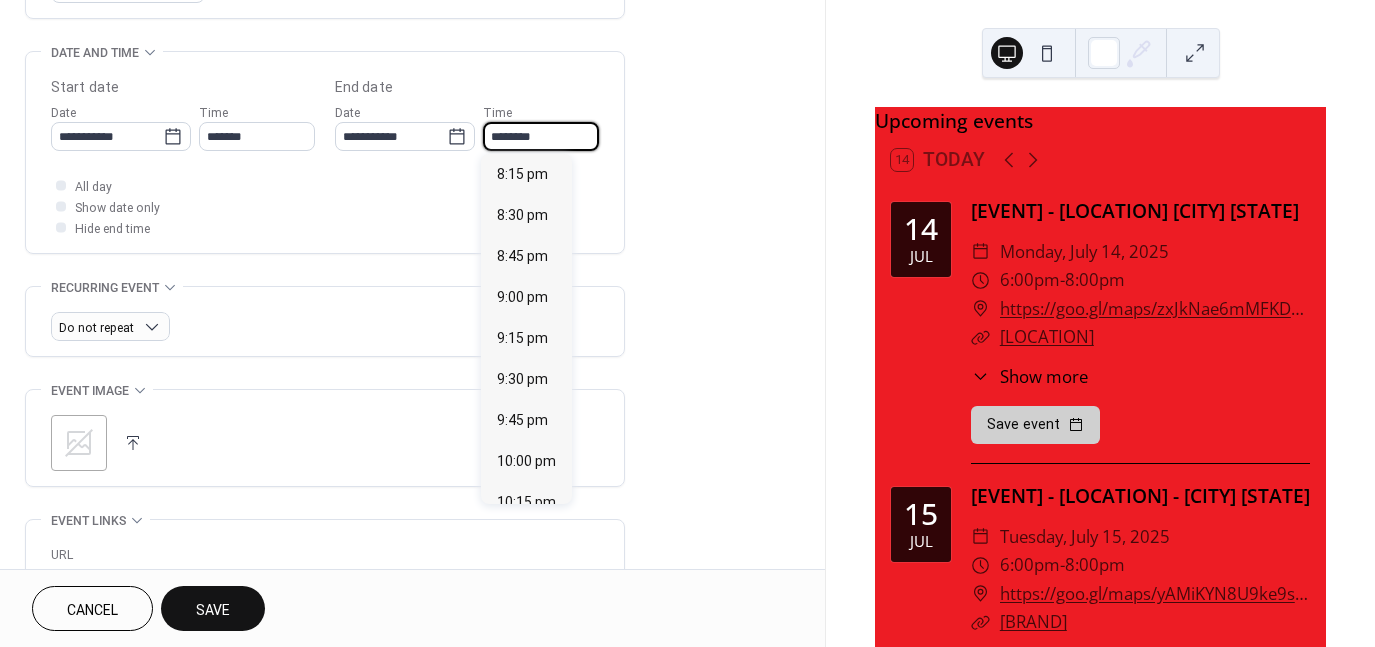 scroll, scrollTop: 264, scrollLeft: 0, axis: vertical 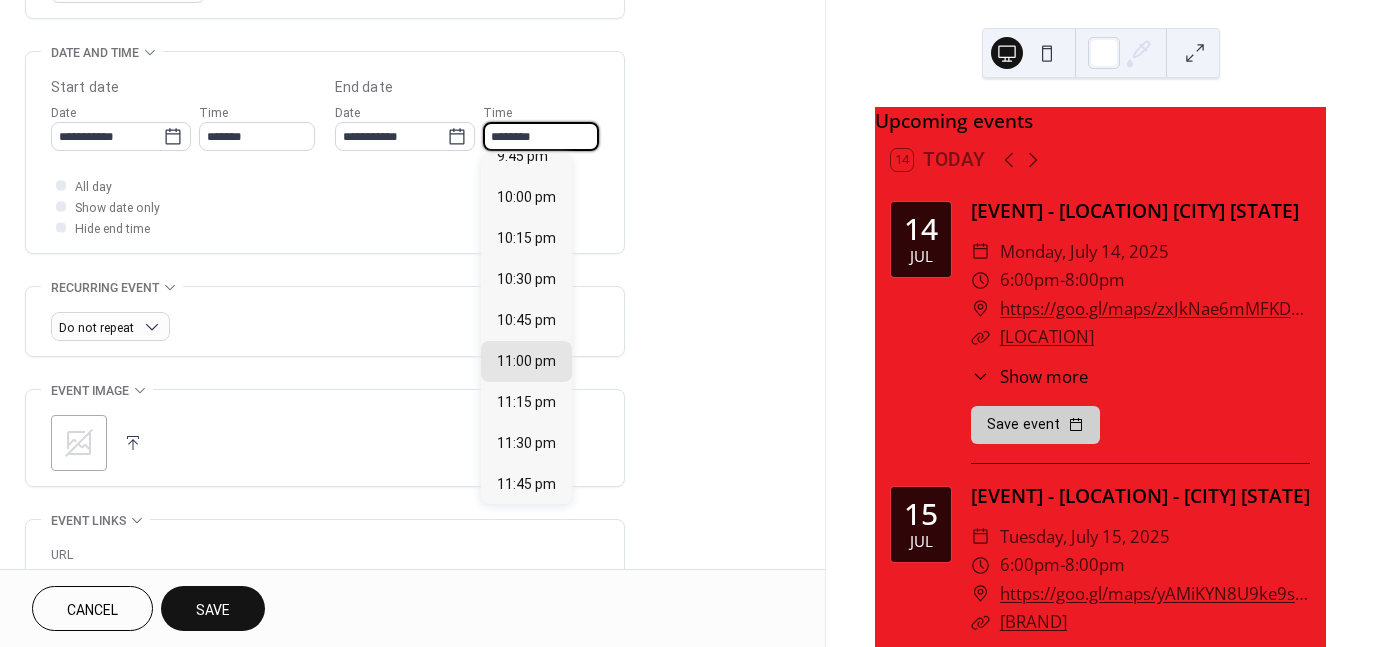 type on "********" 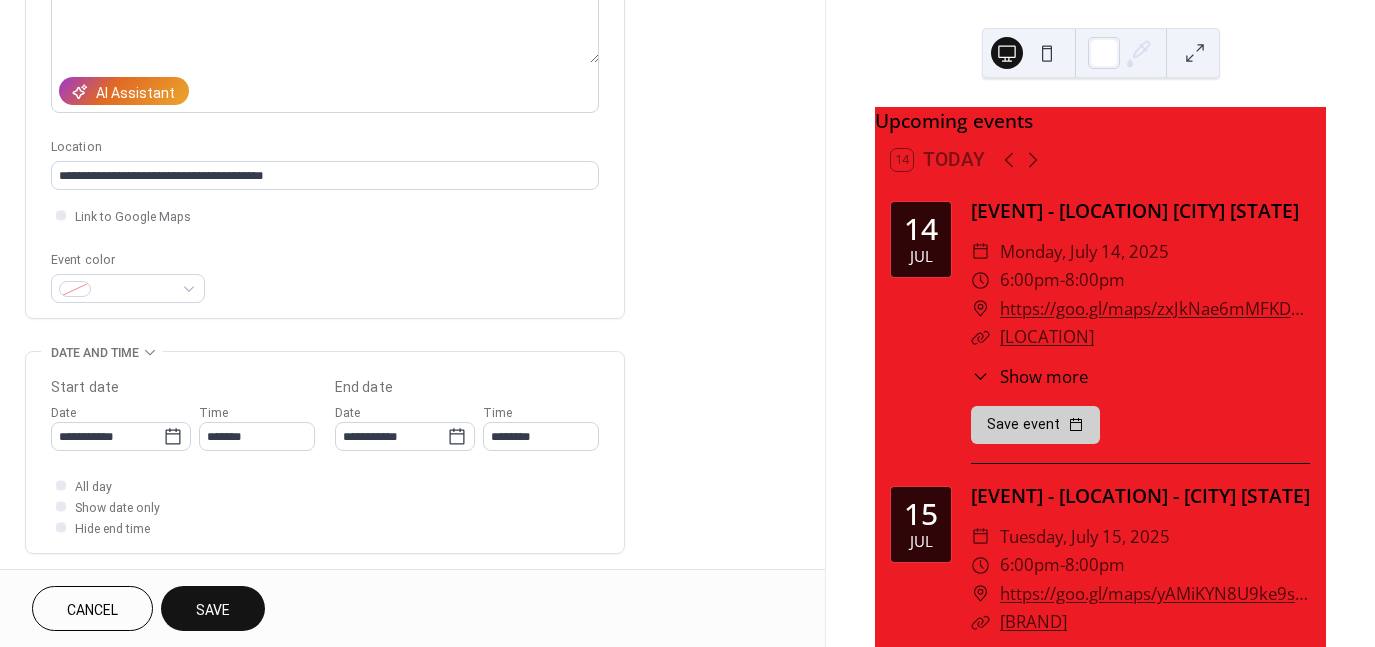 scroll, scrollTop: 0, scrollLeft: 0, axis: both 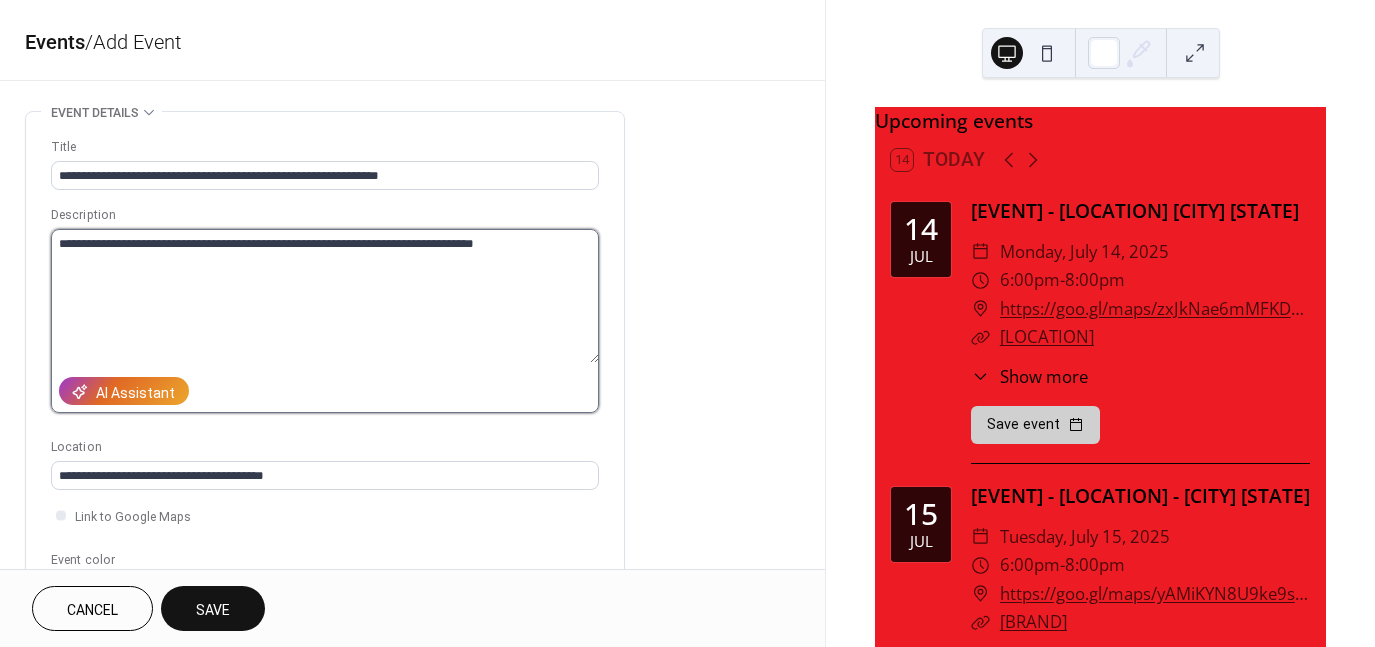 click on "**********" at bounding box center [325, 296] 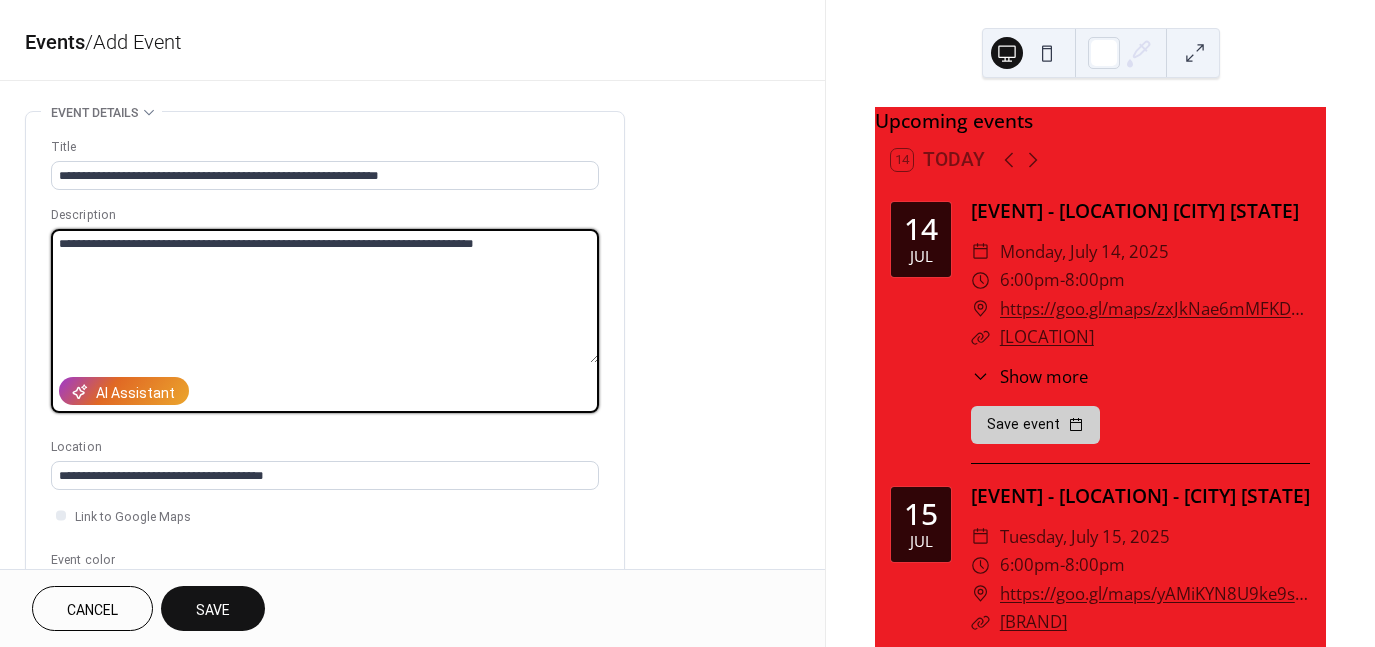 click on "**********" at bounding box center [325, 296] 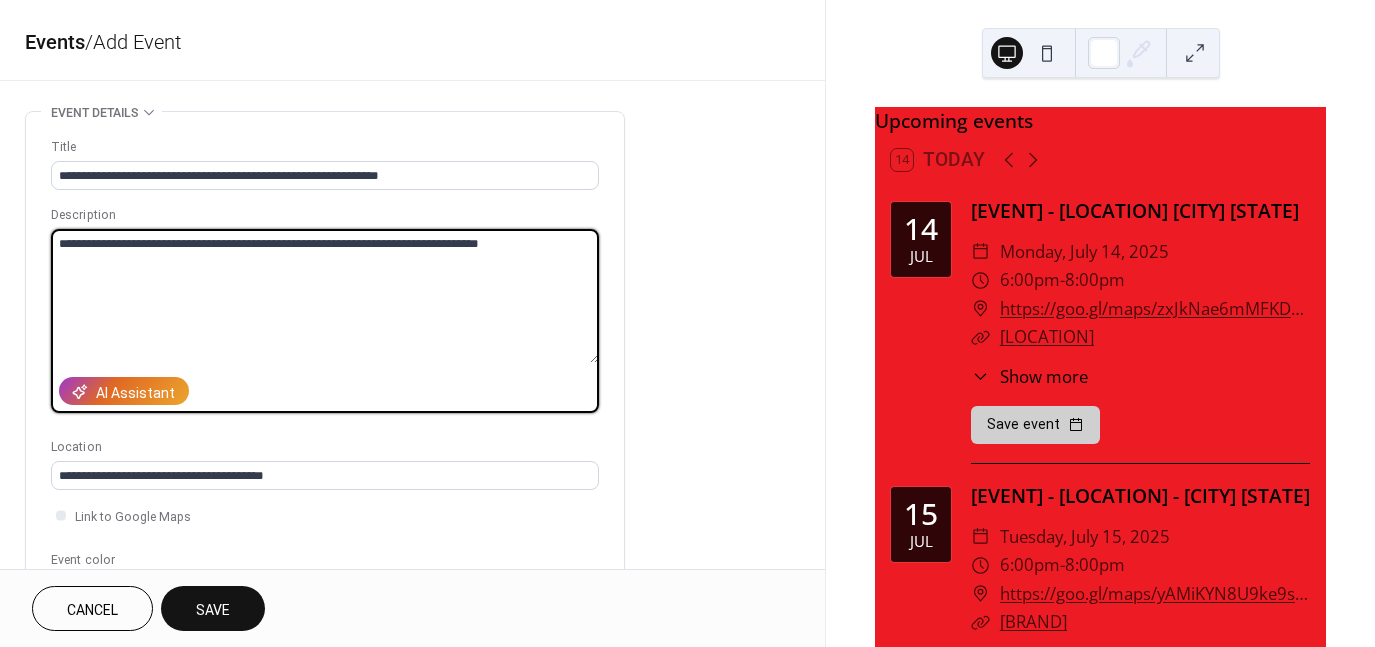 click on "**********" at bounding box center (325, 296) 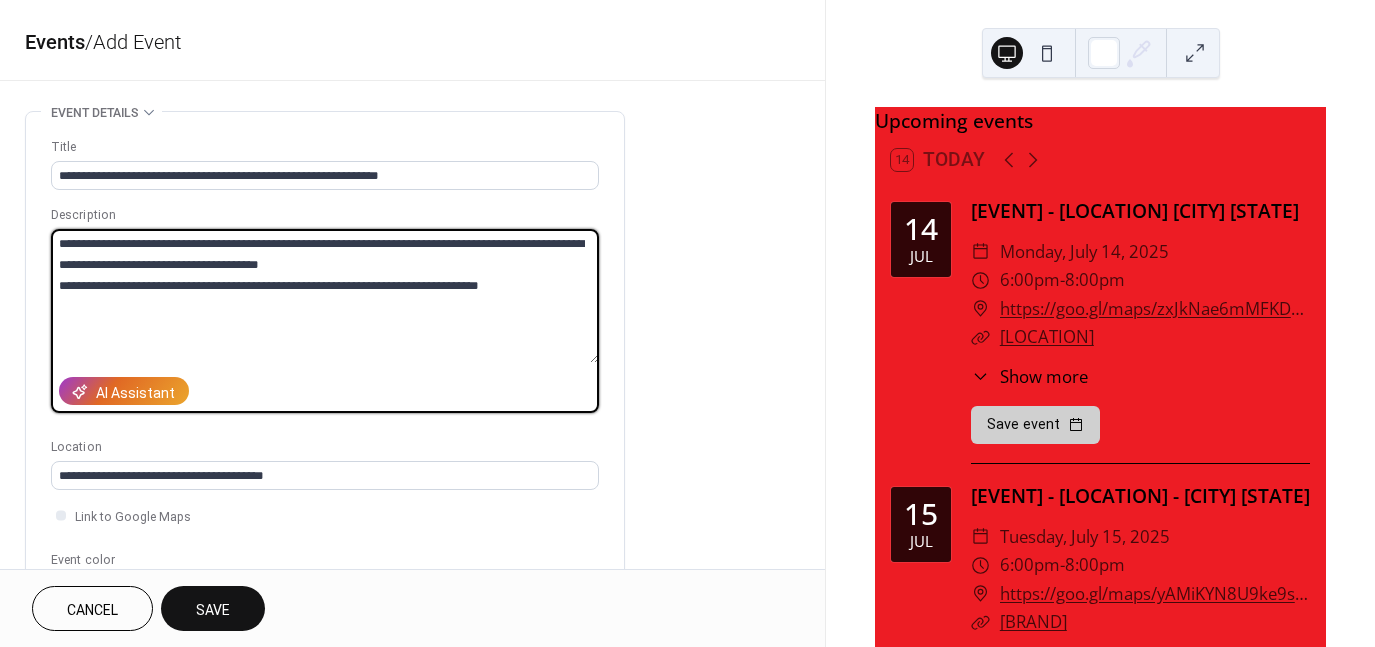 click on "**********" at bounding box center [325, 296] 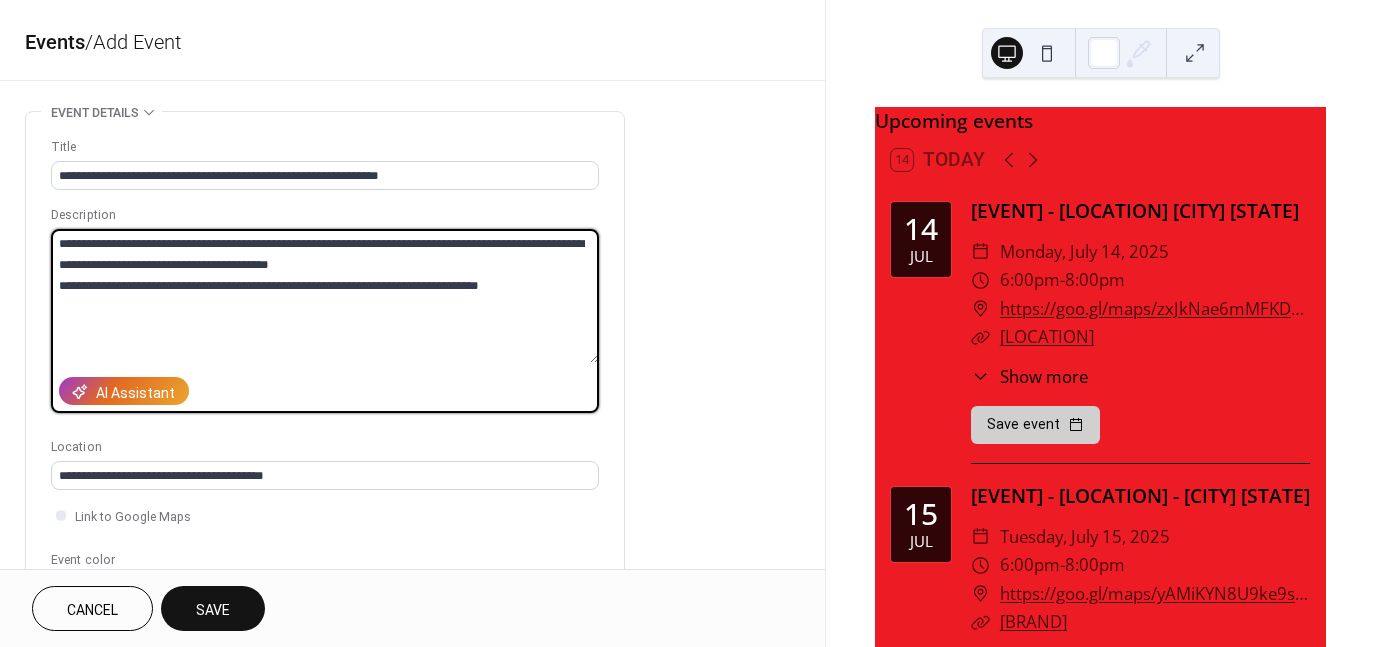 click on "**********" at bounding box center (325, 296) 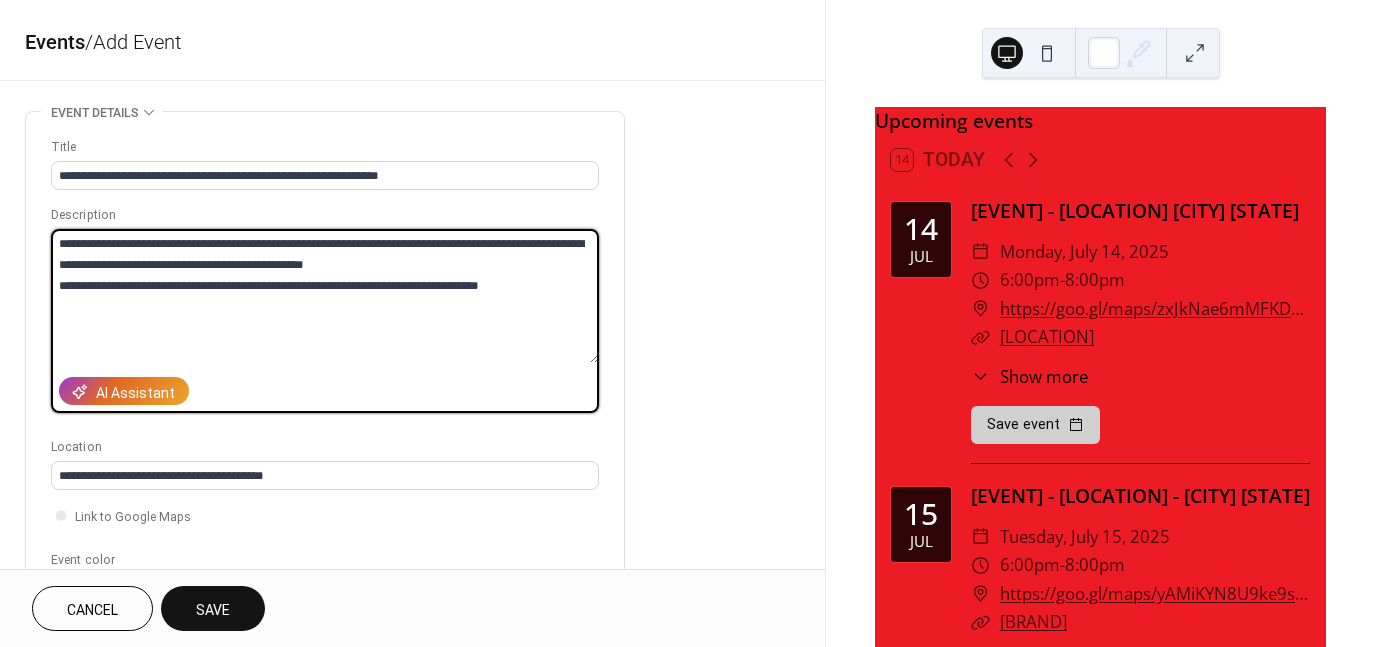 click on "**********" at bounding box center [325, 296] 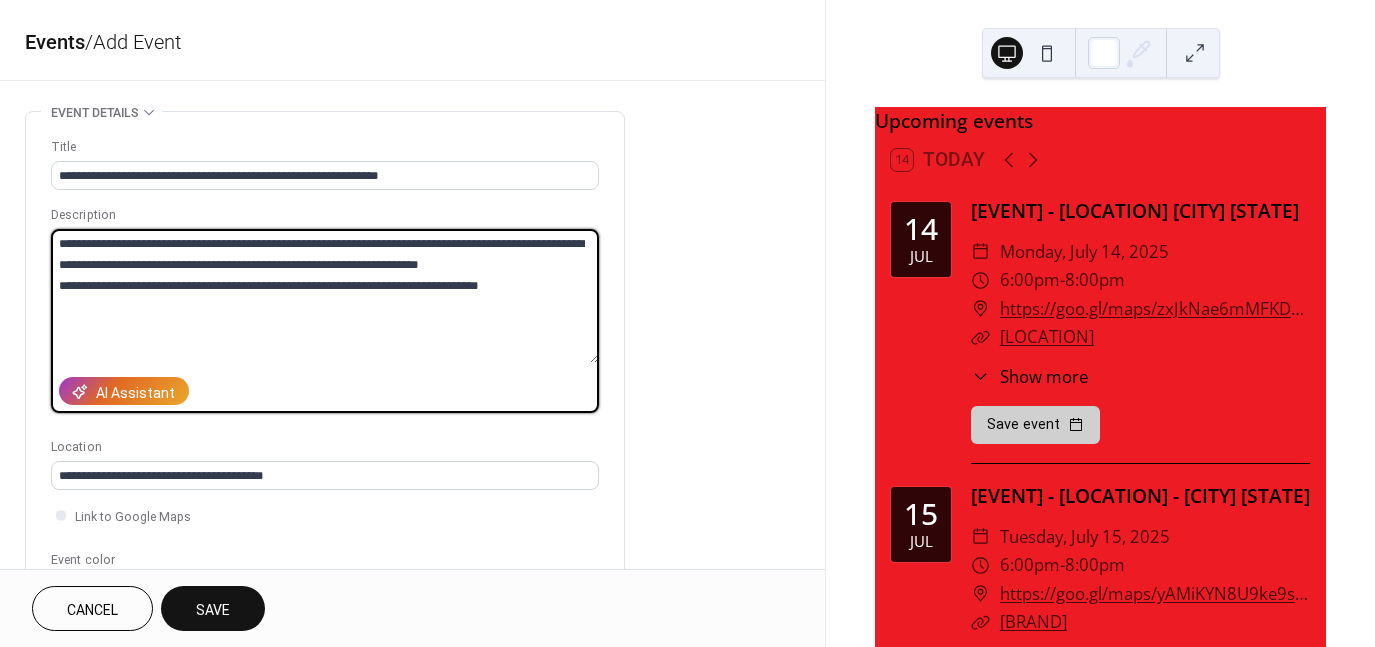click on "**********" at bounding box center [325, 296] 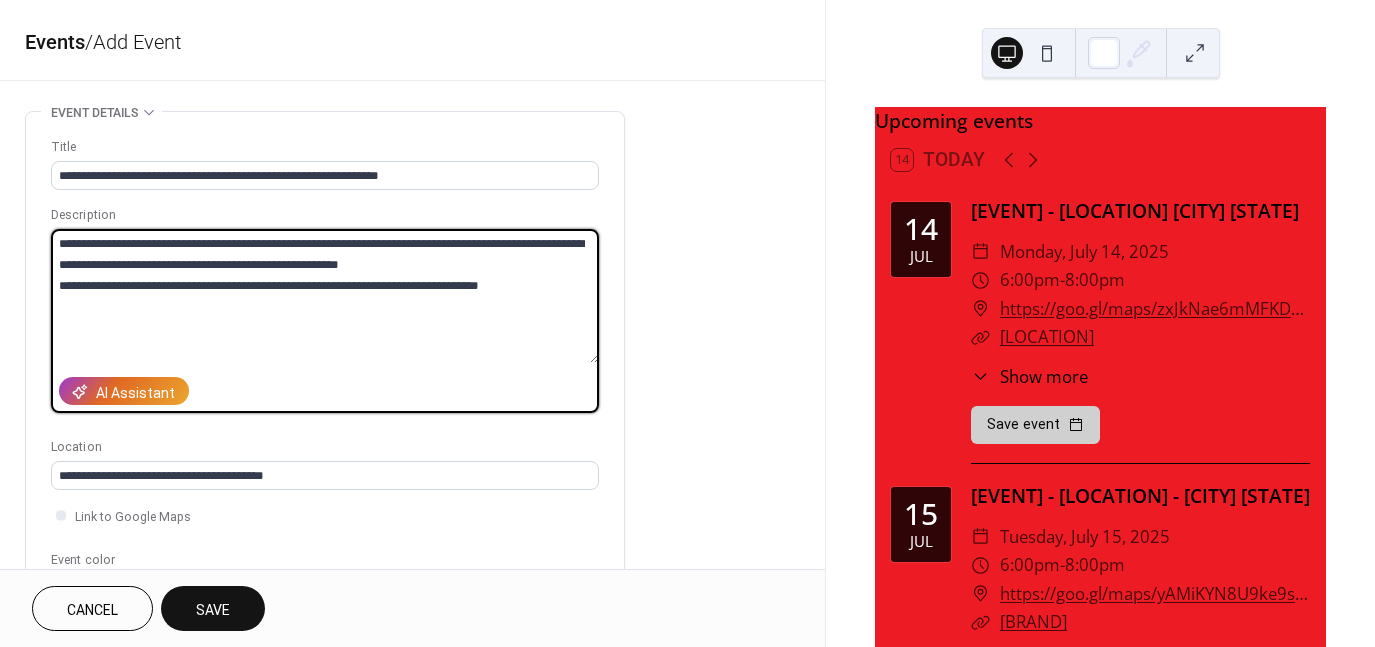 click on "**********" at bounding box center (325, 296) 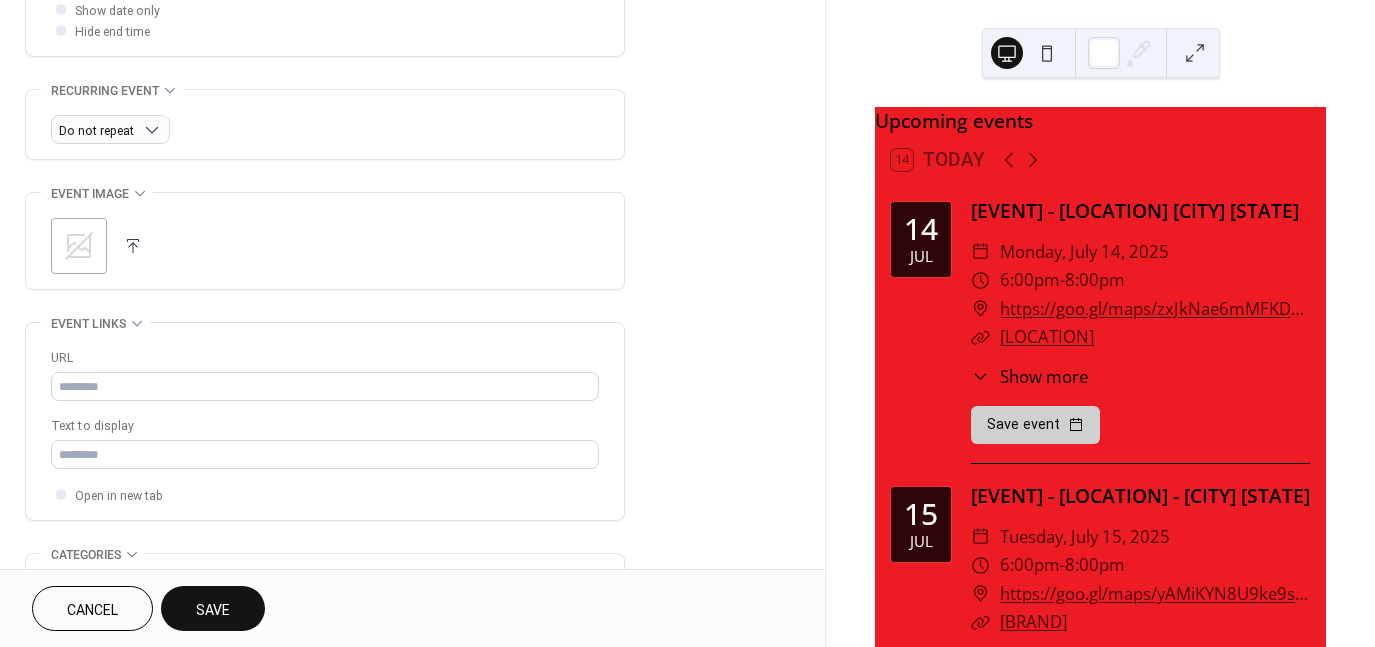scroll, scrollTop: 800, scrollLeft: 0, axis: vertical 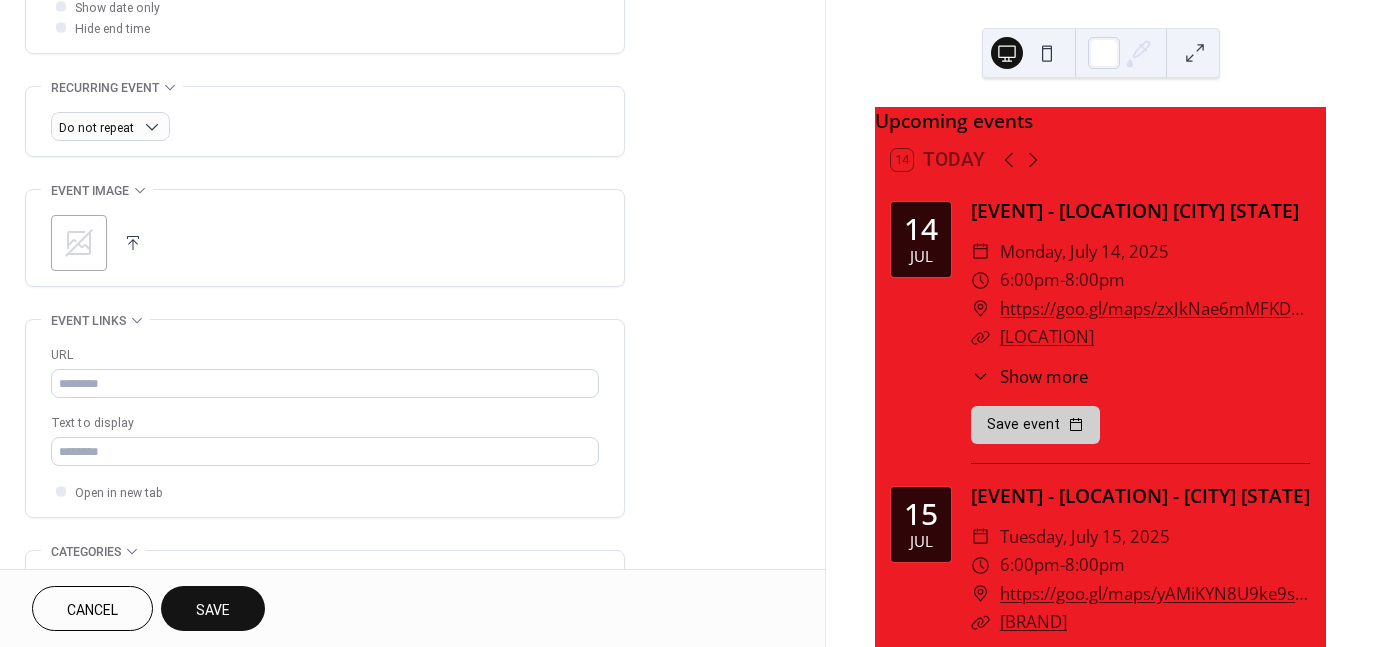 type on "**********" 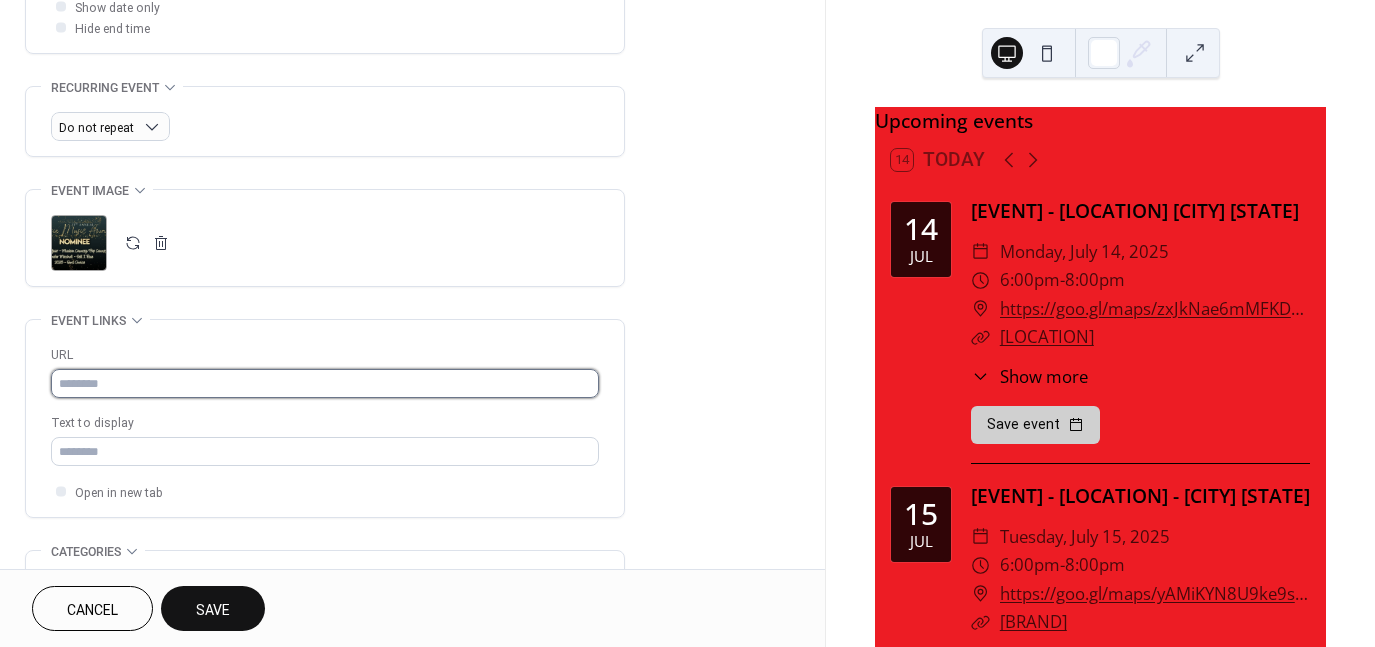 click at bounding box center [325, 383] 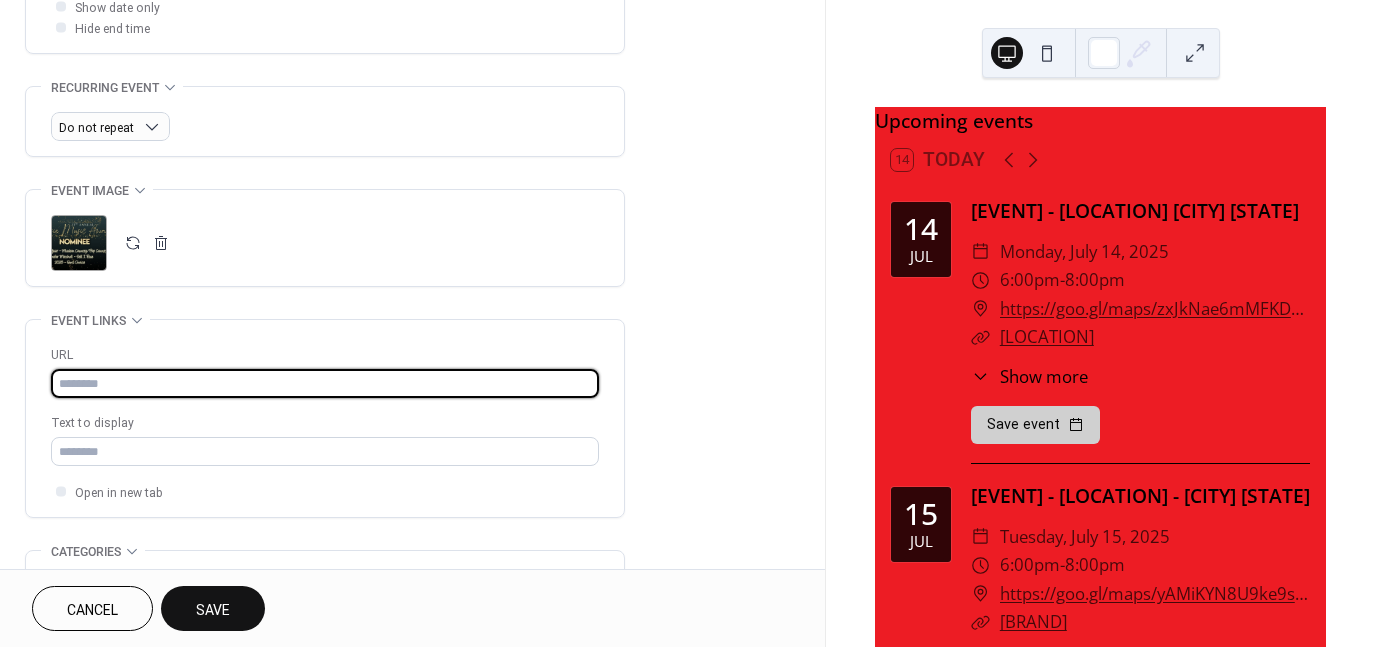 paste on "**********" 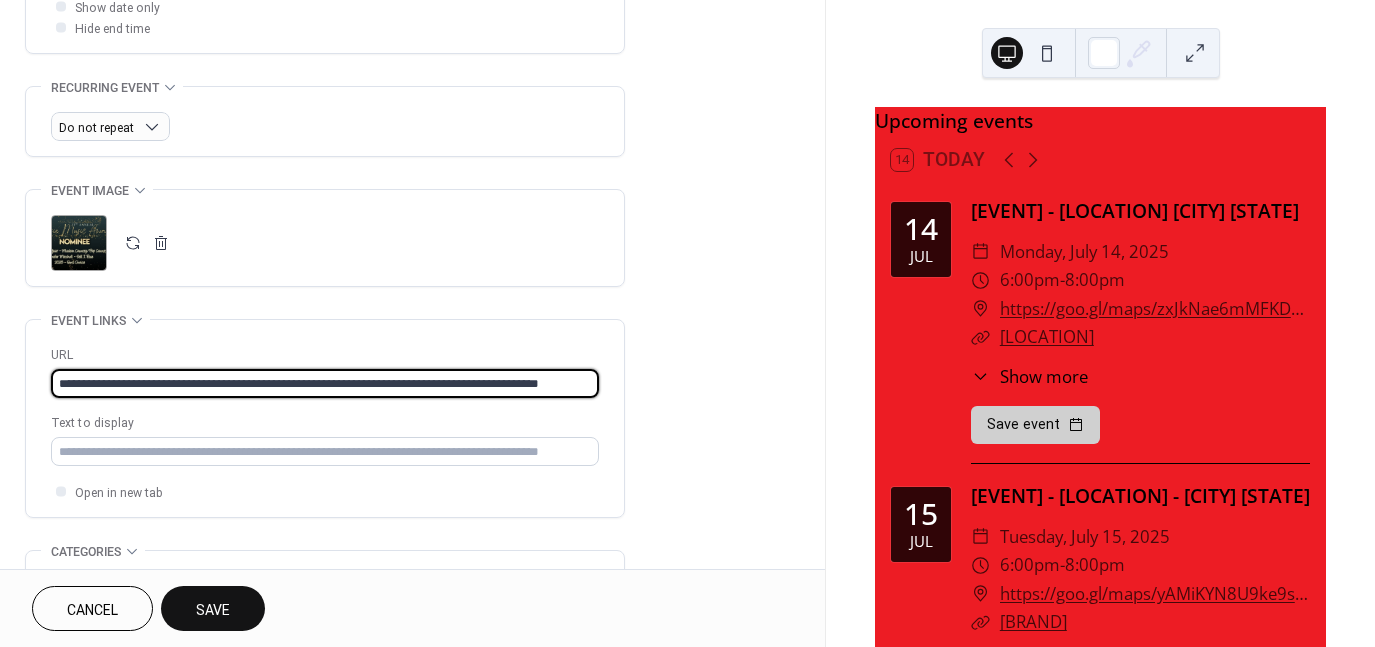 scroll, scrollTop: 0, scrollLeft: 70, axis: horizontal 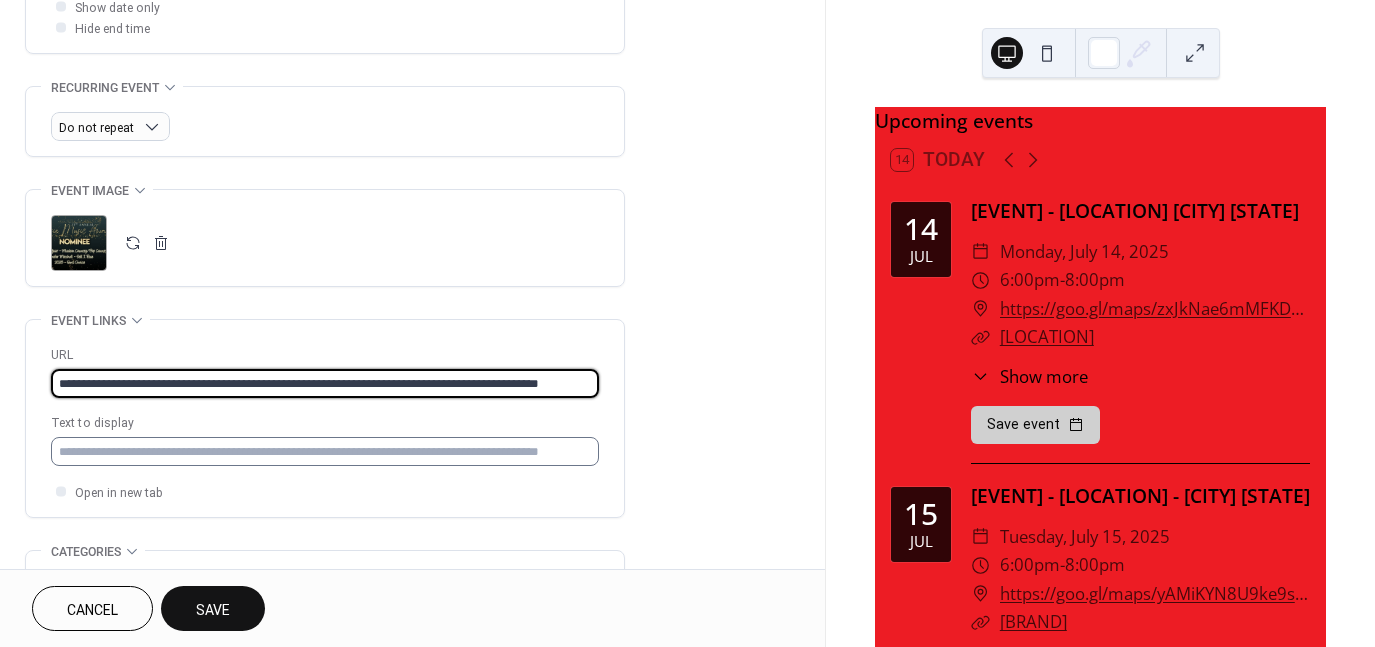 type on "**********" 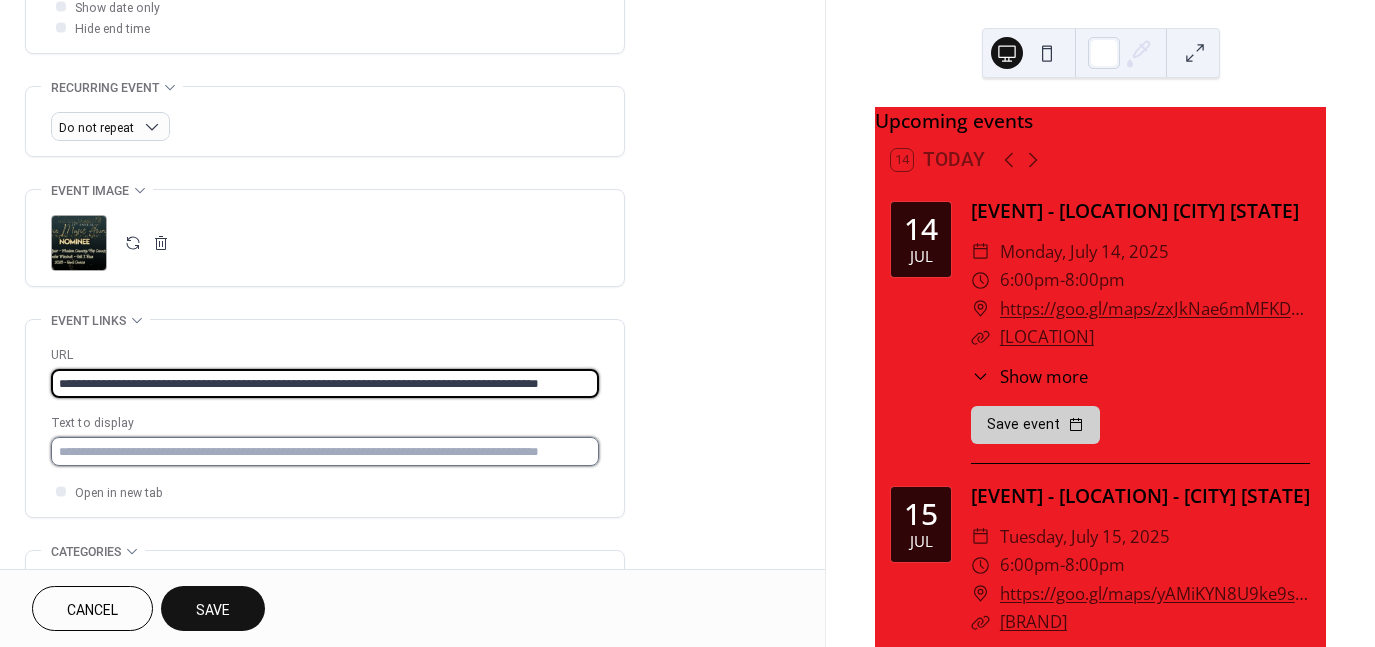 click at bounding box center [325, 451] 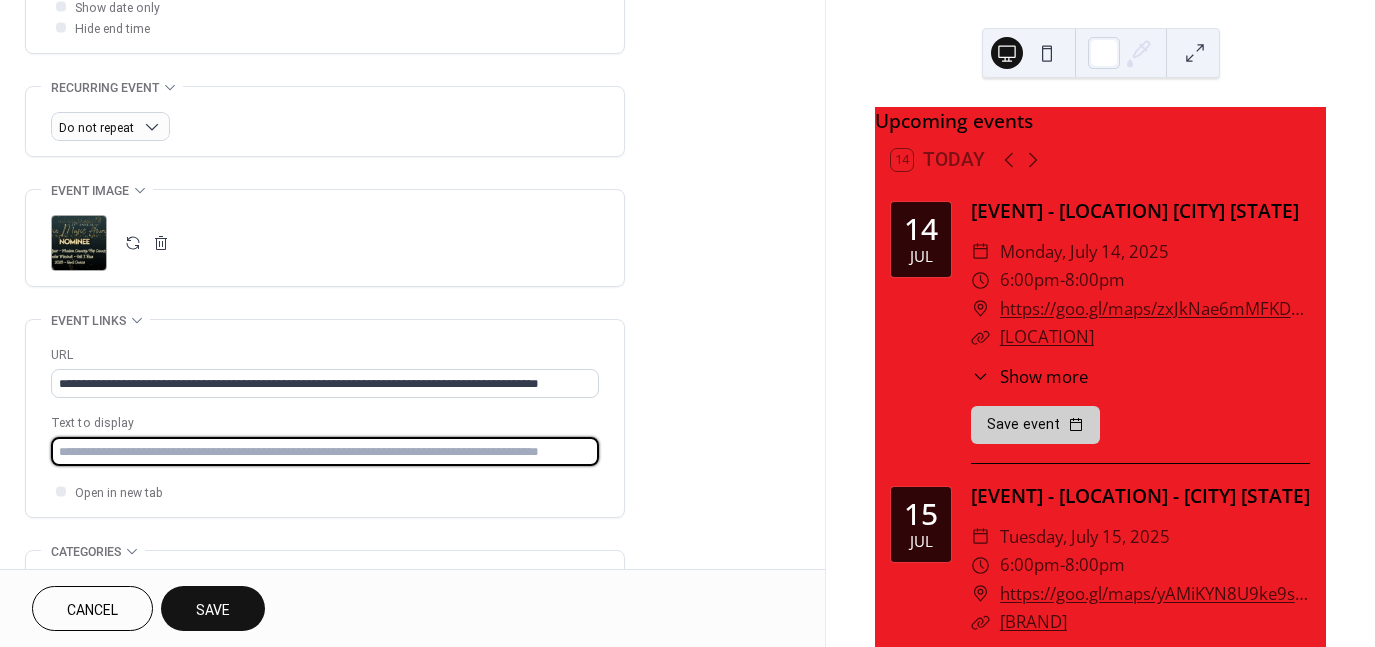scroll, scrollTop: 0, scrollLeft: 0, axis: both 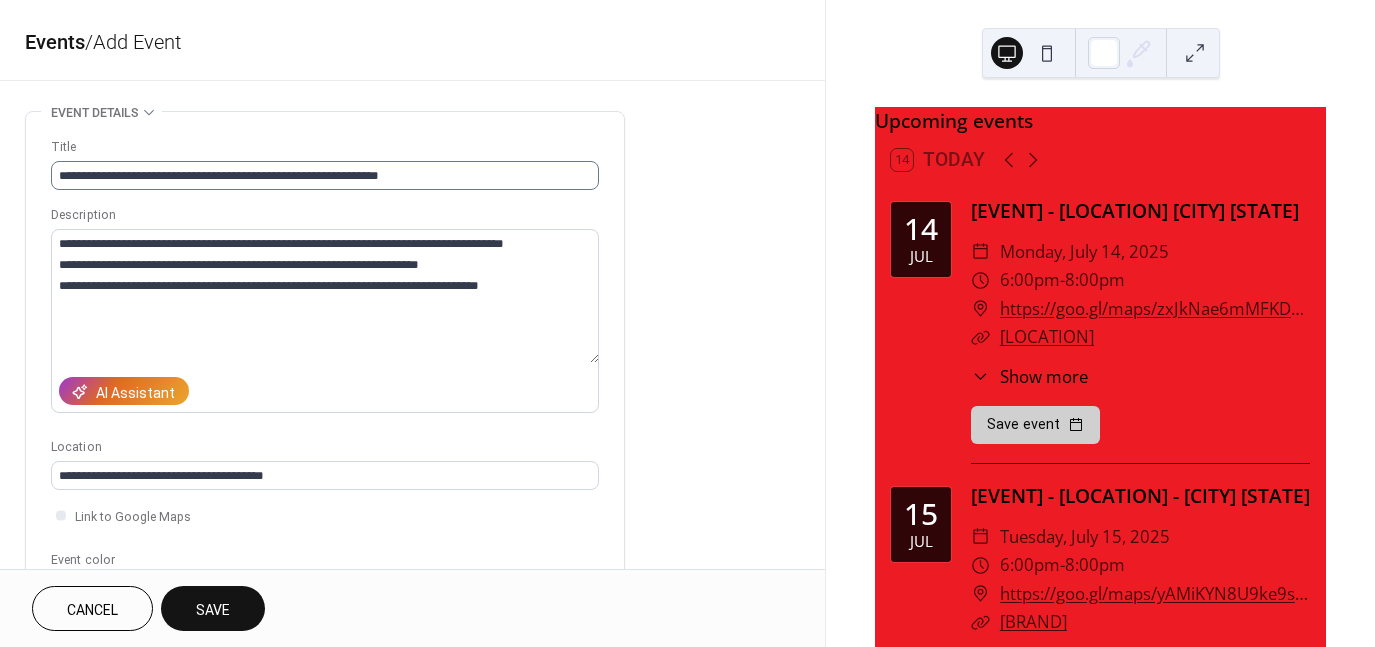 type on "**********" 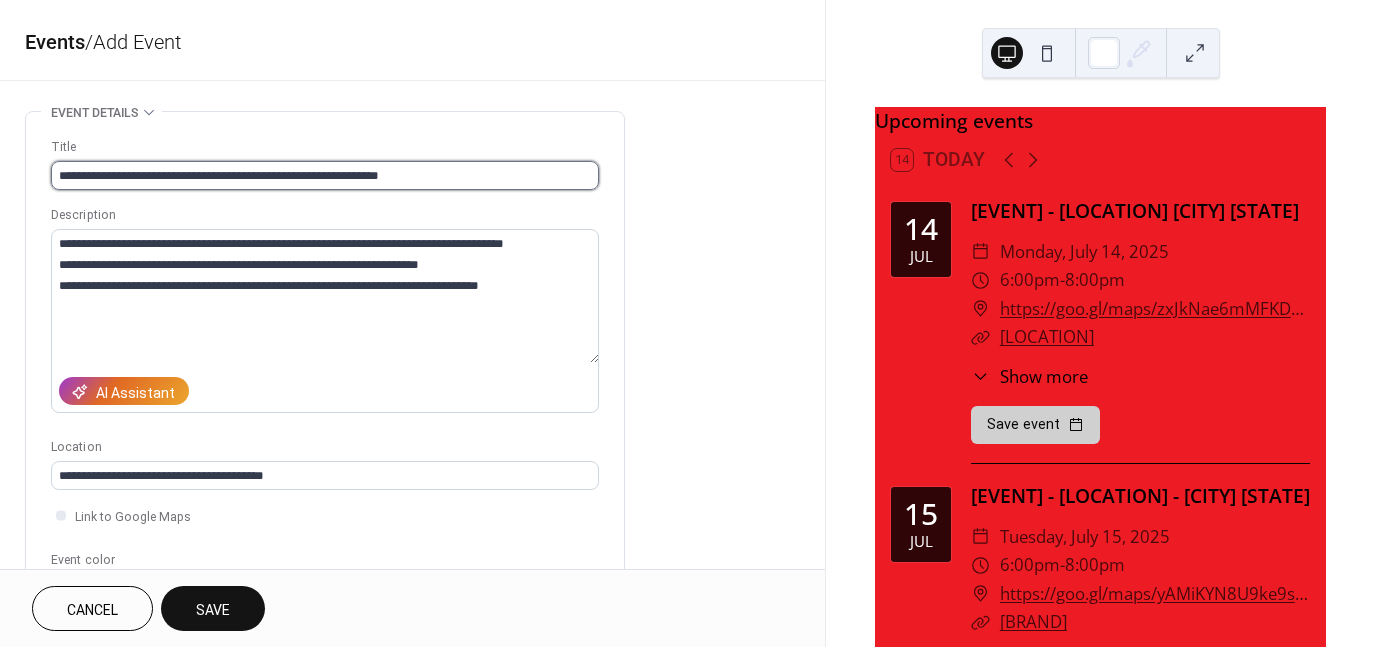 click on "**********" at bounding box center (325, 175) 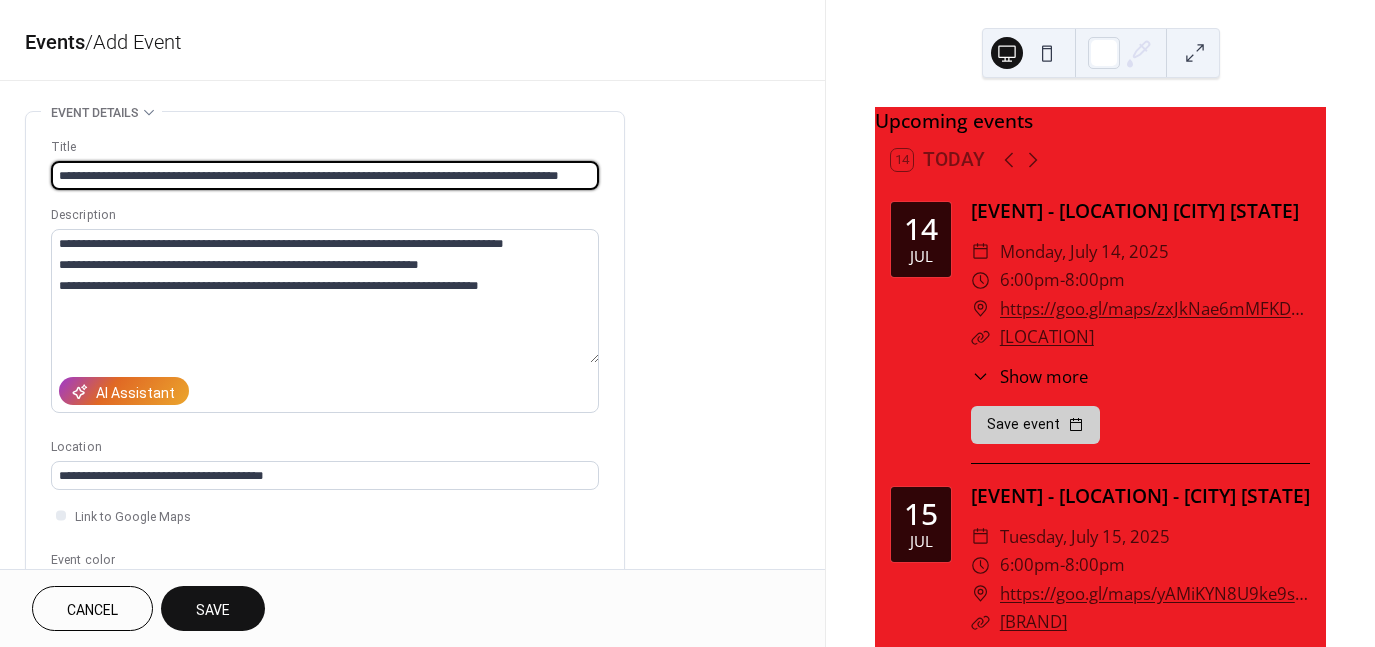 scroll, scrollTop: 0, scrollLeft: 32, axis: horizontal 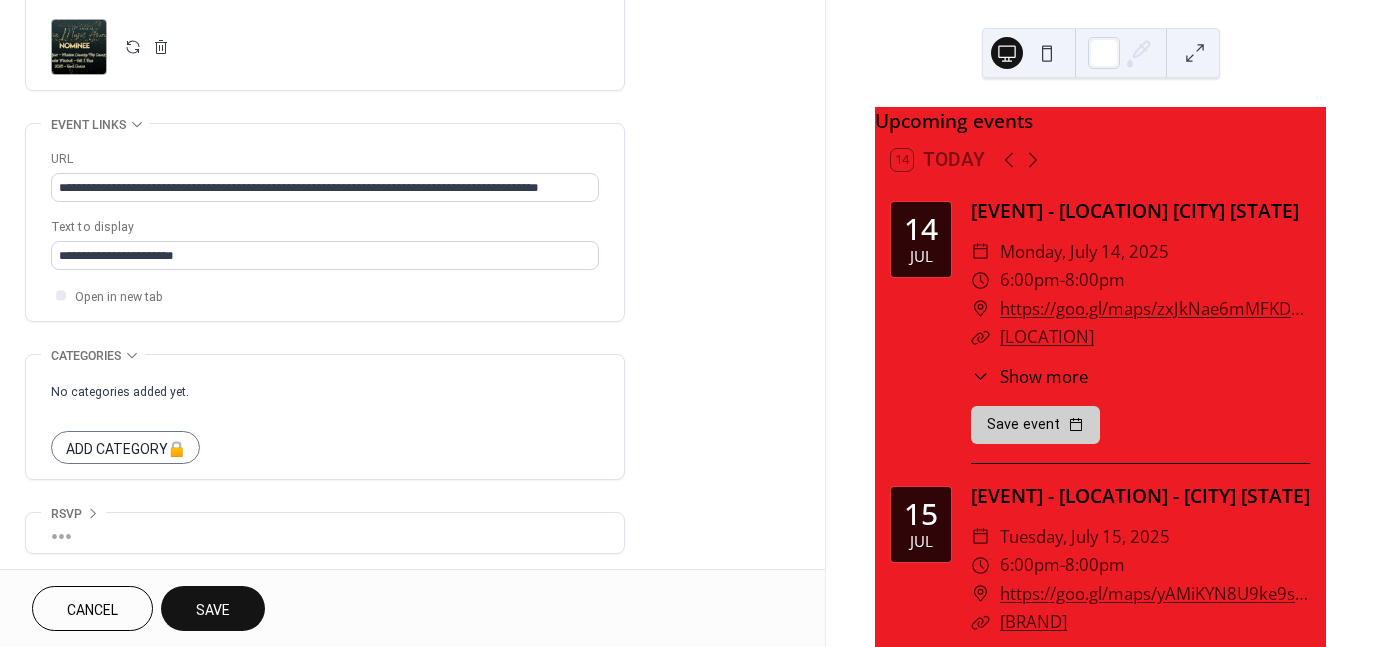 type on "**********" 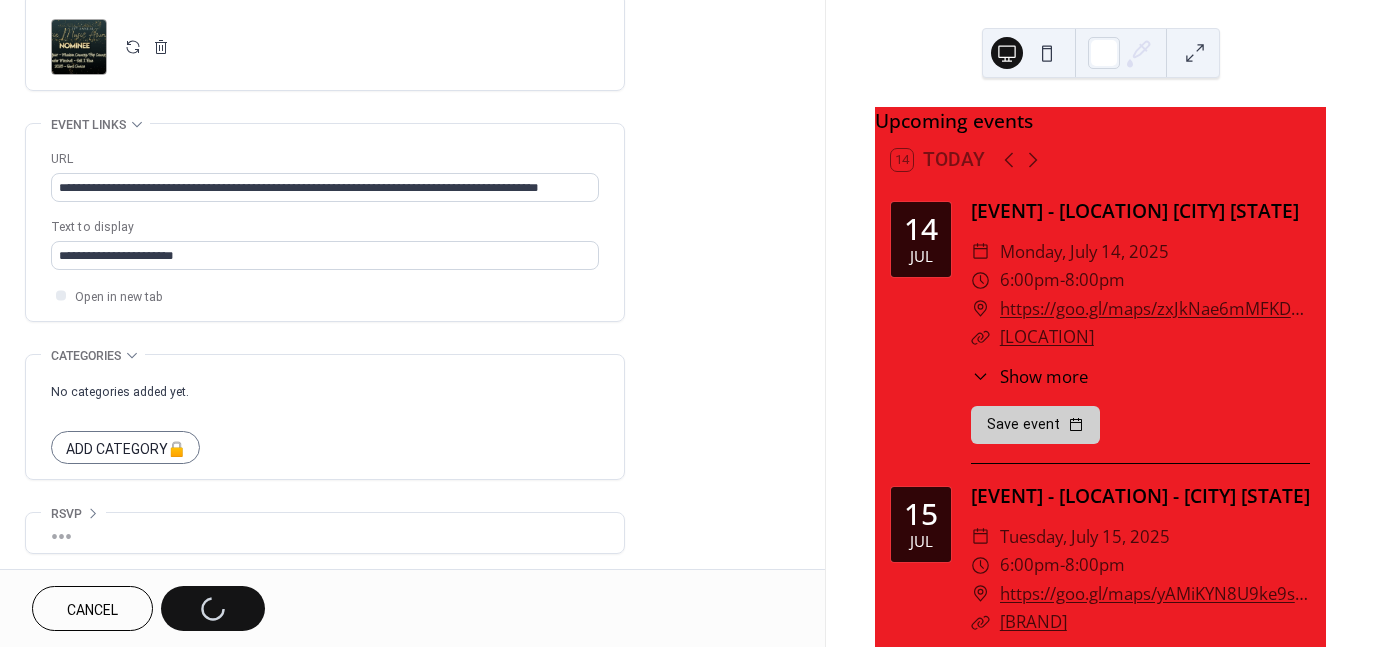 scroll, scrollTop: 0, scrollLeft: 0, axis: both 